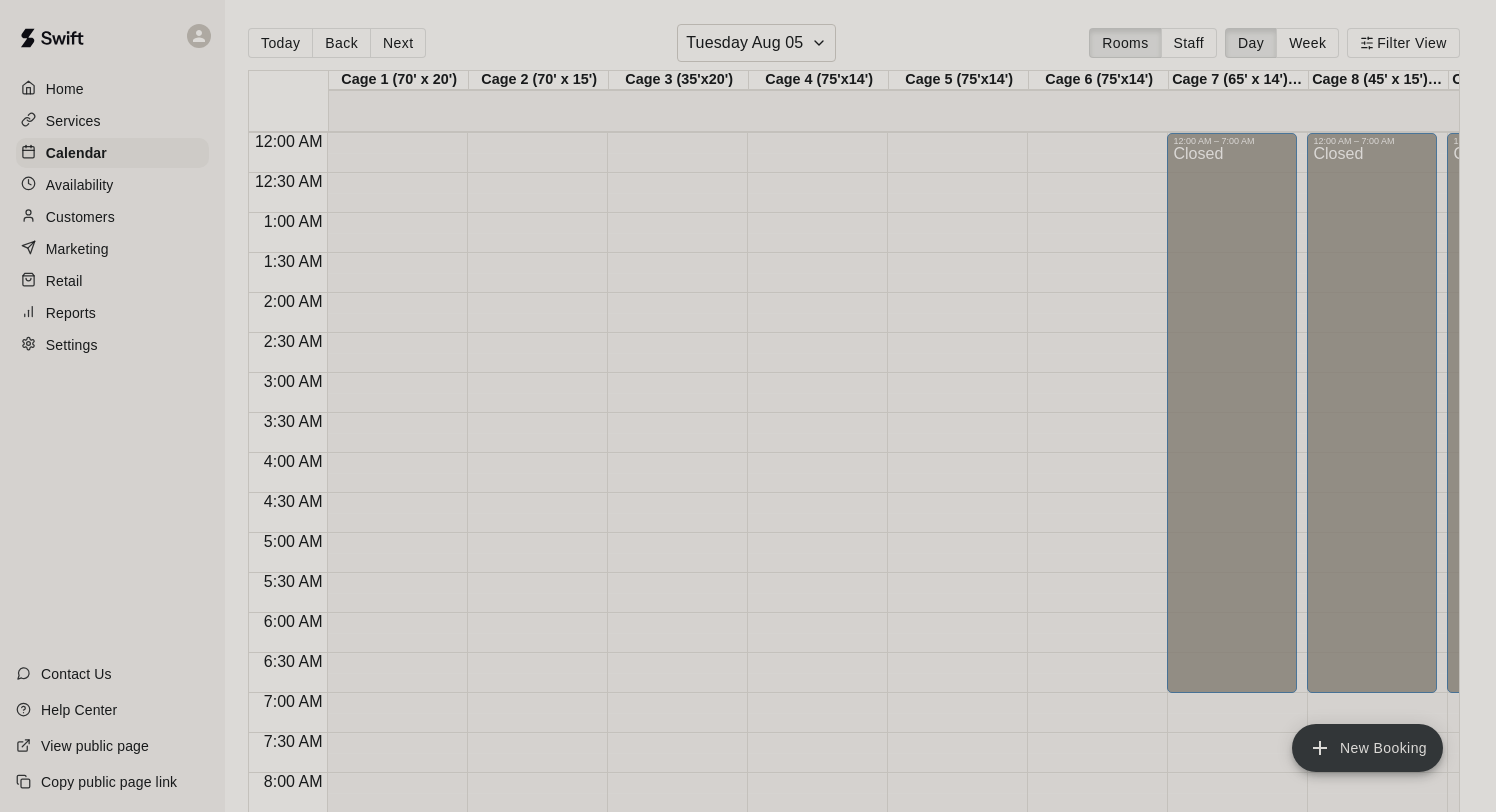scroll, scrollTop: 0, scrollLeft: 0, axis: both 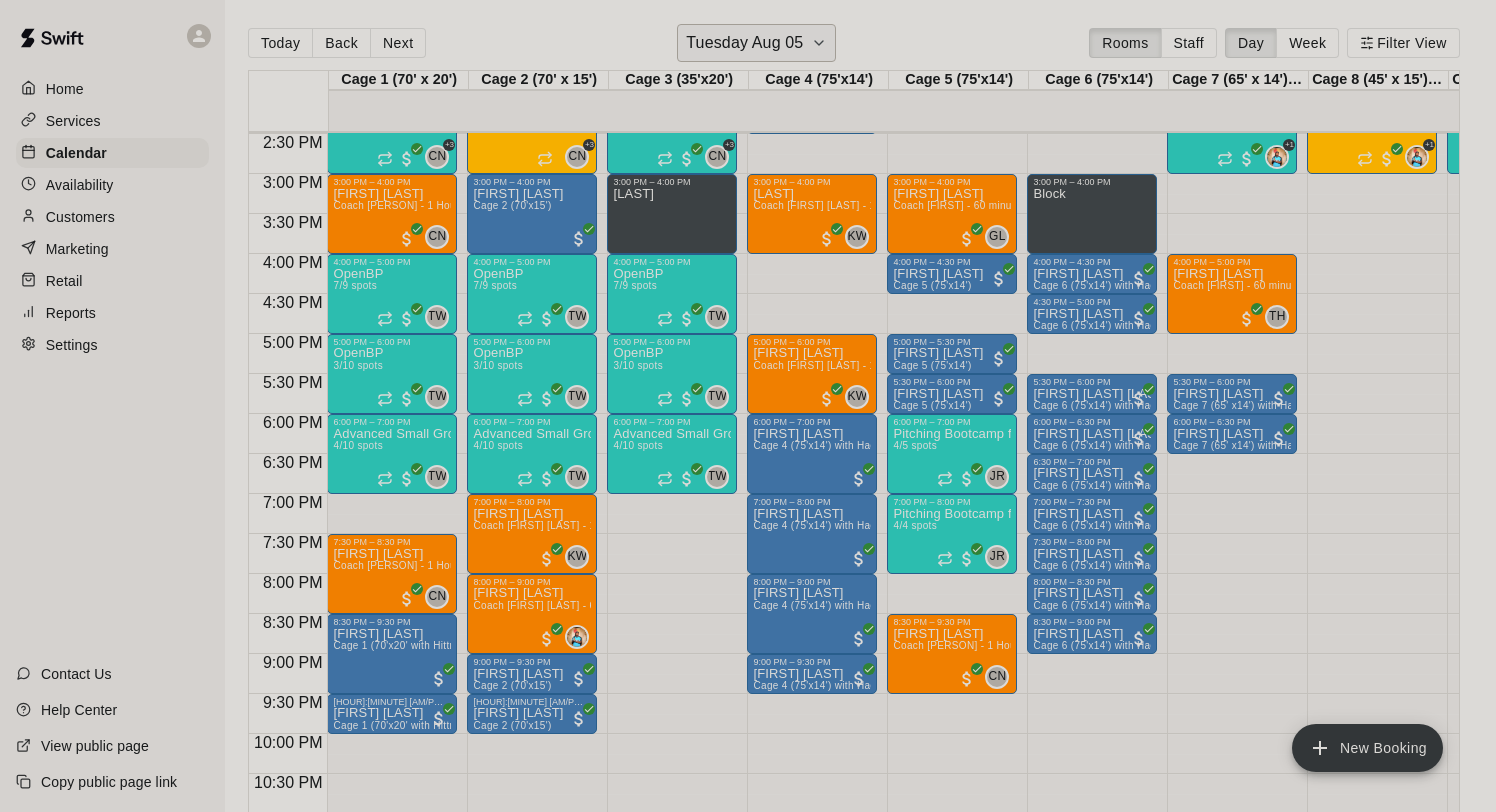 click on "Tuesday Aug 05" at bounding box center [744, 43] 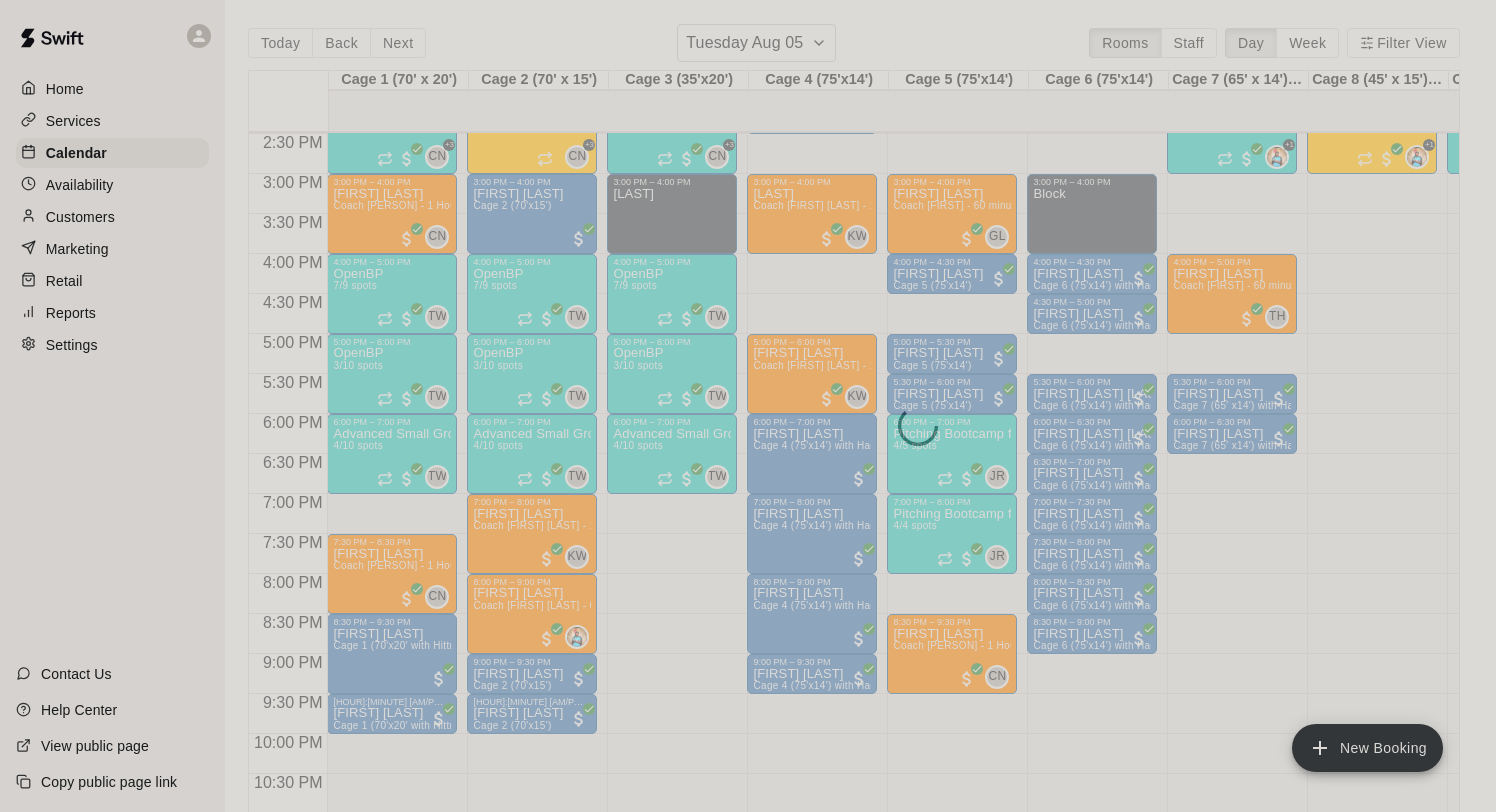 click on "12" at bounding box center [77, 995] 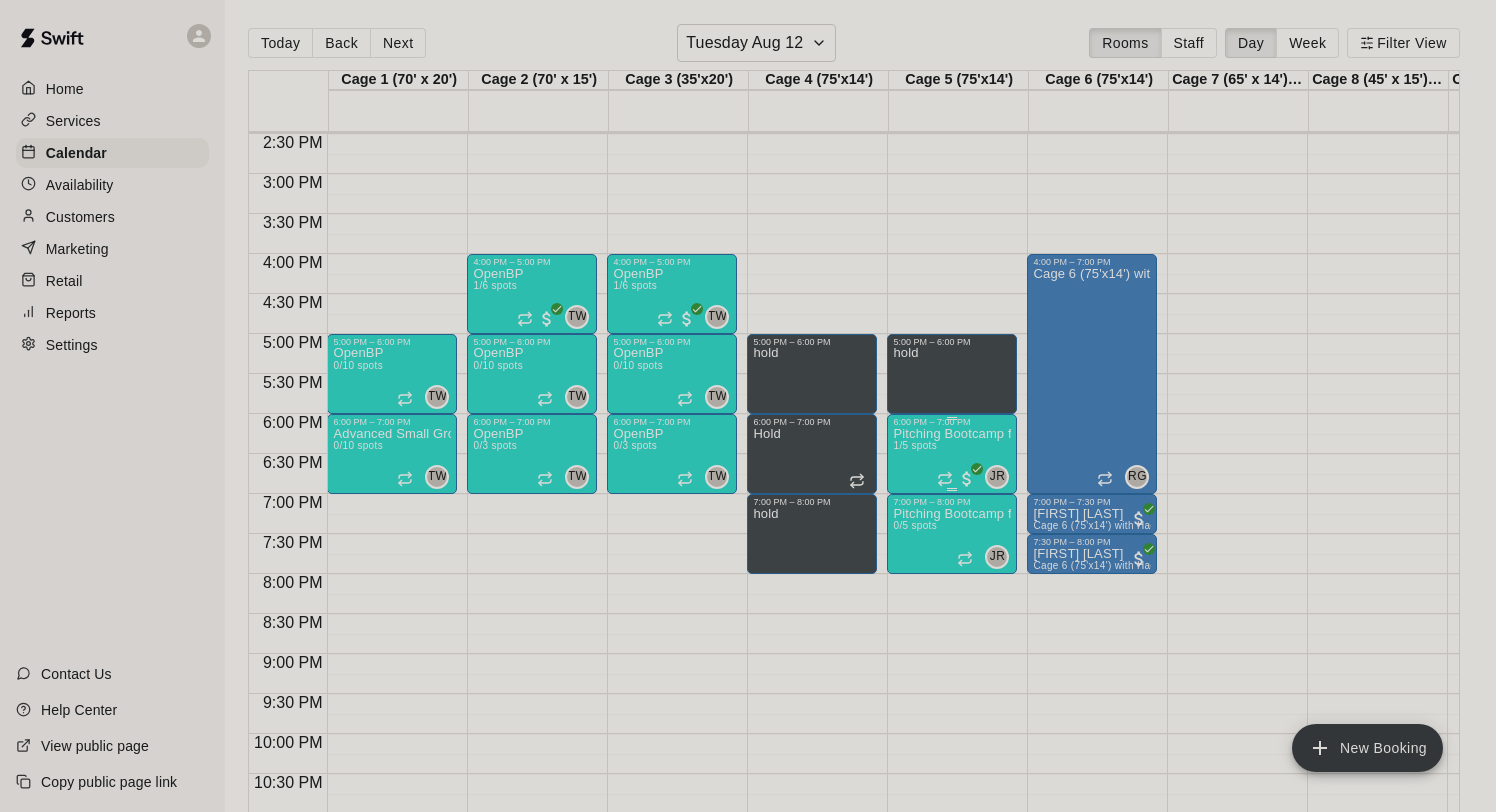 click on "Pitching Bootcamp for Ages 8-10 with Coach Javon 1/5 spots" at bounding box center (952, 833) 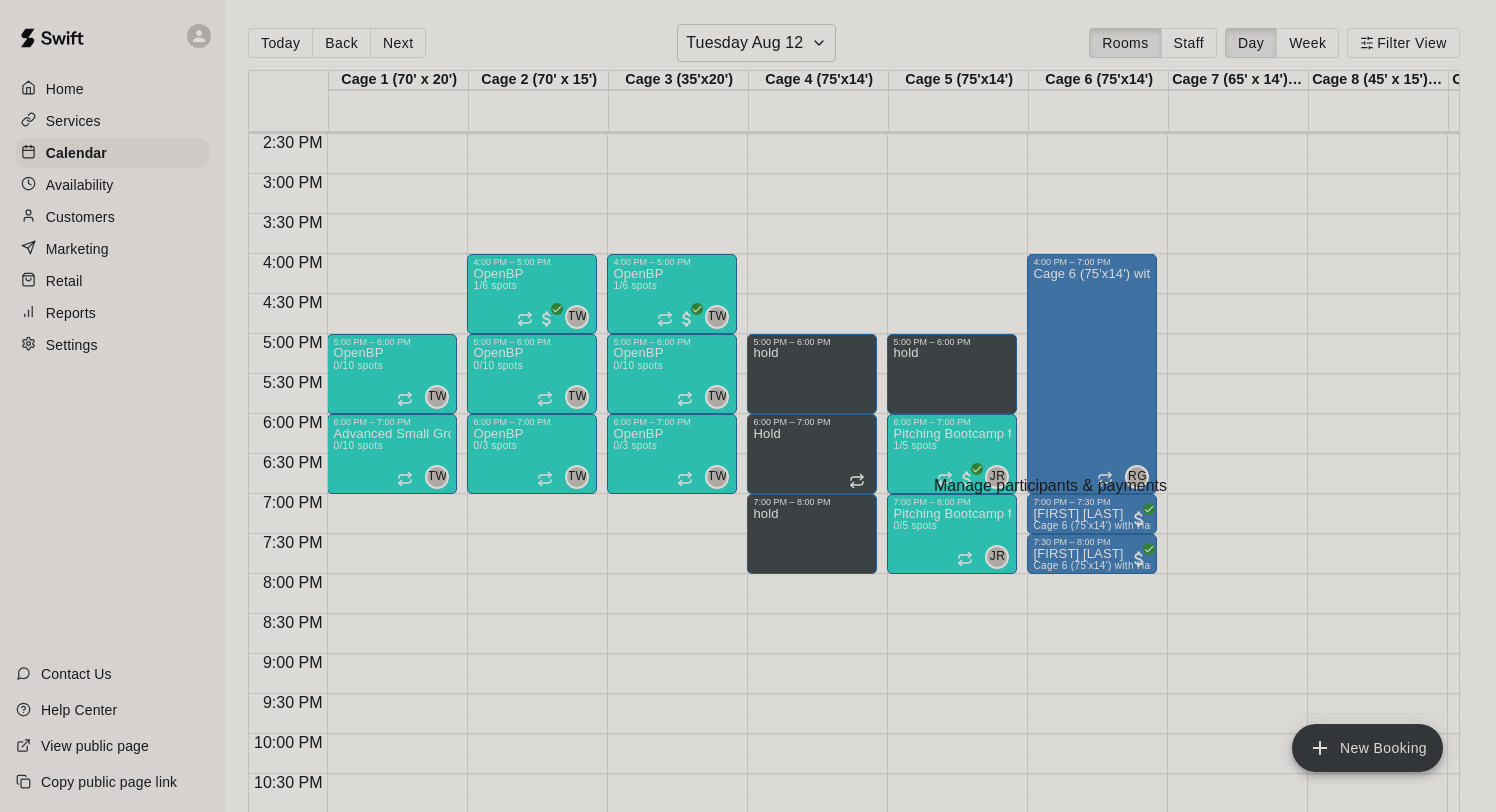 click at bounding box center [35, 858] 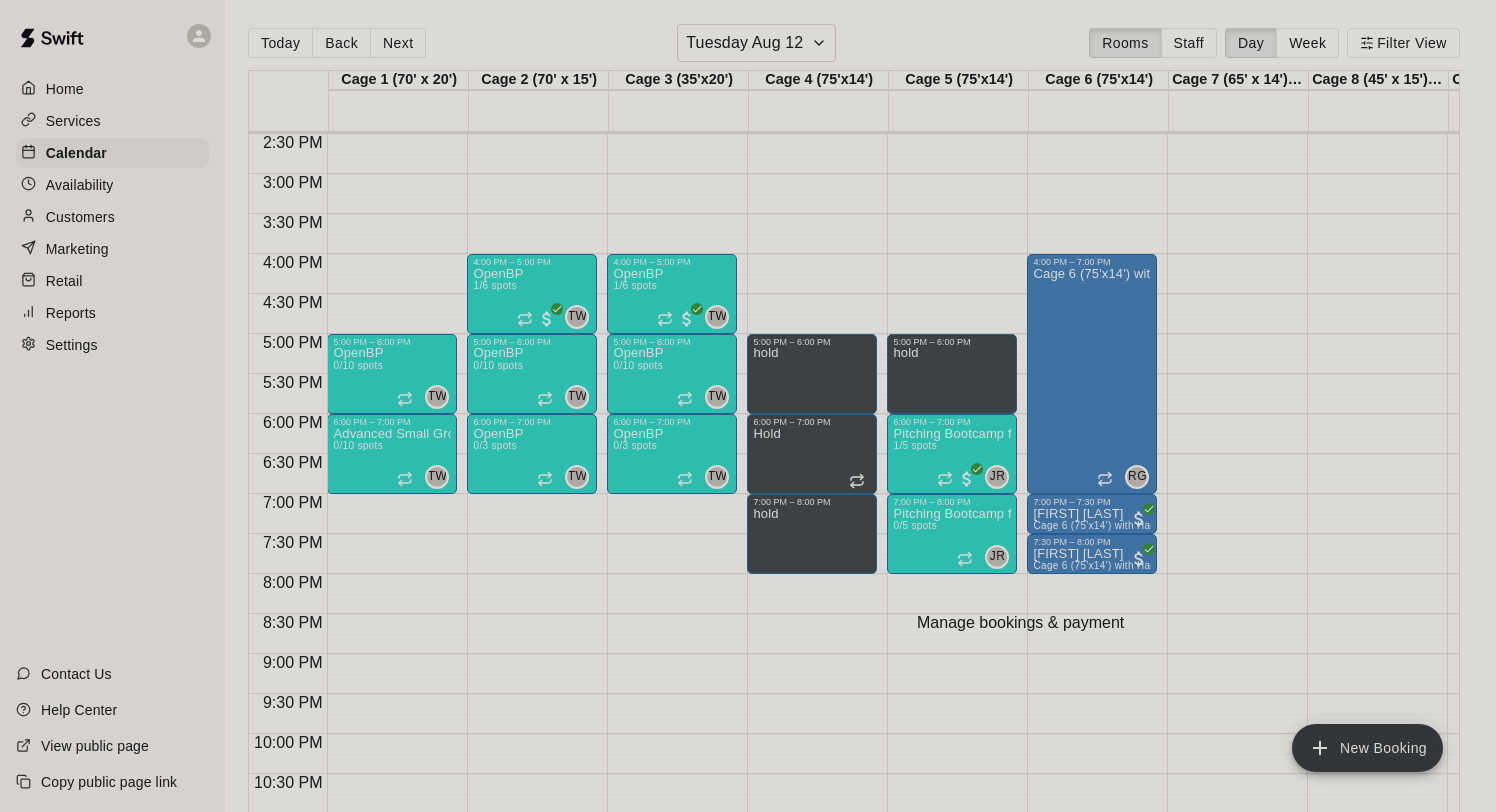 click 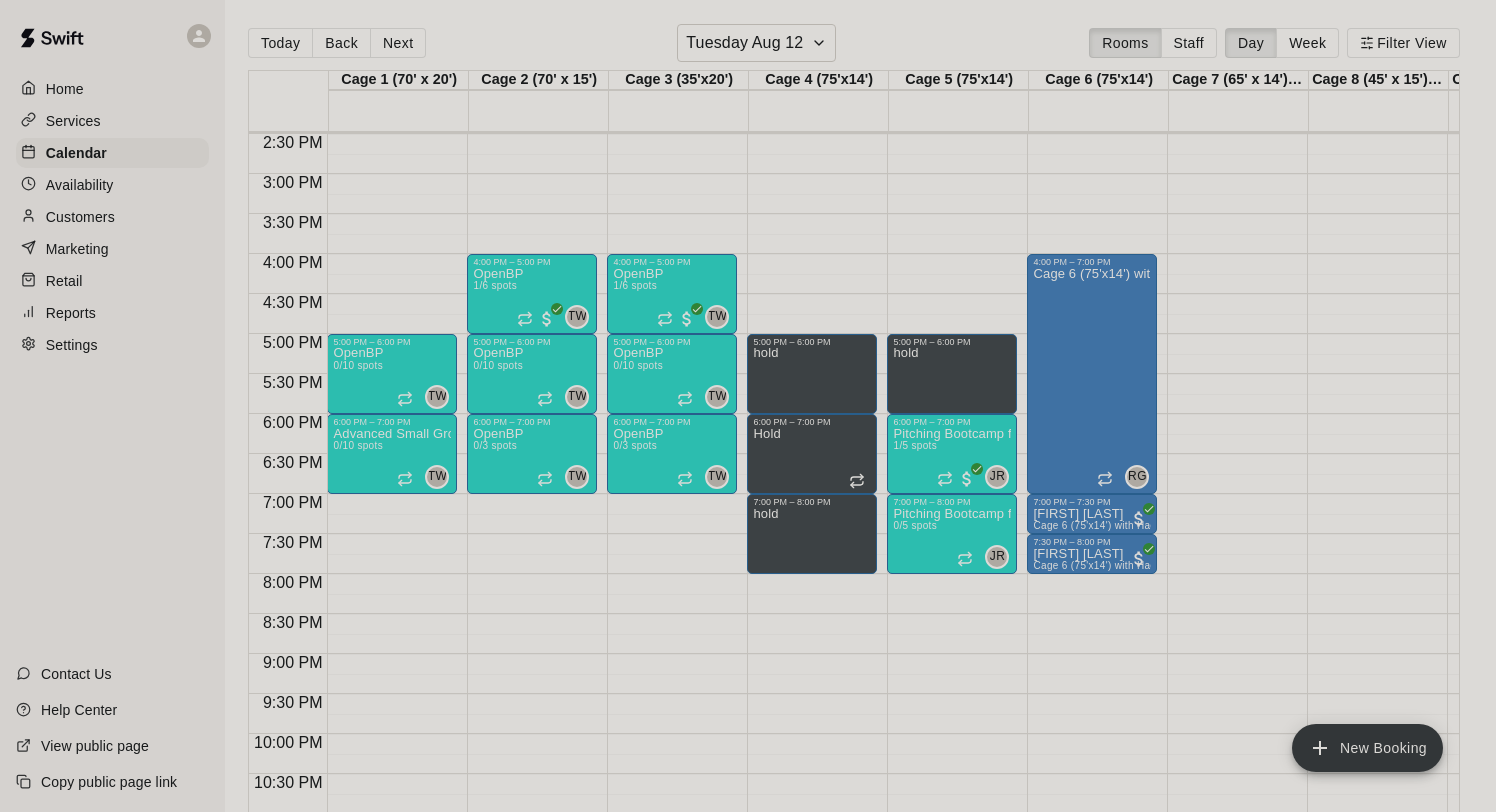 scroll, scrollTop: 452, scrollLeft: 0, axis: vertical 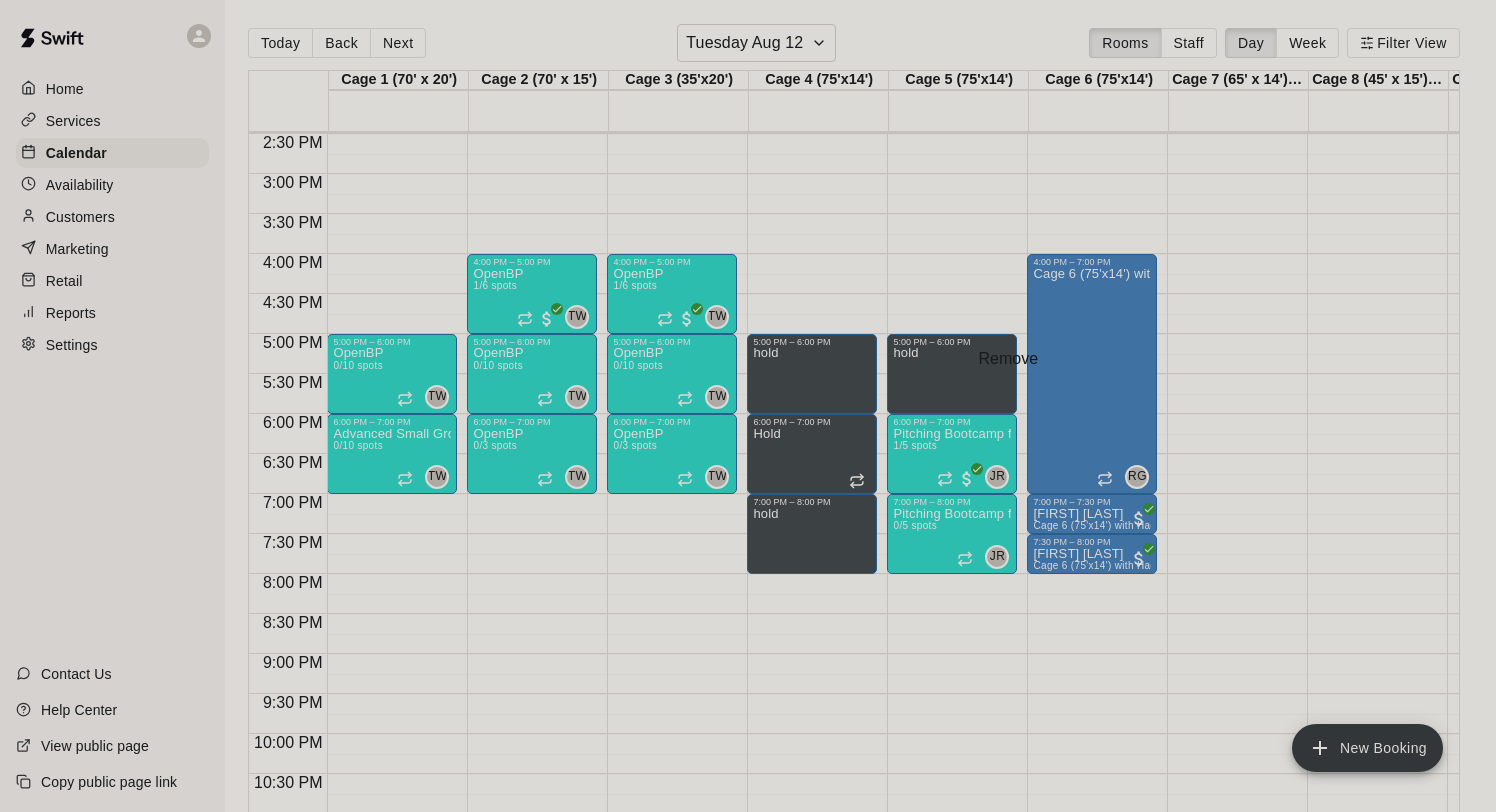 click 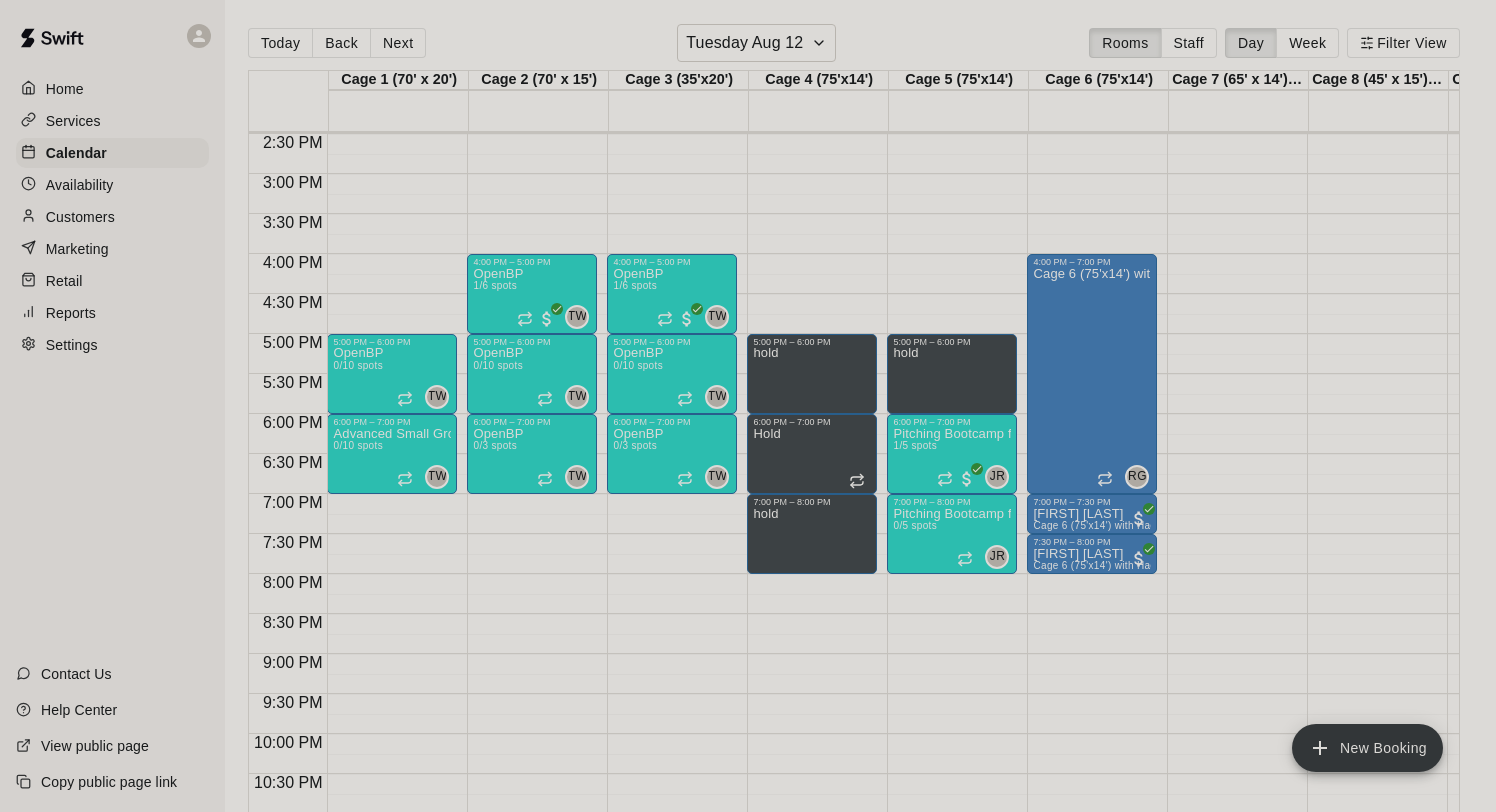 click on "Checkout" at bounding box center (36, 11197) 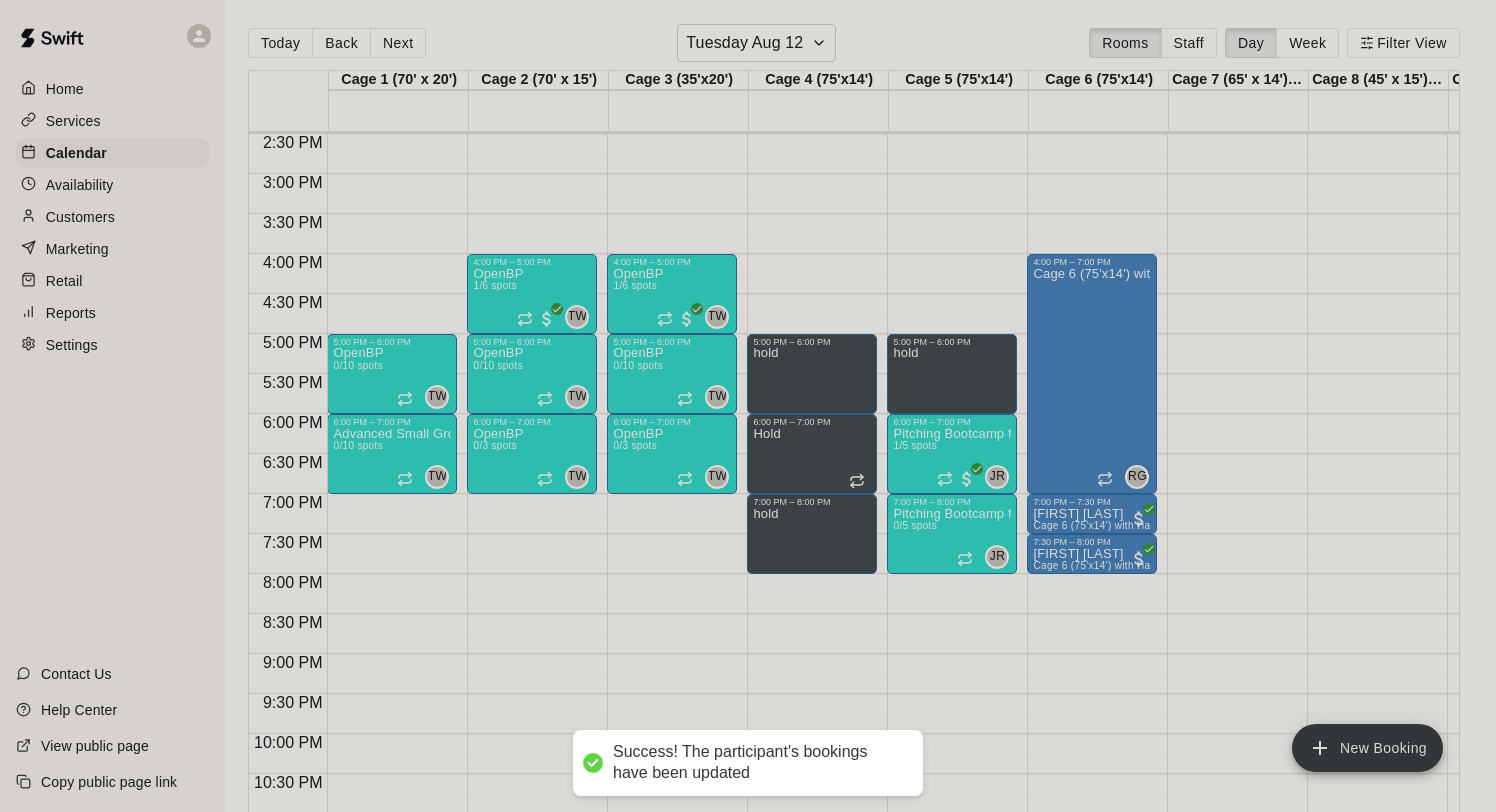 click on "Done" at bounding box center (24, 5408) 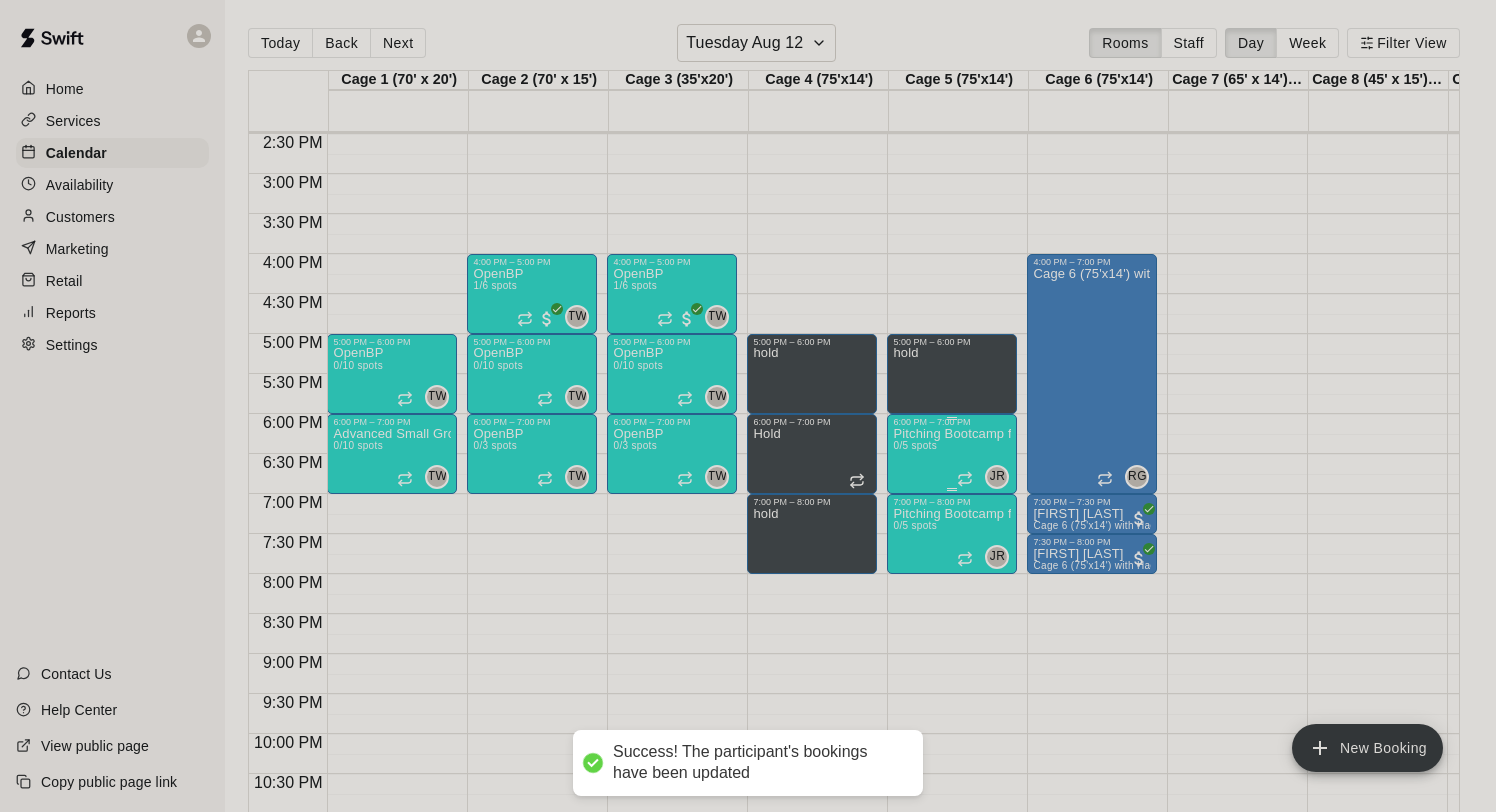 click on "Pitching Bootcamp for Ages 8-10 with Coach [FIRST] 0/5 spots" at bounding box center (952, 833) 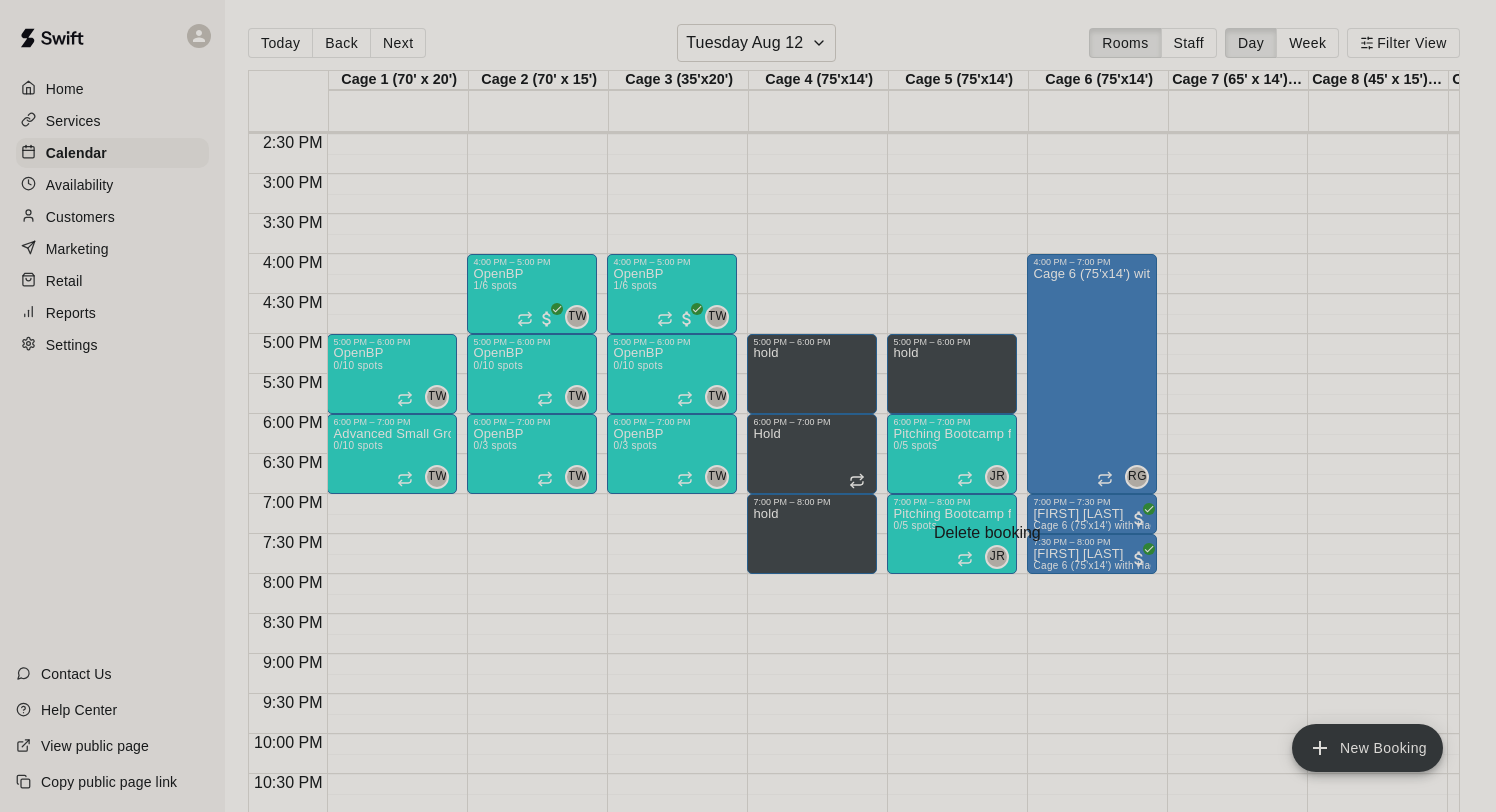 click 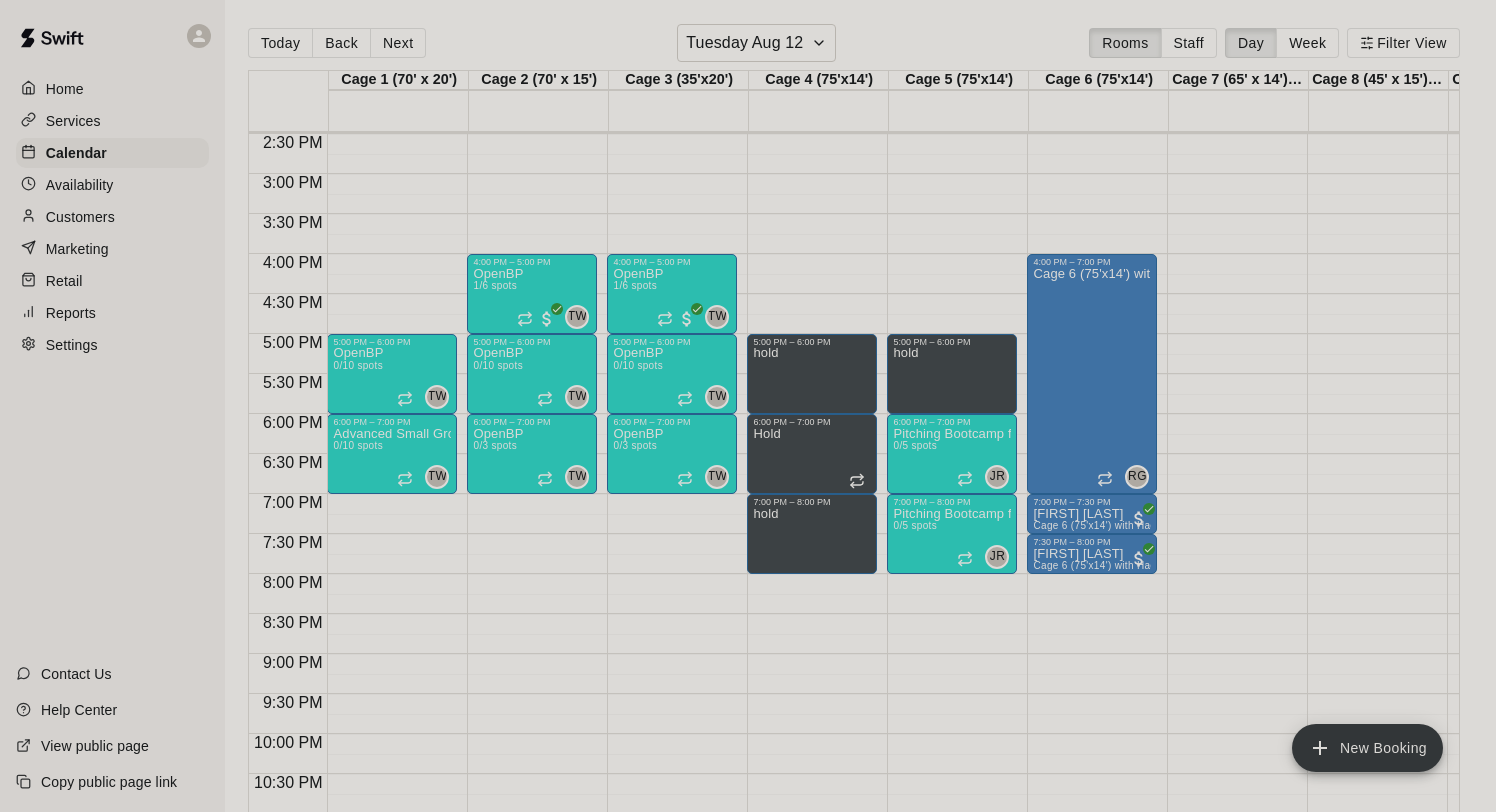 click on "Delete" at bounding box center (85, 13222) 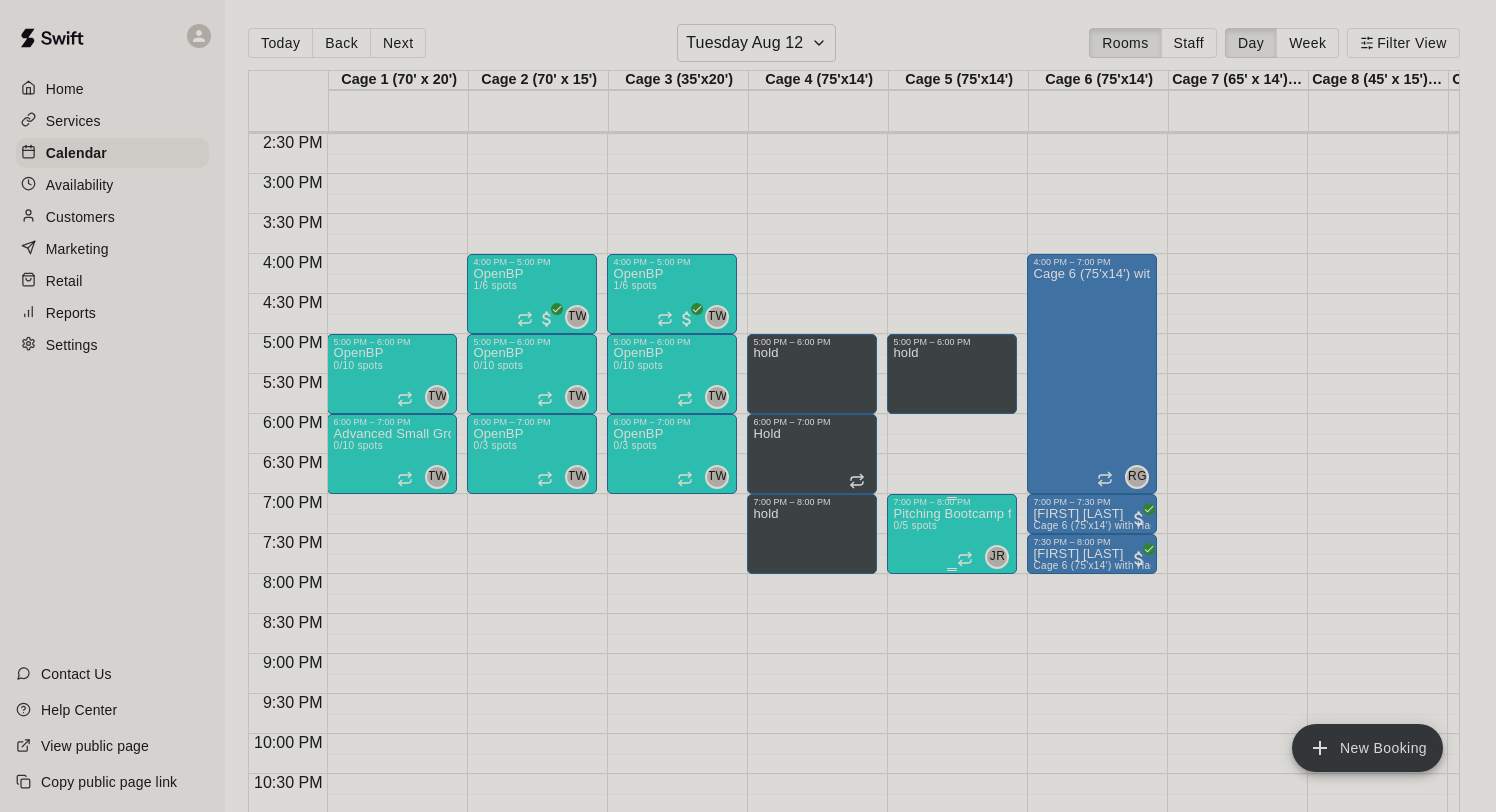 click on "Pitching Bootcamp for Ages 11 & Up with Coach [FIRST] 0/5 spots" at bounding box center [952, 913] 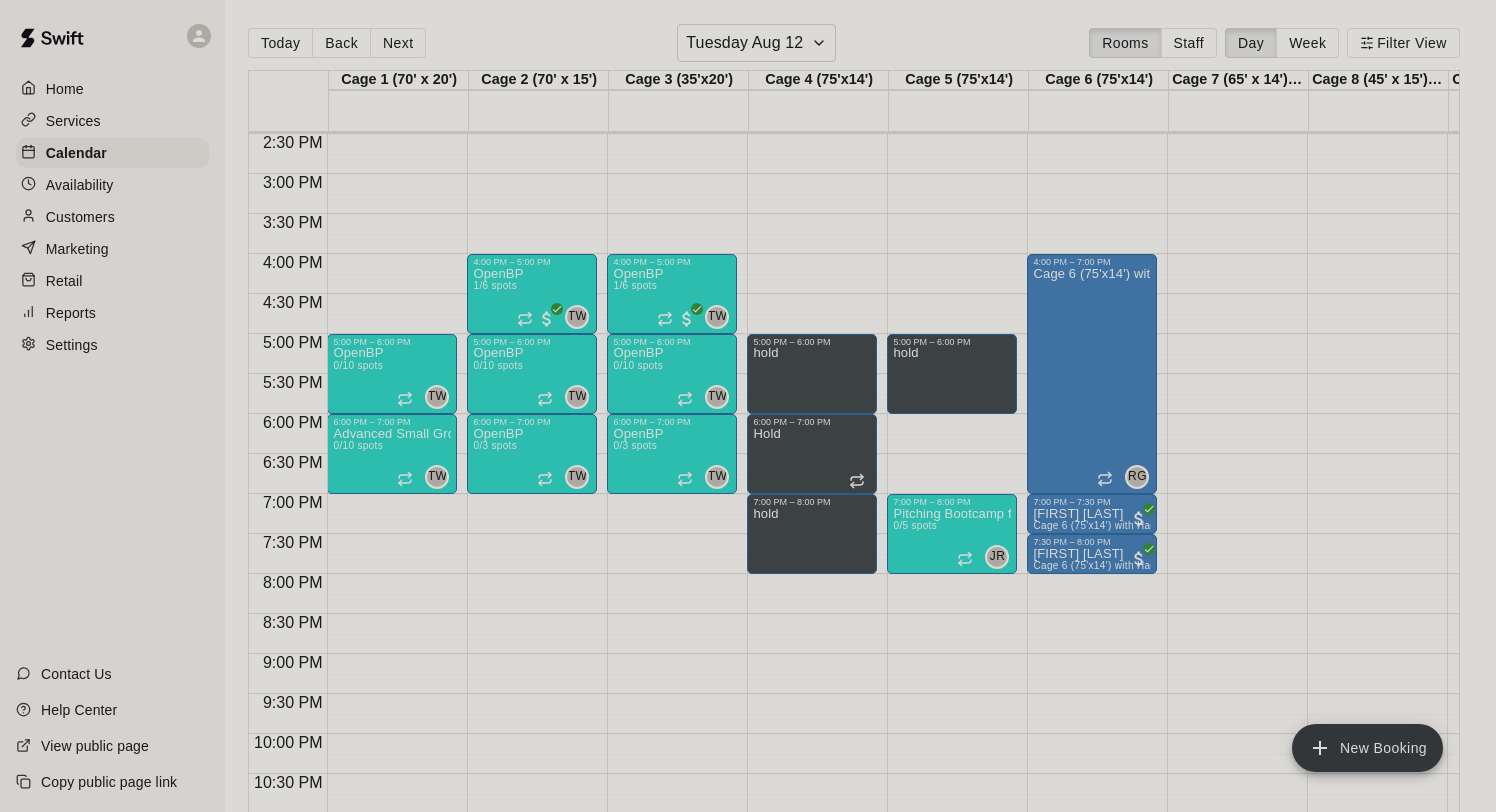 click 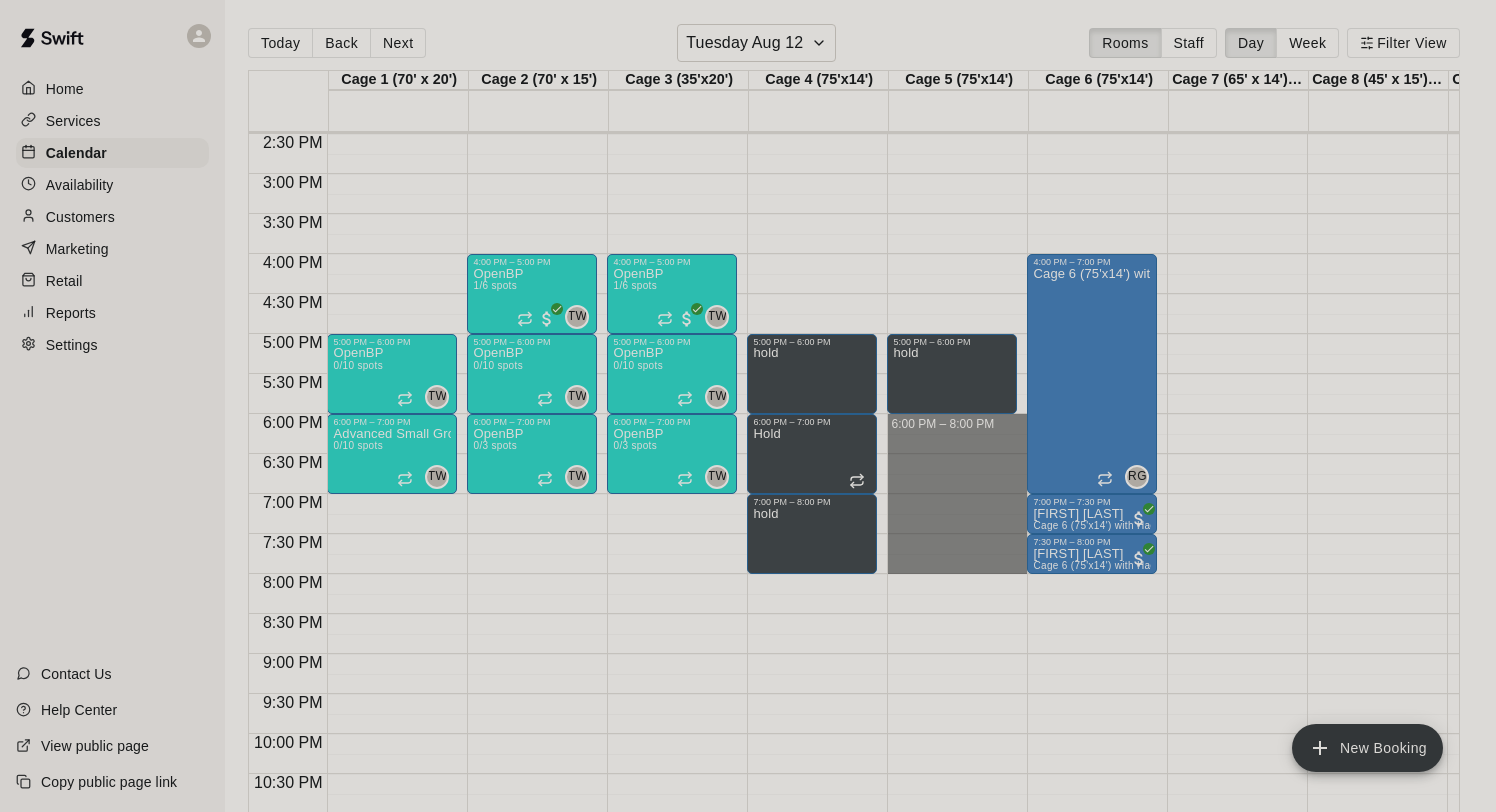 drag, startPoint x: 917, startPoint y: 424, endPoint x: 913, endPoint y: 572, distance: 148.05405 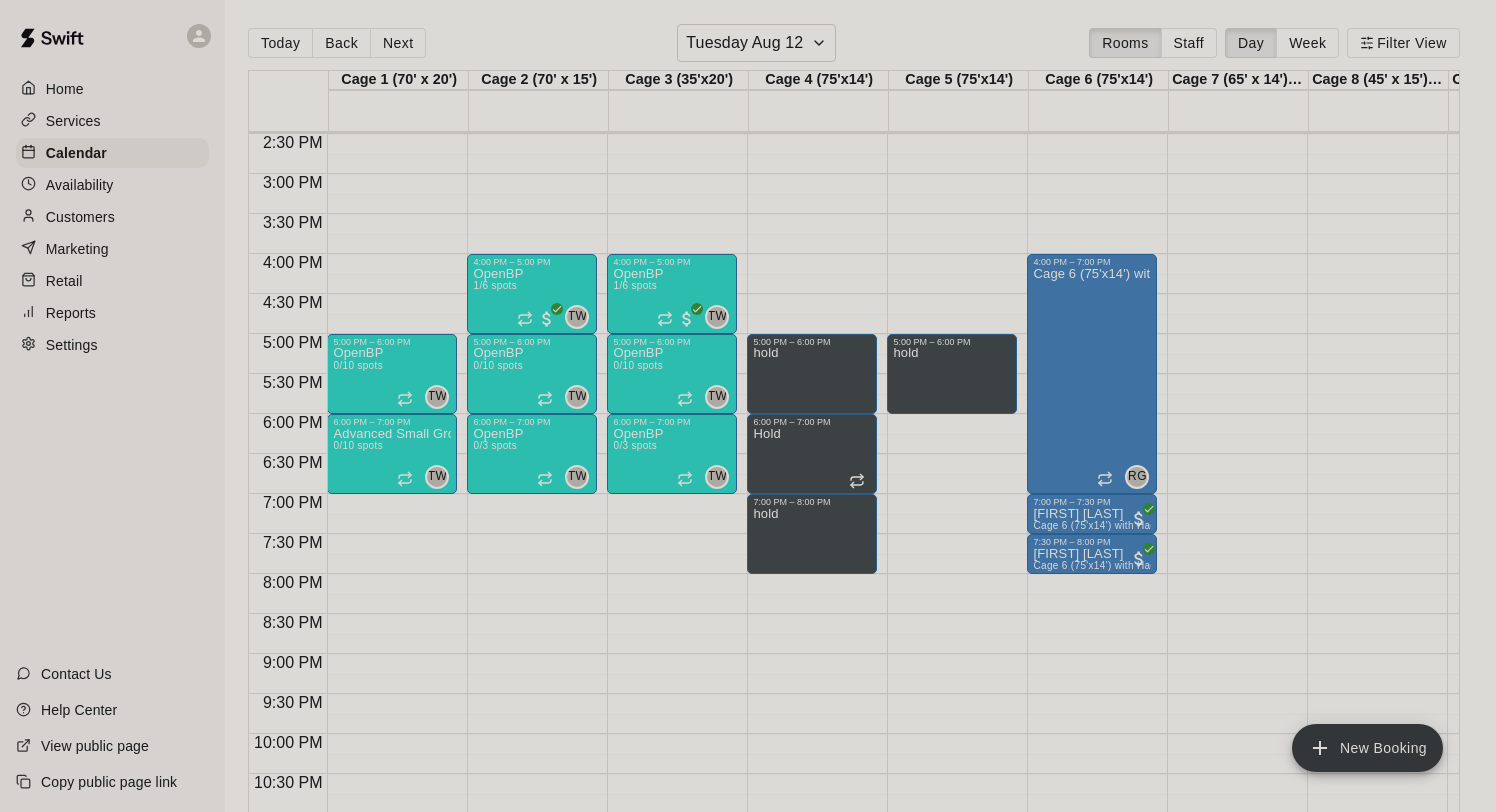 click on "Unavailable" at bounding box center [44, 1209] 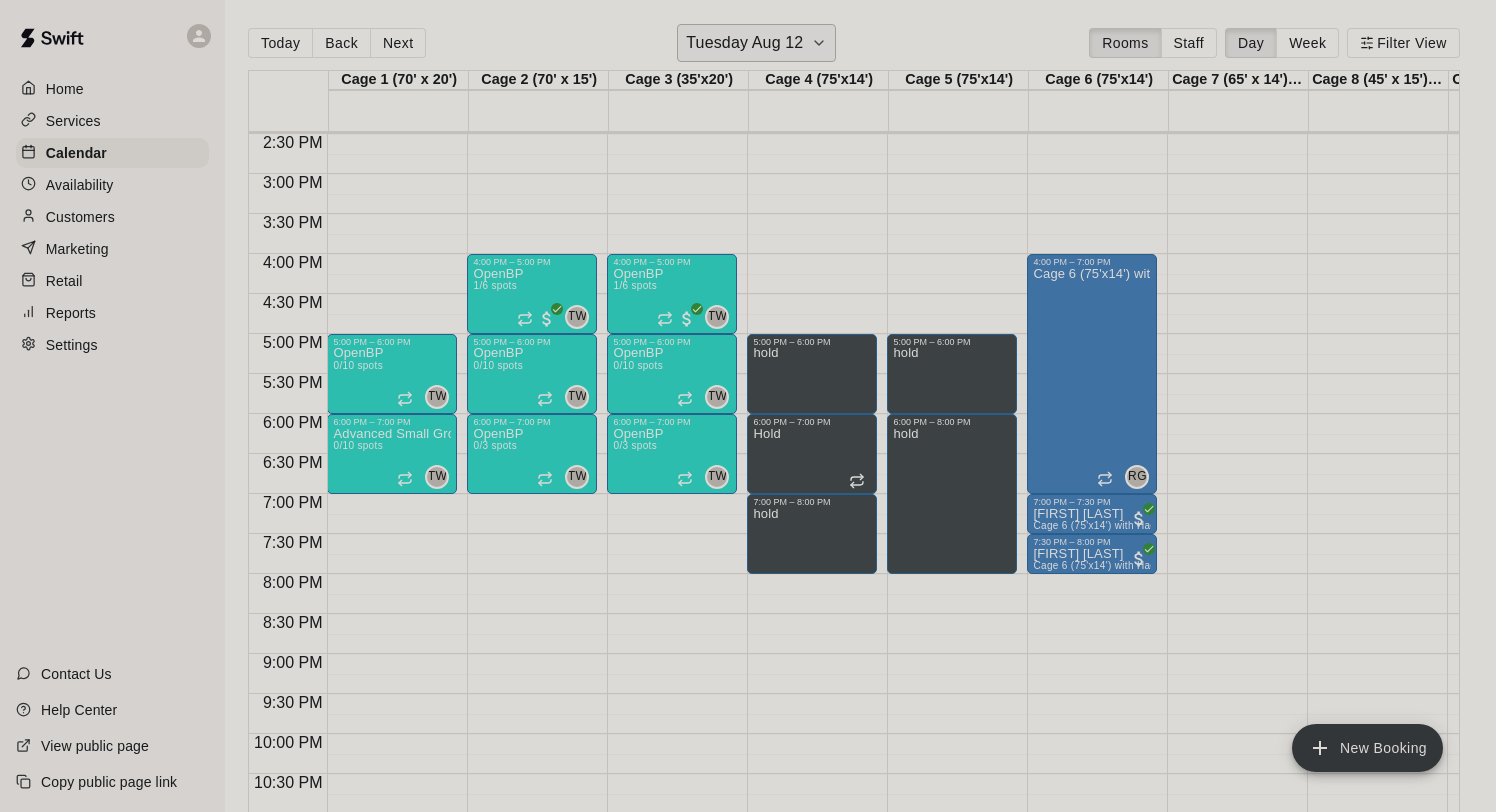 click on "Tuesday Aug 12" at bounding box center (756, 43) 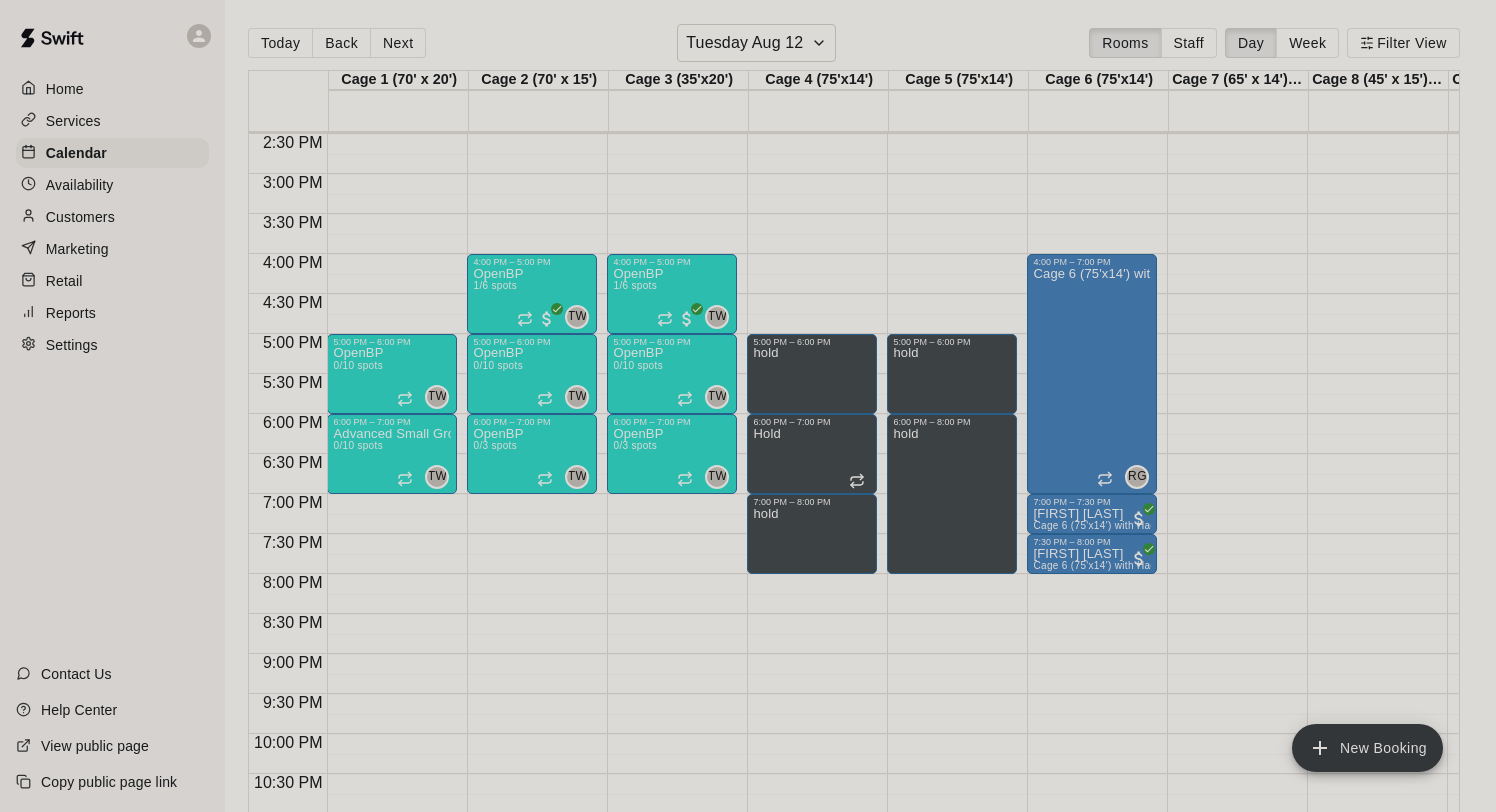 click on "6" at bounding box center (81, 974) 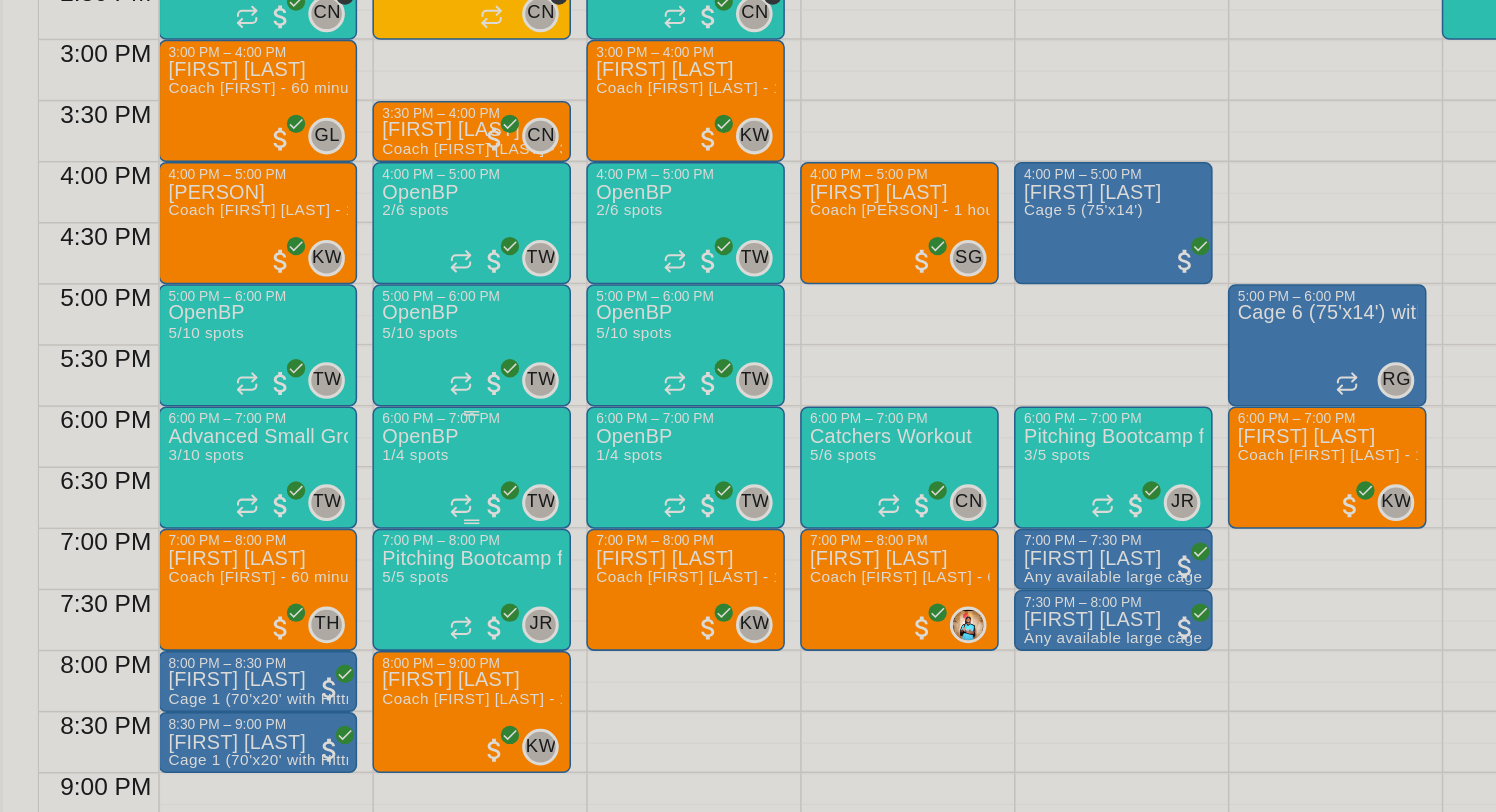 click on "OpenBP 1/4 spots TW 0" at bounding box center [532, 833] 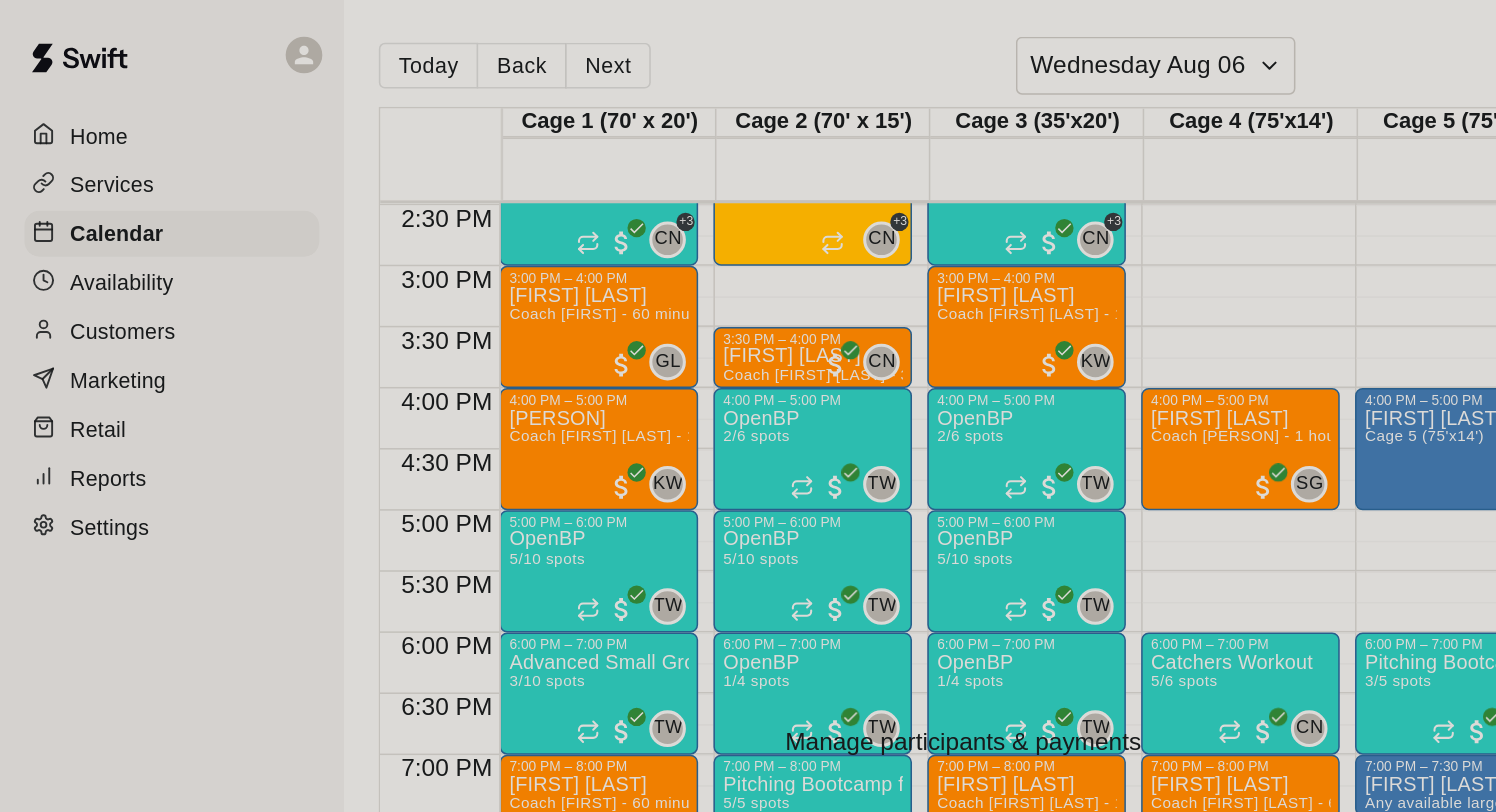 click at bounding box center (35, 858) 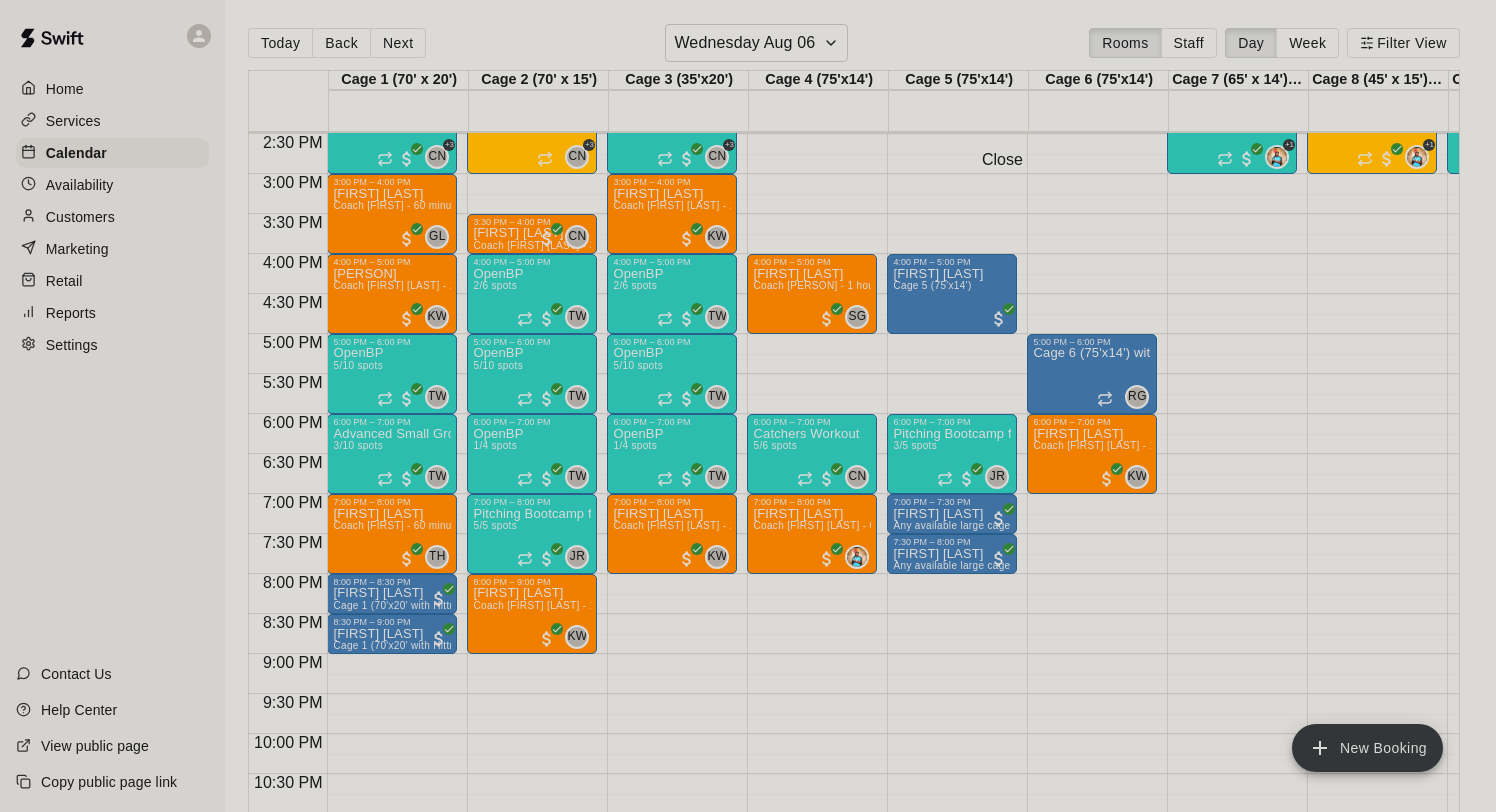 click 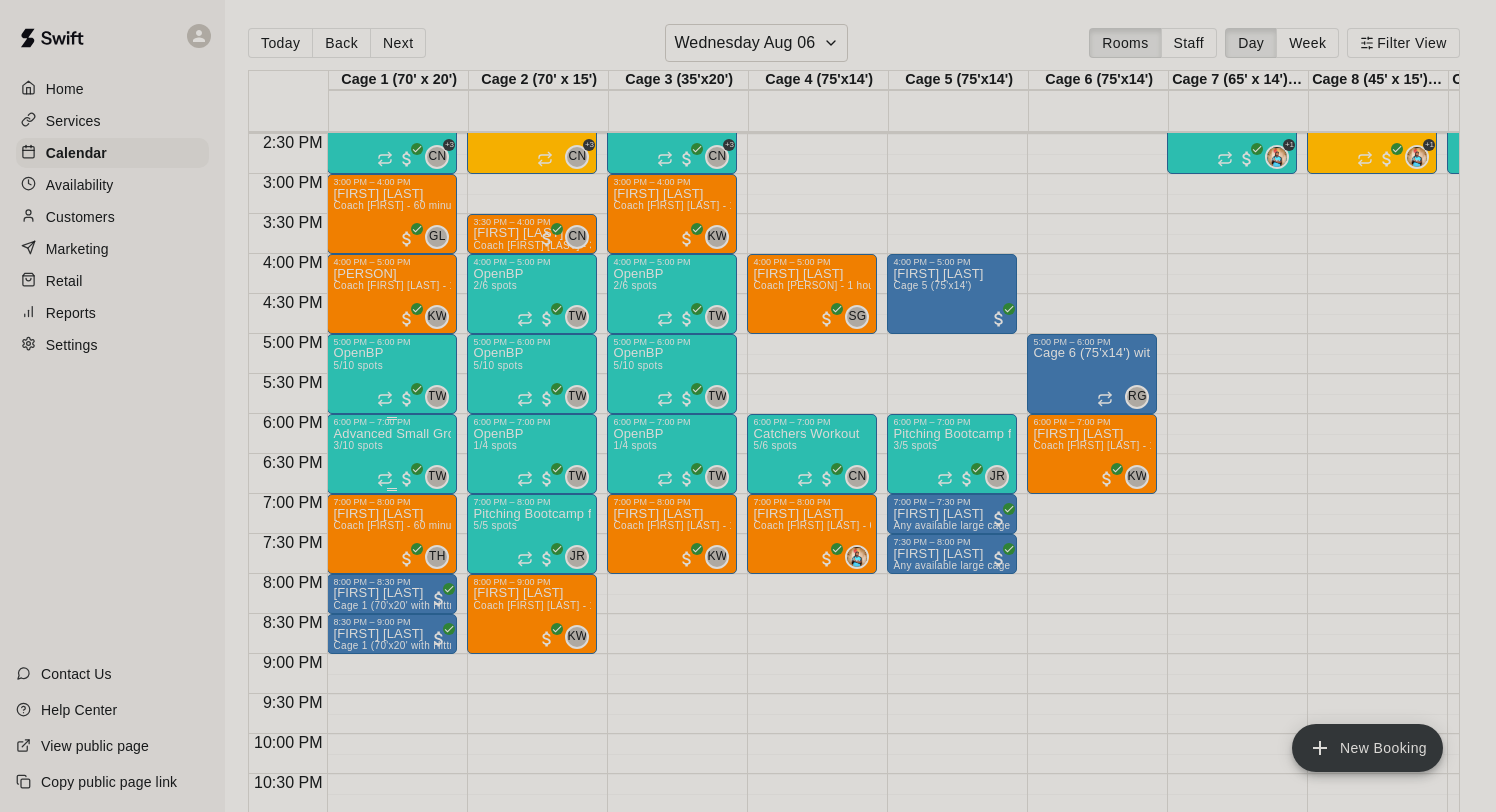 click at bounding box center (392, 418) 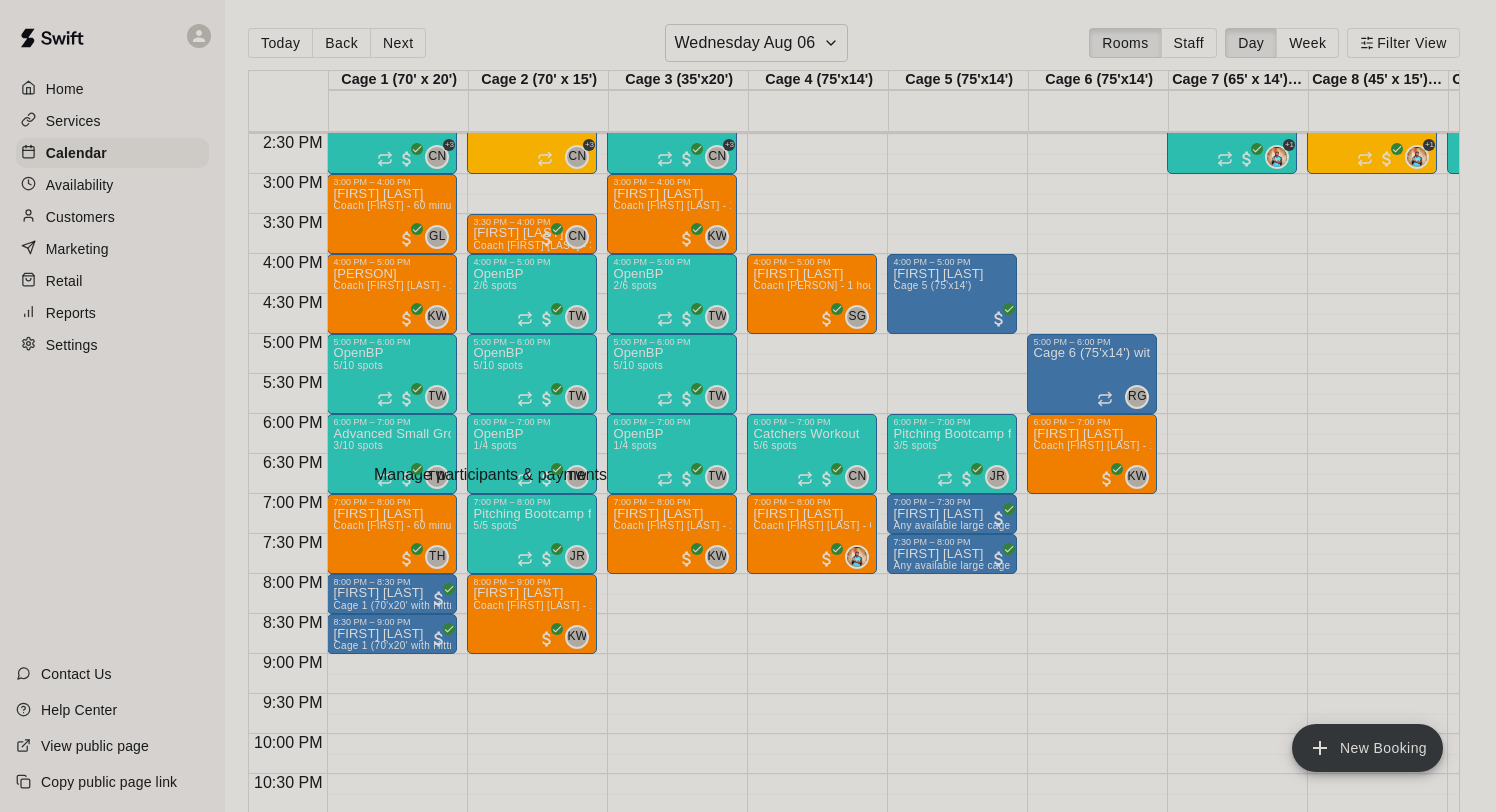 click at bounding box center [35, 858] 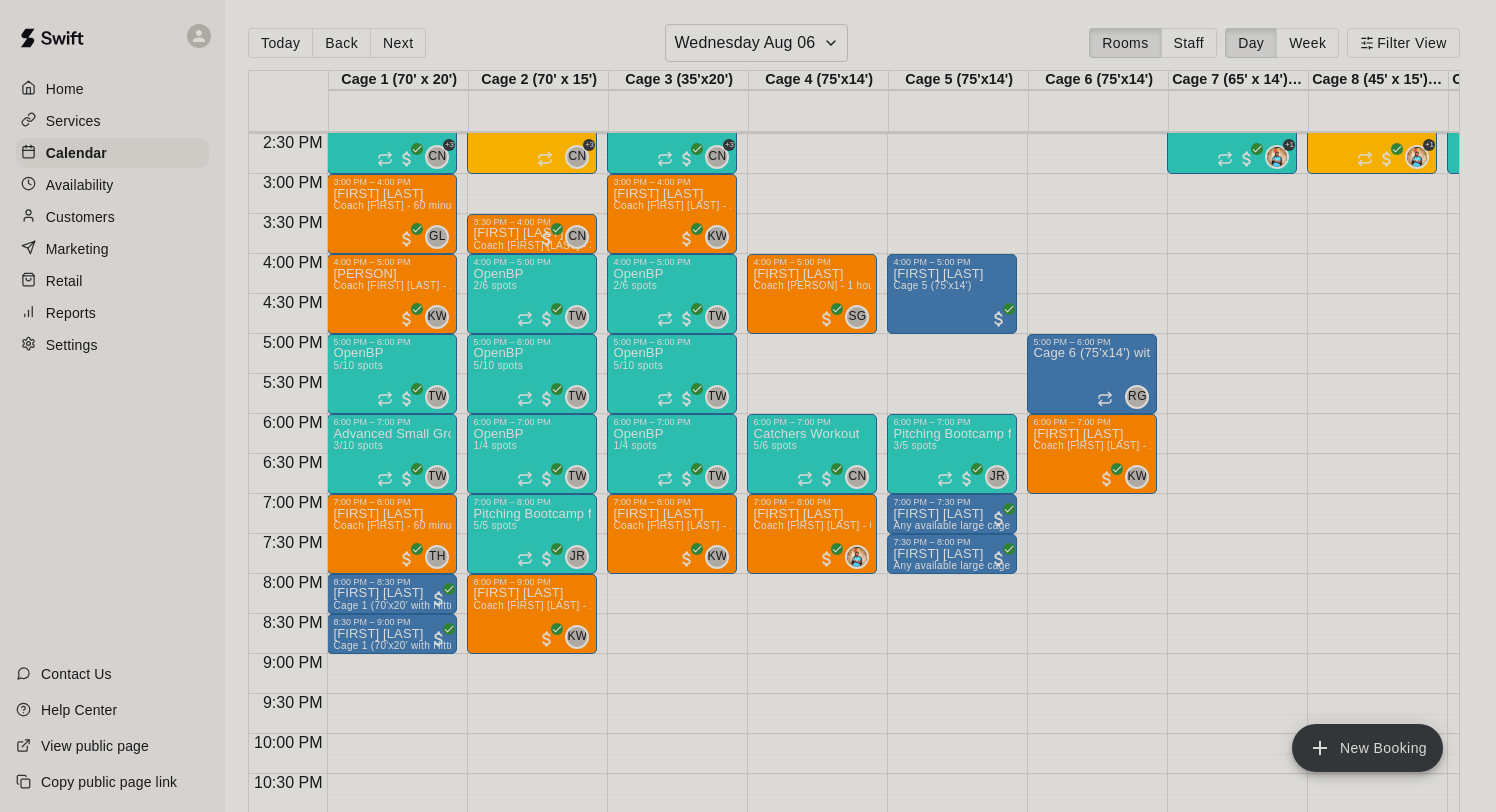 scroll, scrollTop: 49, scrollLeft: 0, axis: vertical 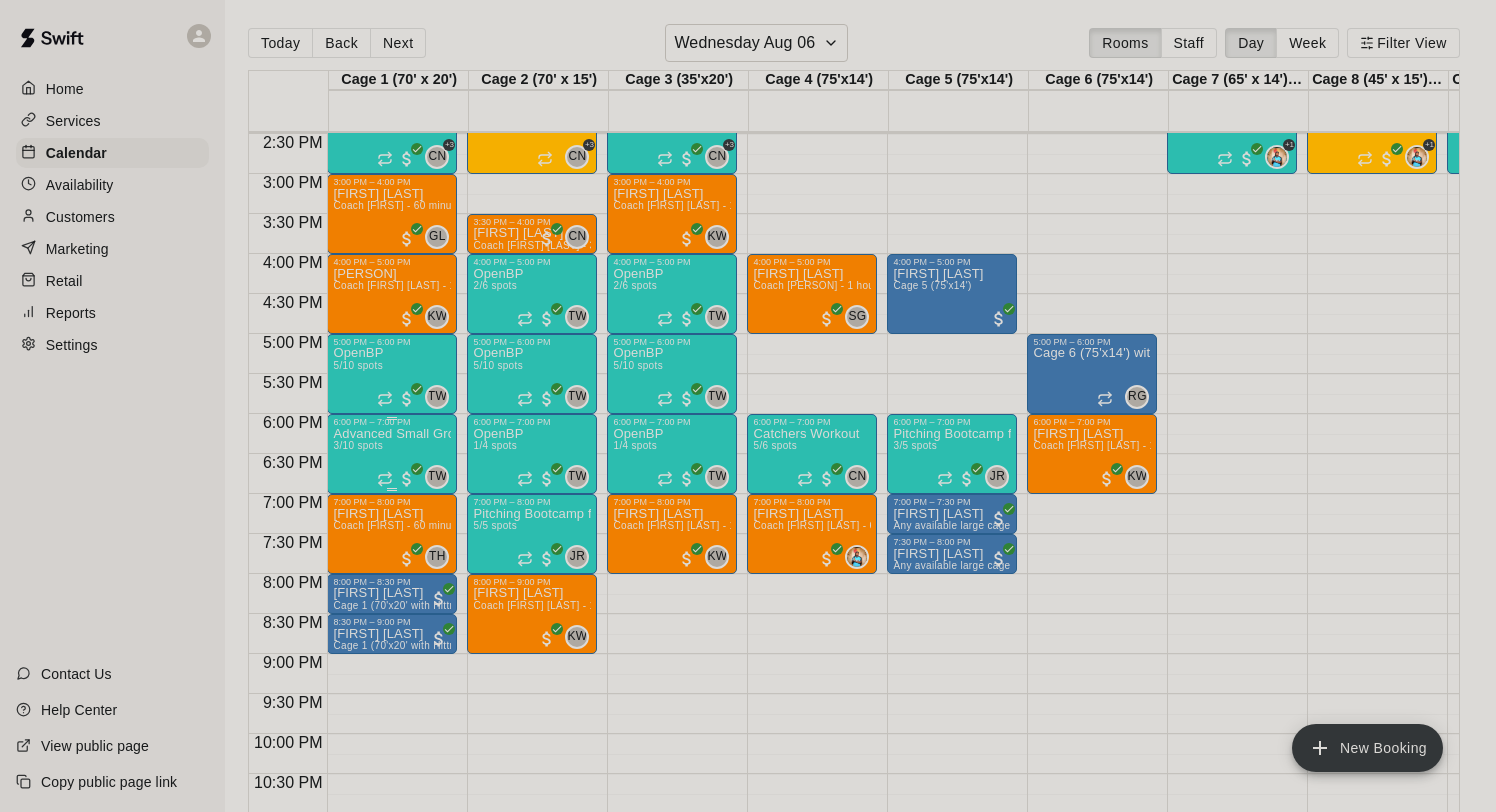 click on "3/10 spots" at bounding box center (357, 445) 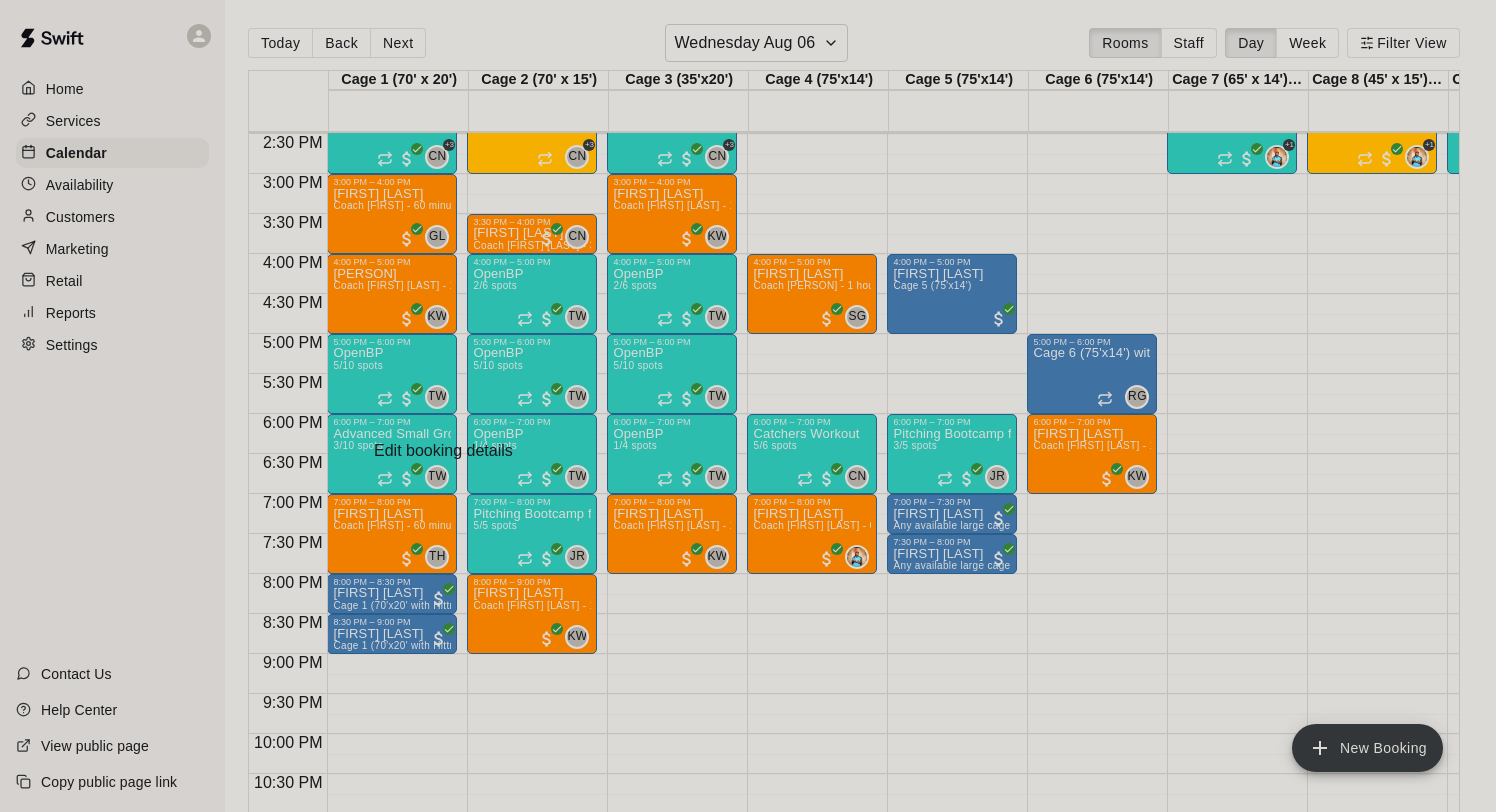click 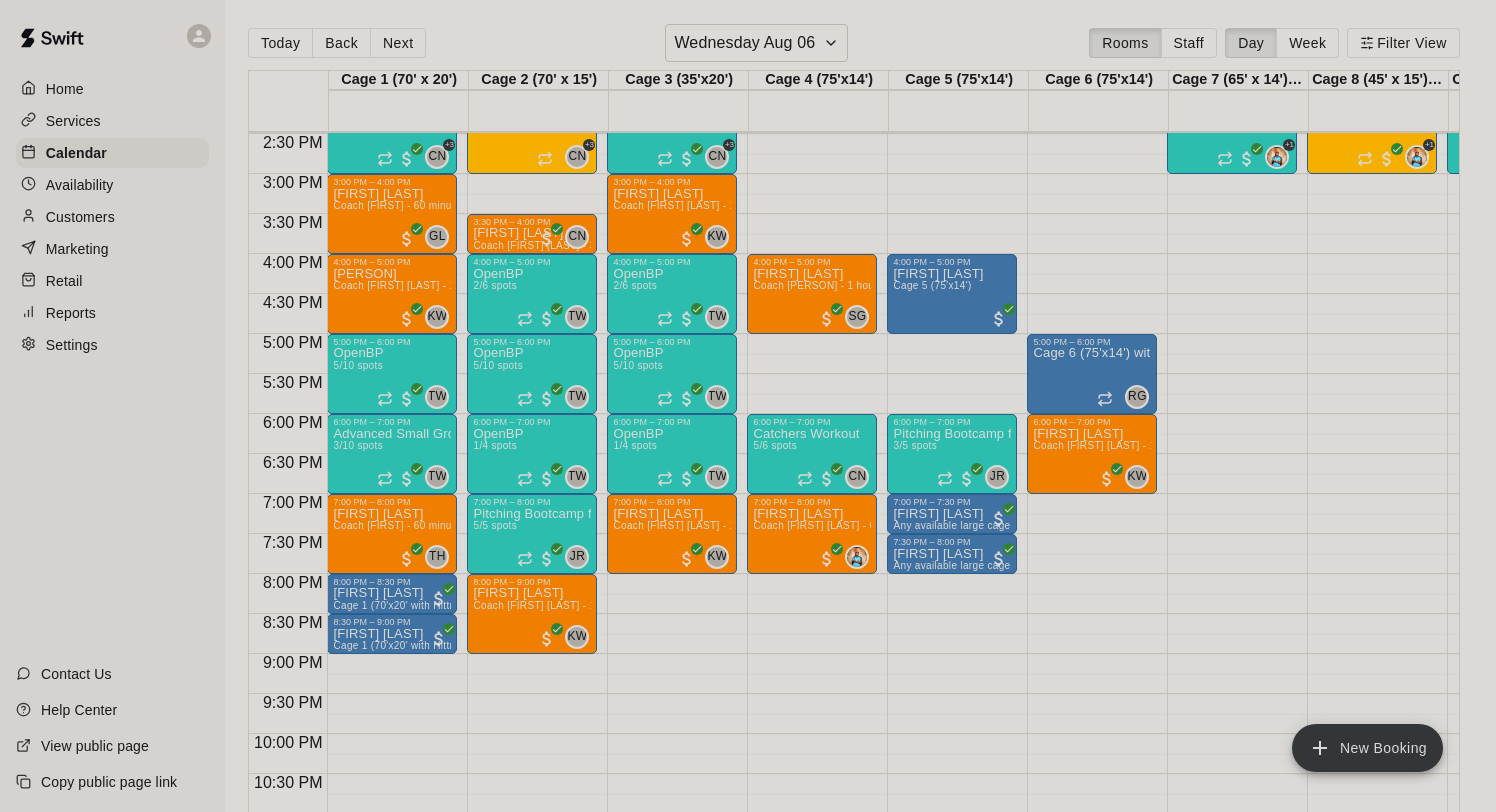 click on "*" at bounding box center [71, 2915] 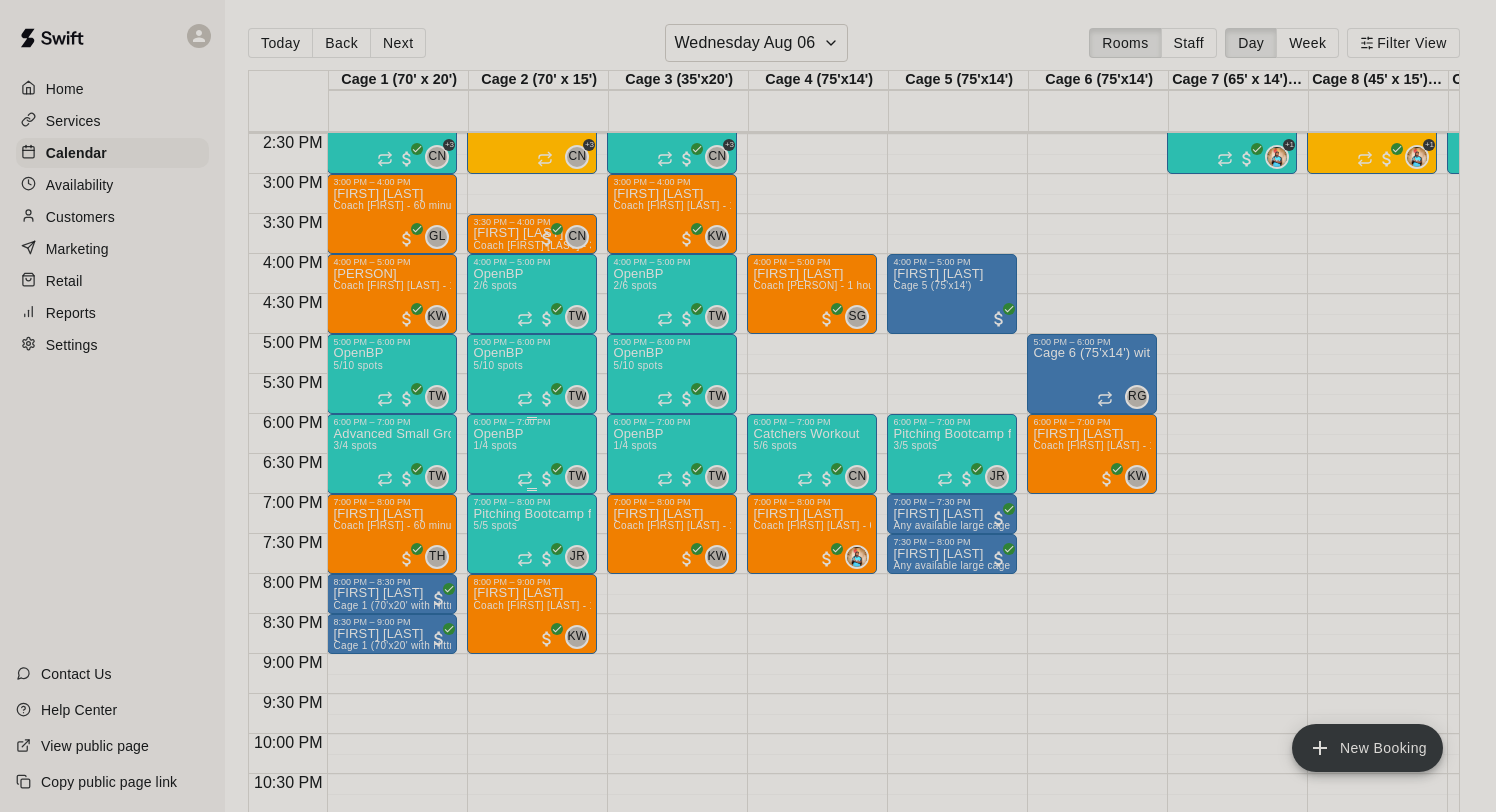 click on "OpenBP 1/4 spots TW 0" at bounding box center [532, 833] 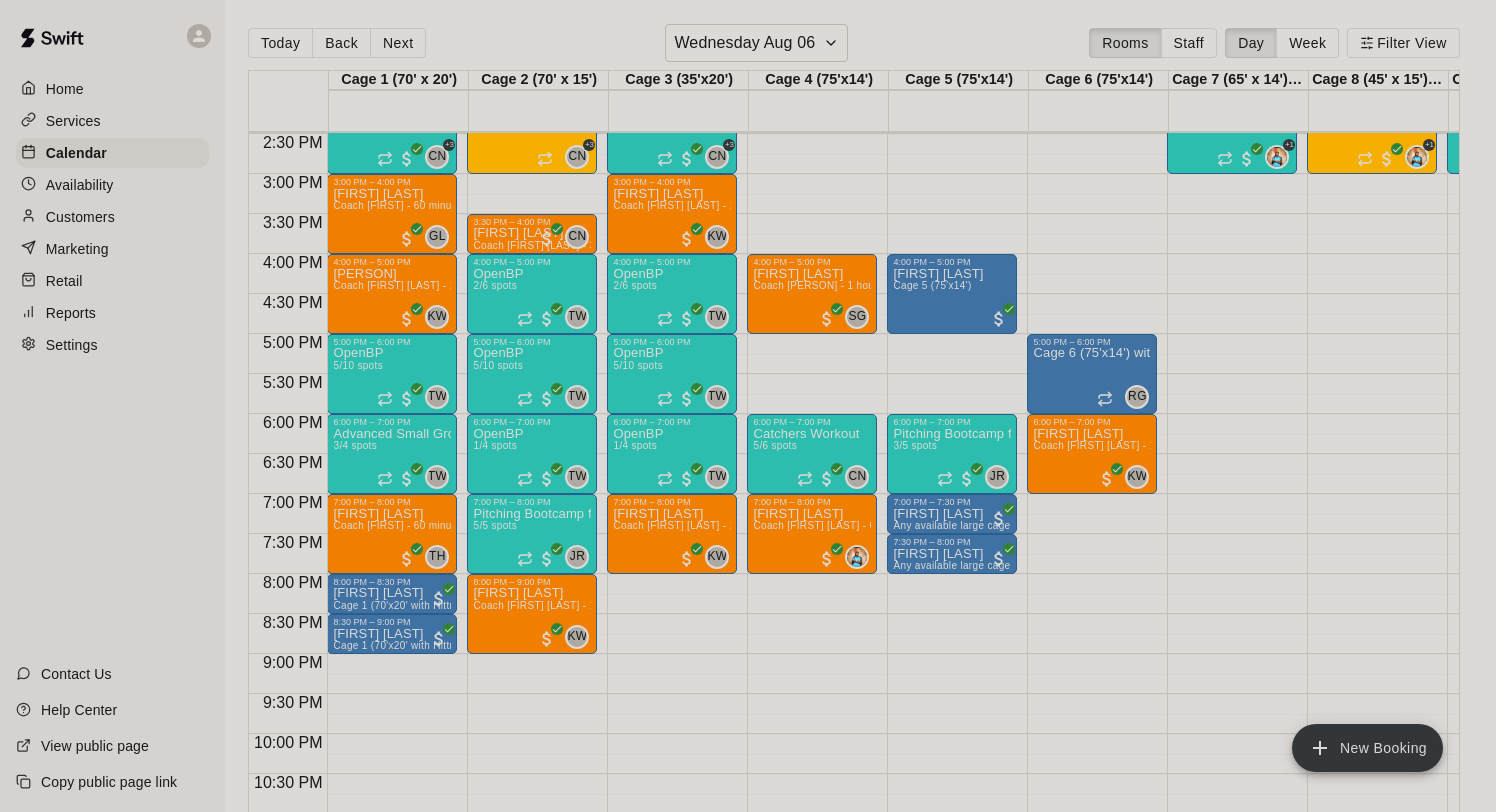 click 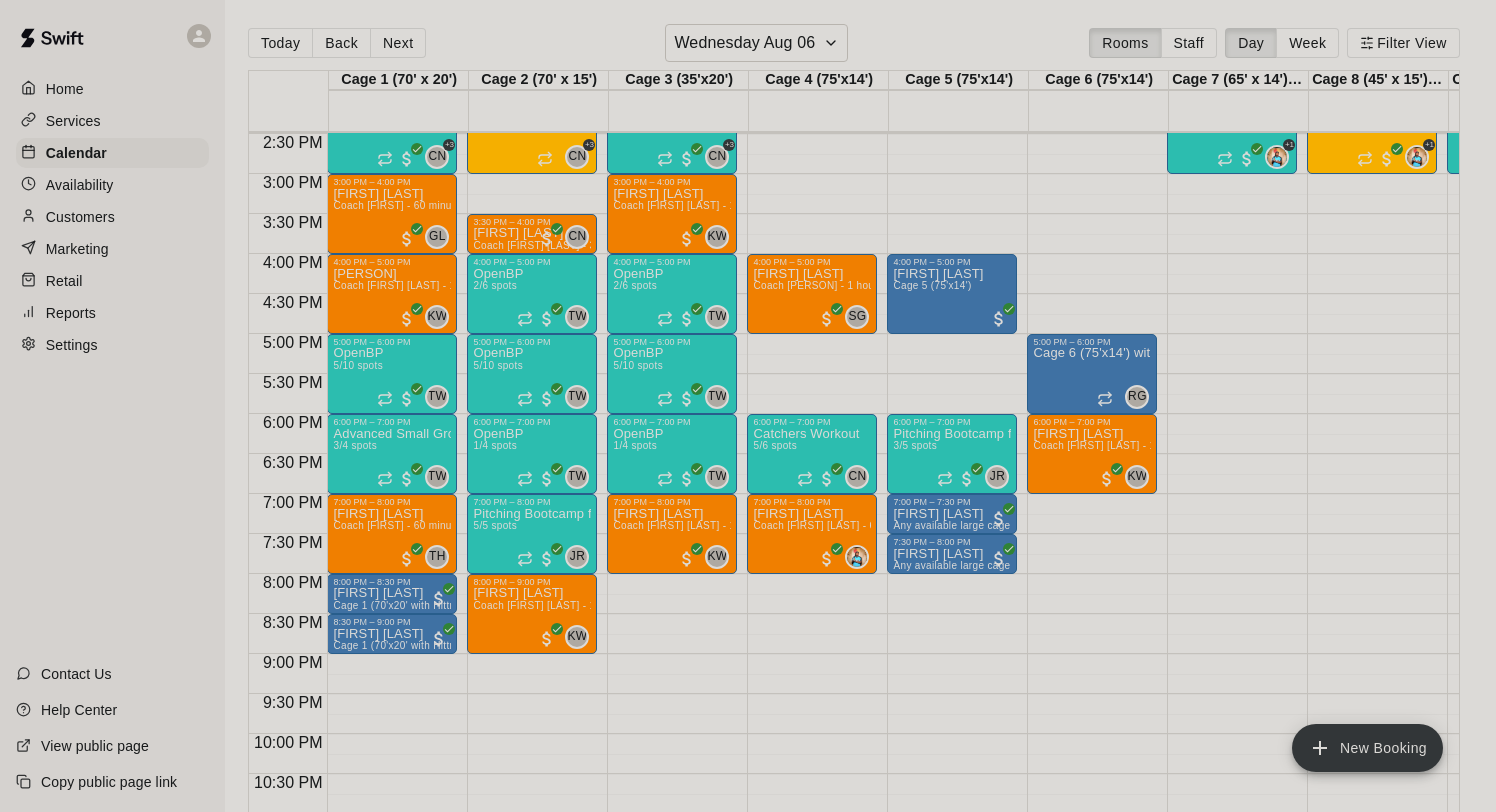 click on "*" at bounding box center [71, 2915] 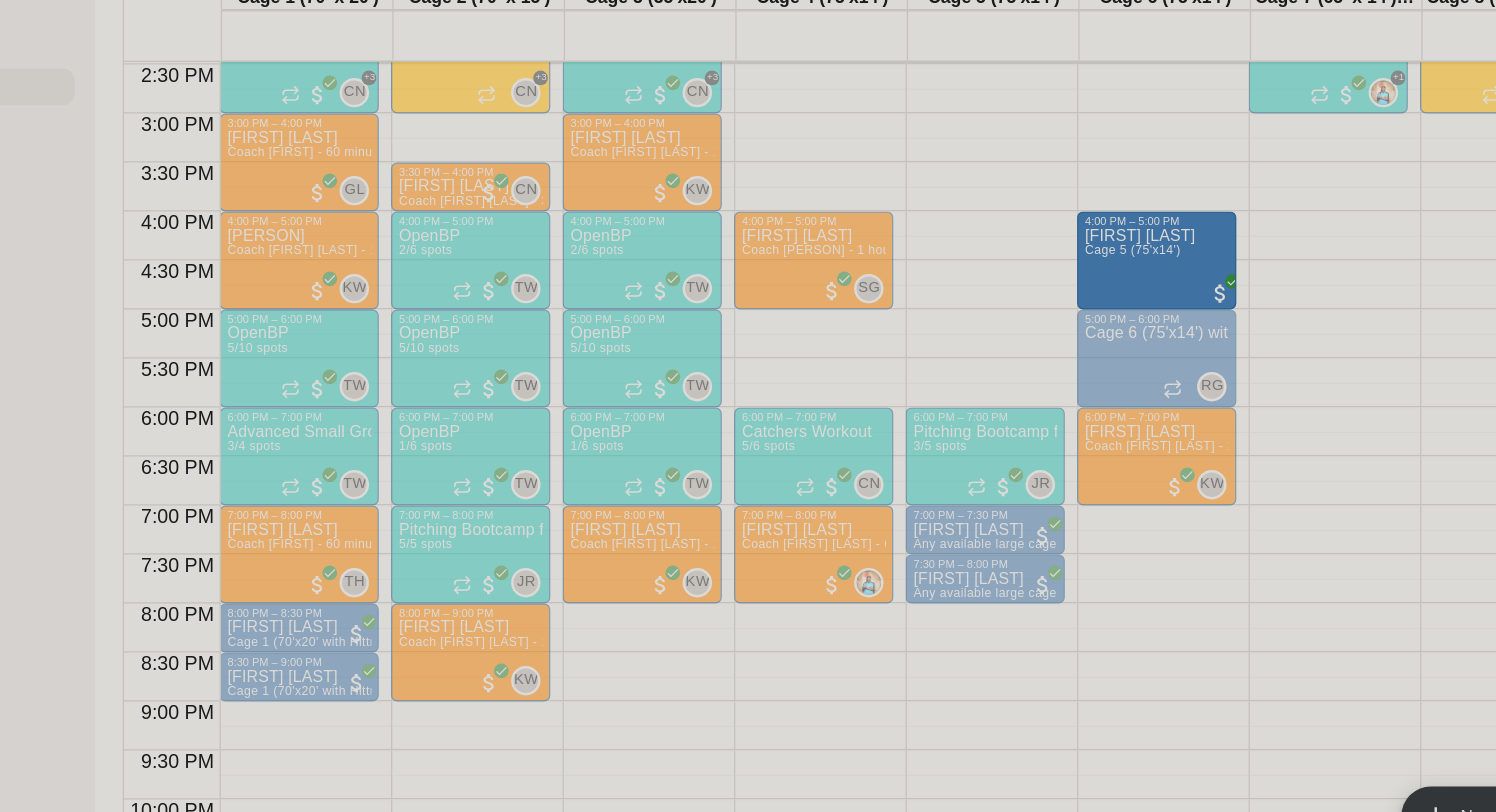 drag, startPoint x: 943, startPoint y: 288, endPoint x: 1061, endPoint y: 292, distance: 118.06778 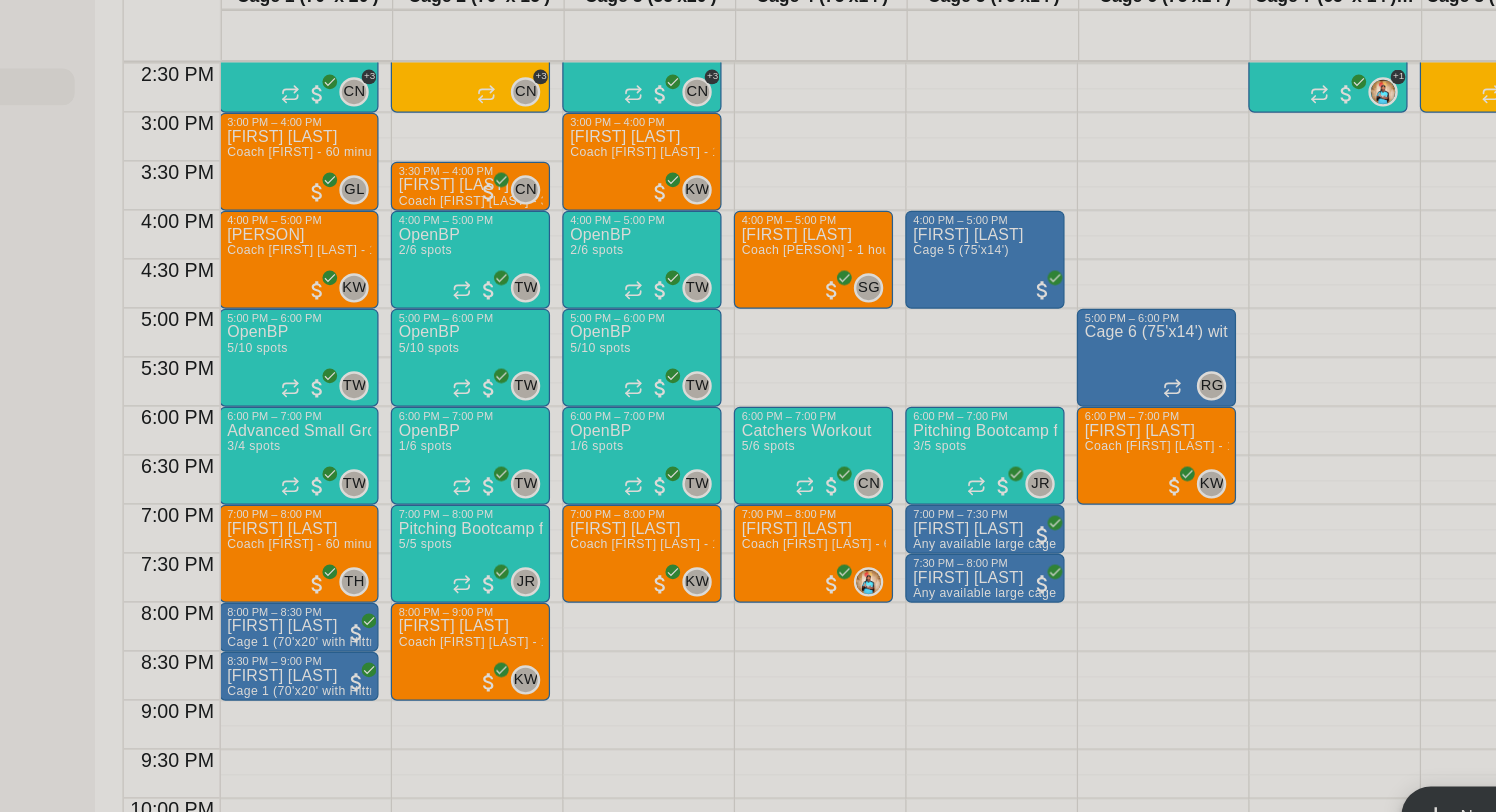 click on "Confirm" at bounding box center [89, 2507] 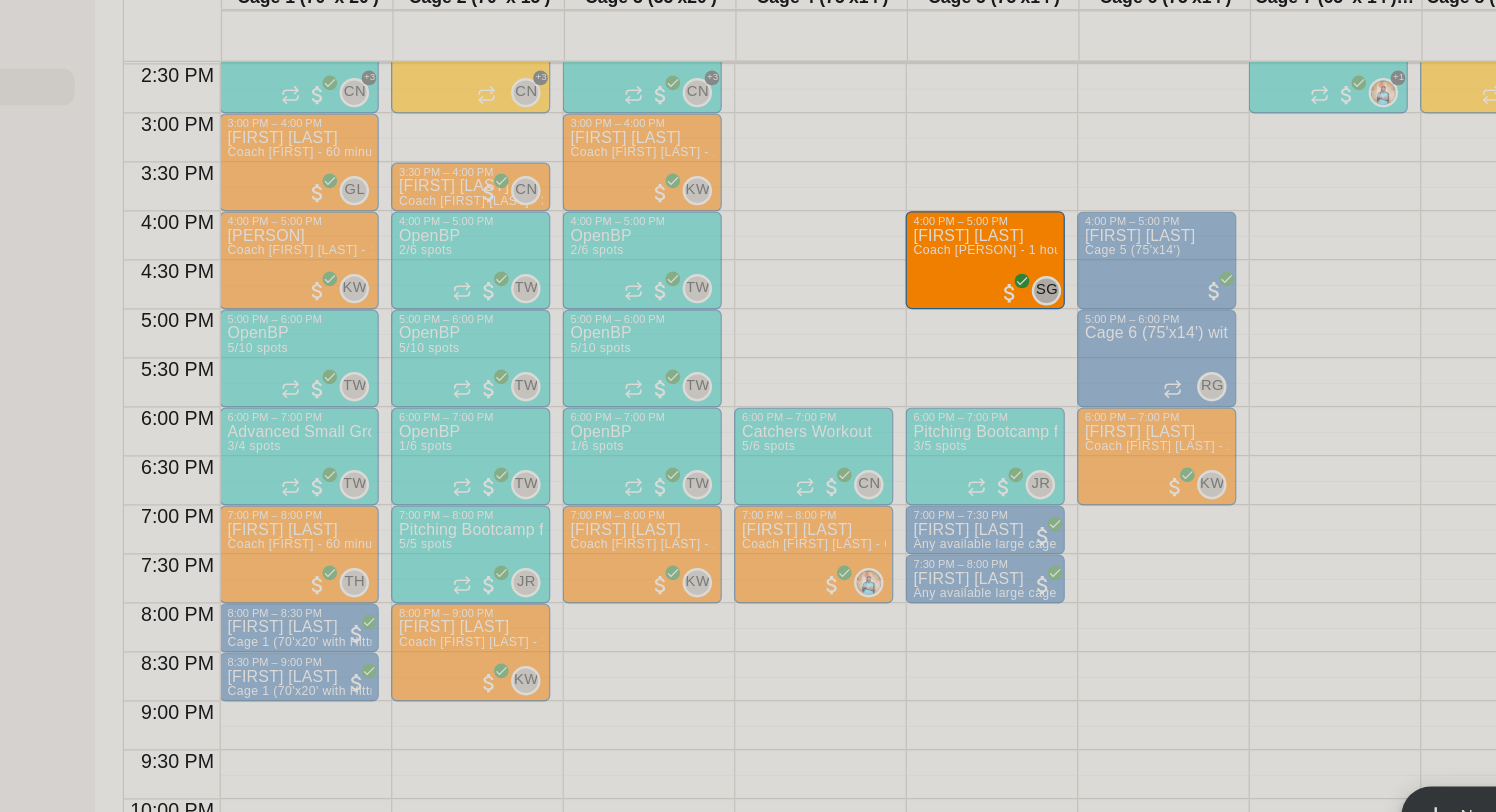 drag, startPoint x: 797, startPoint y: 289, endPoint x: 926, endPoint y: 299, distance: 129.38702 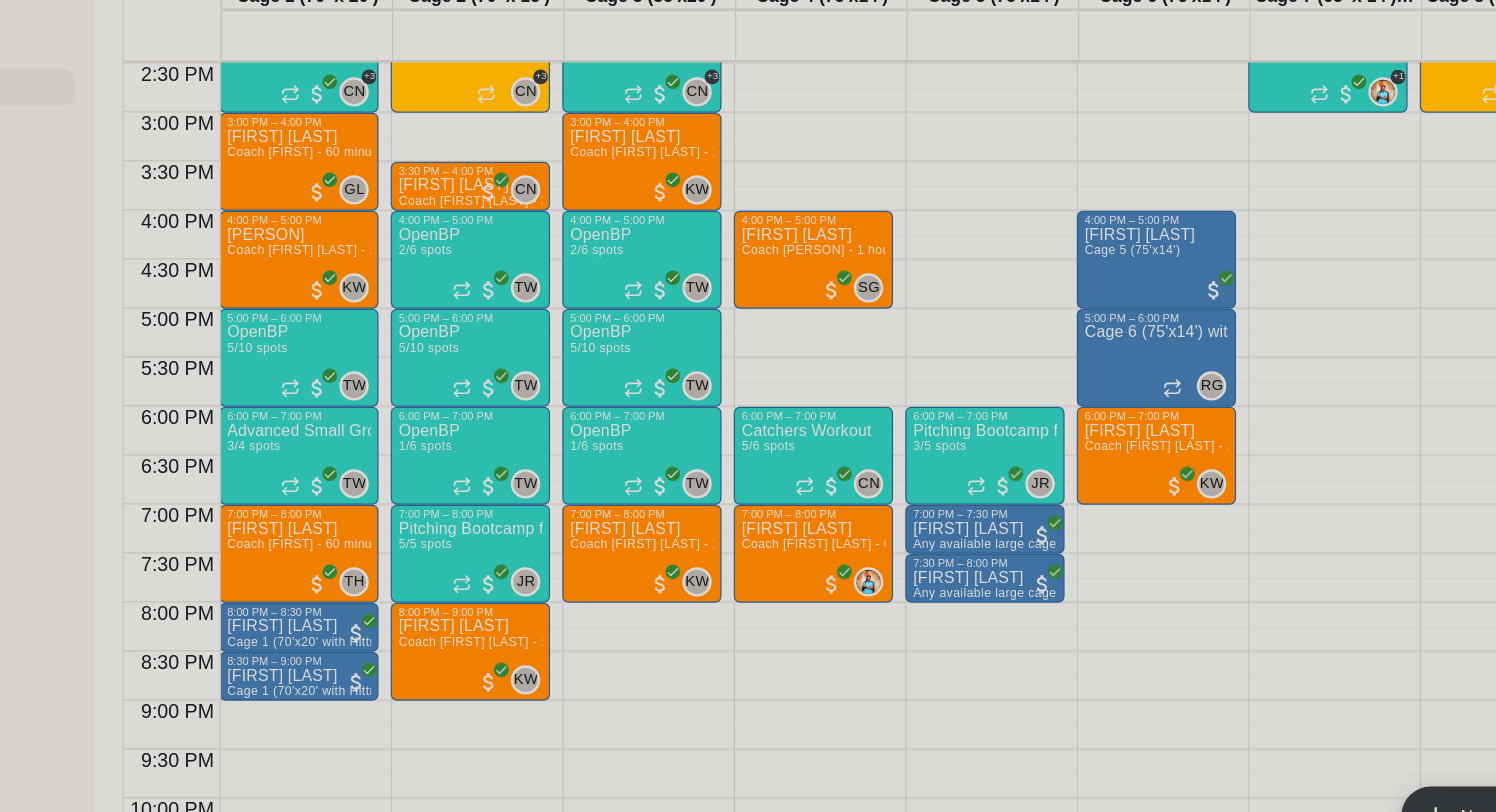 click on "Confirm" at bounding box center (89, 2507) 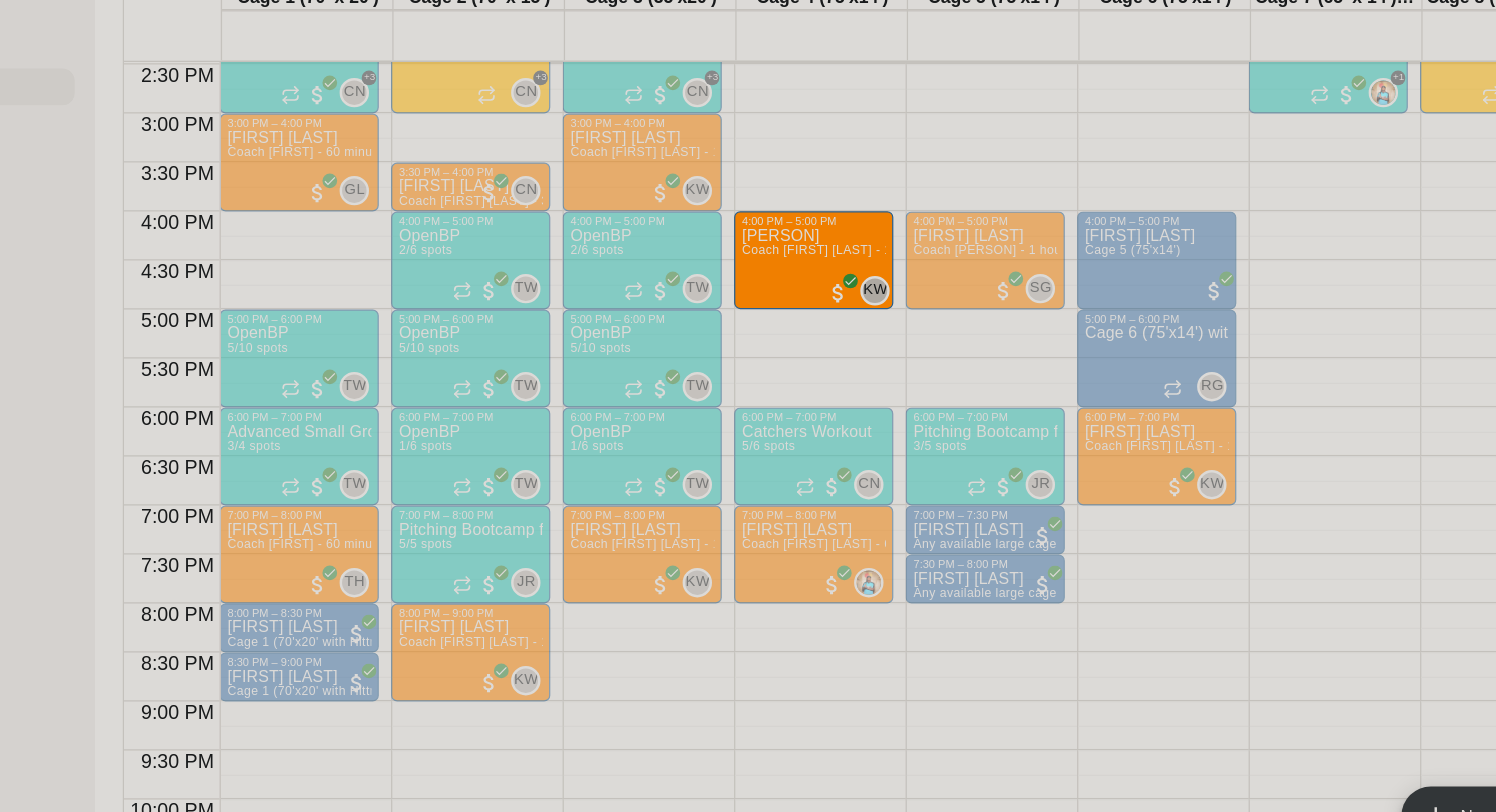drag, startPoint x: 379, startPoint y: 280, endPoint x: 786, endPoint y: 293, distance: 407.20755 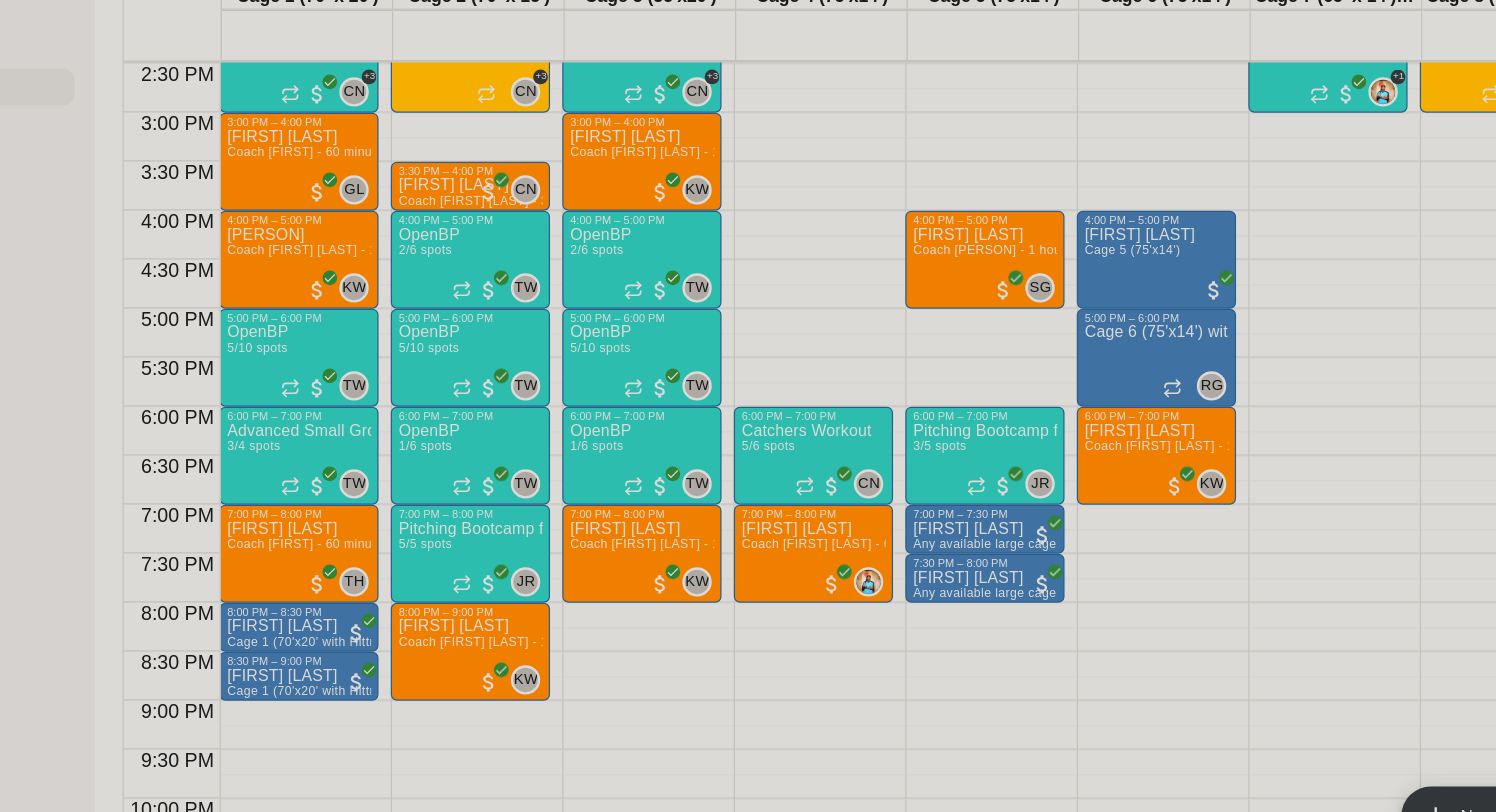 click on "Confirm" at bounding box center [89, 2507] 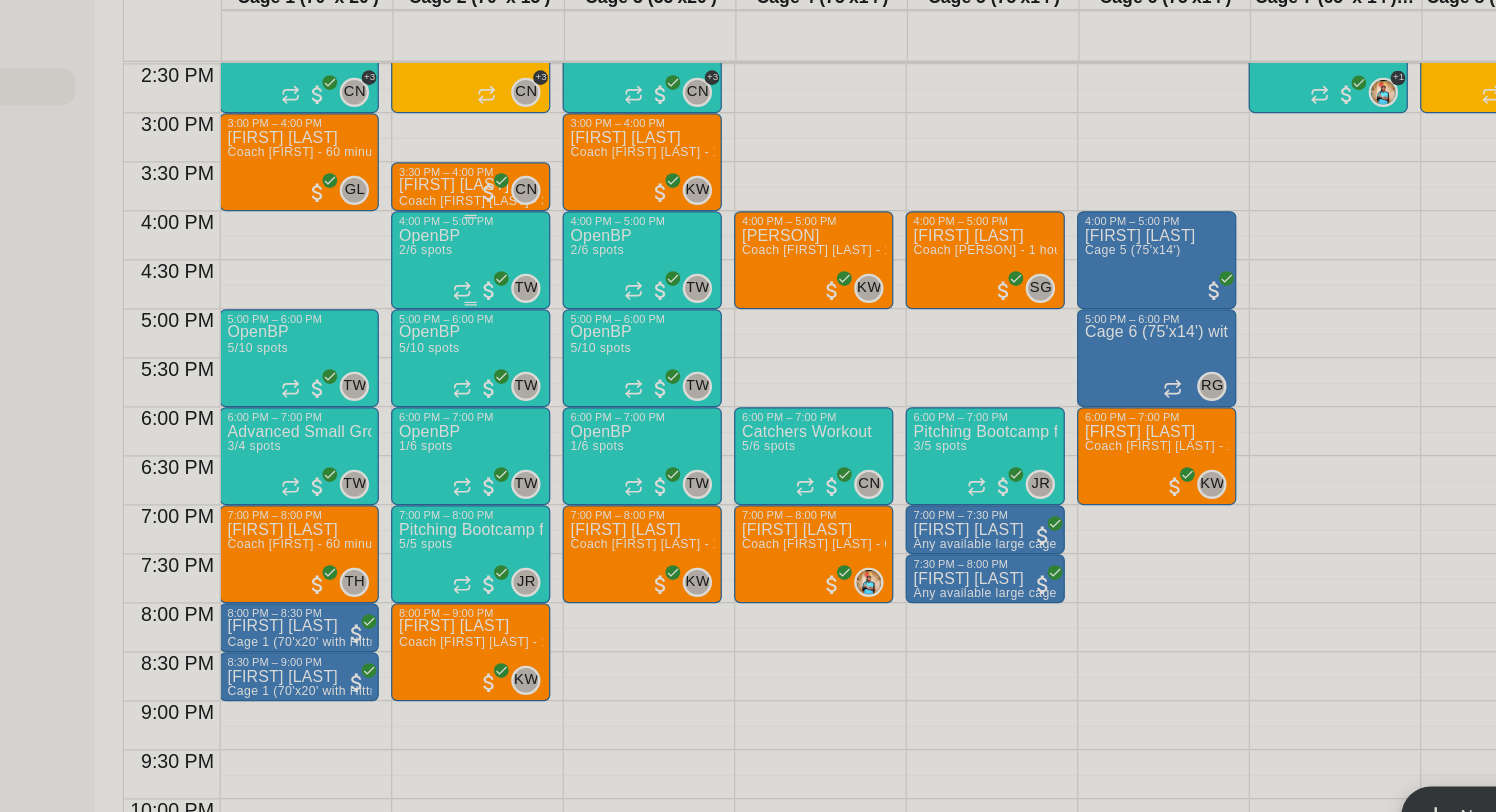 click on "OpenBP 2/6 spots" at bounding box center [498, 673] 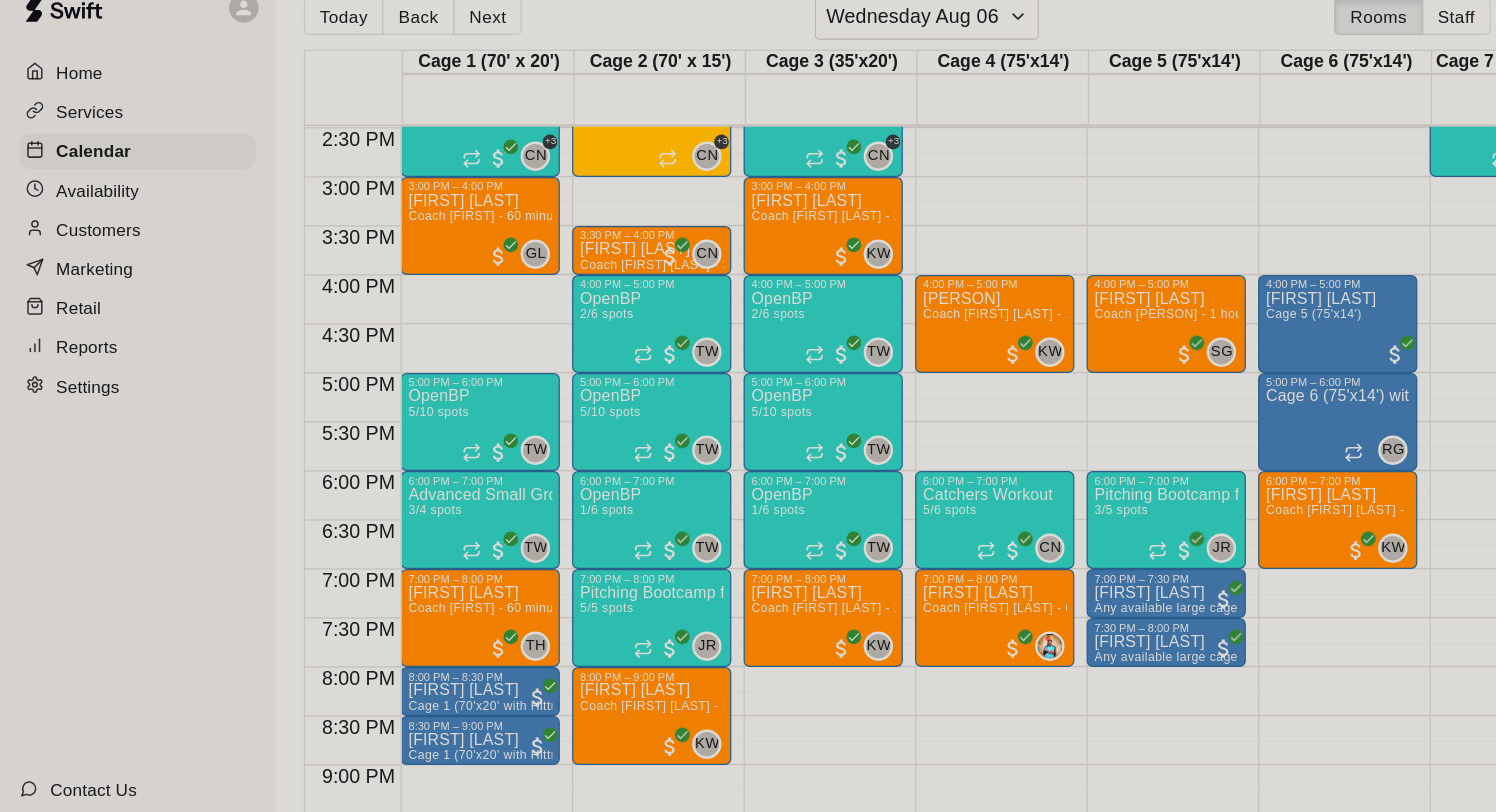 click 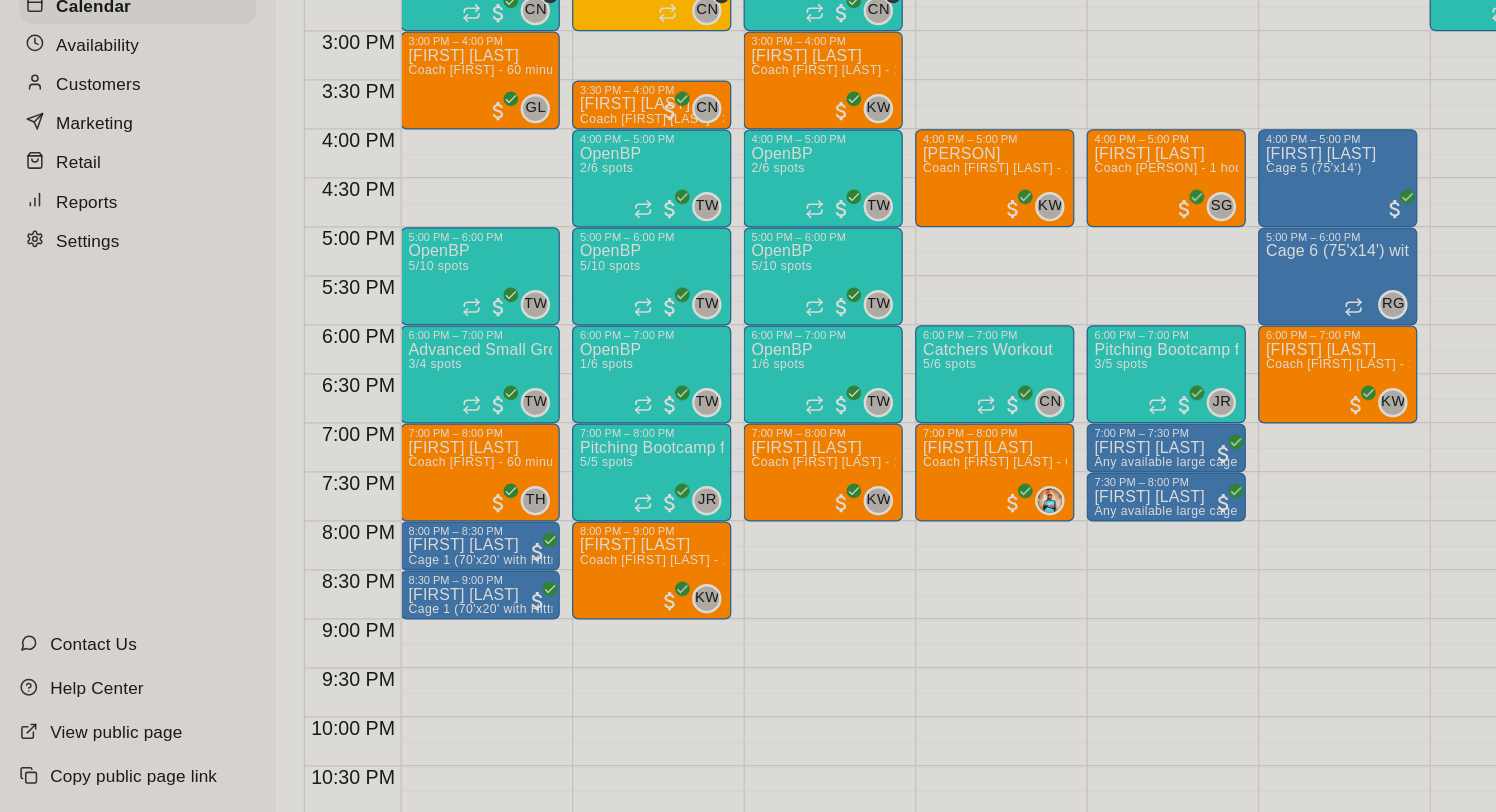 scroll, scrollTop: 0, scrollLeft: 0, axis: both 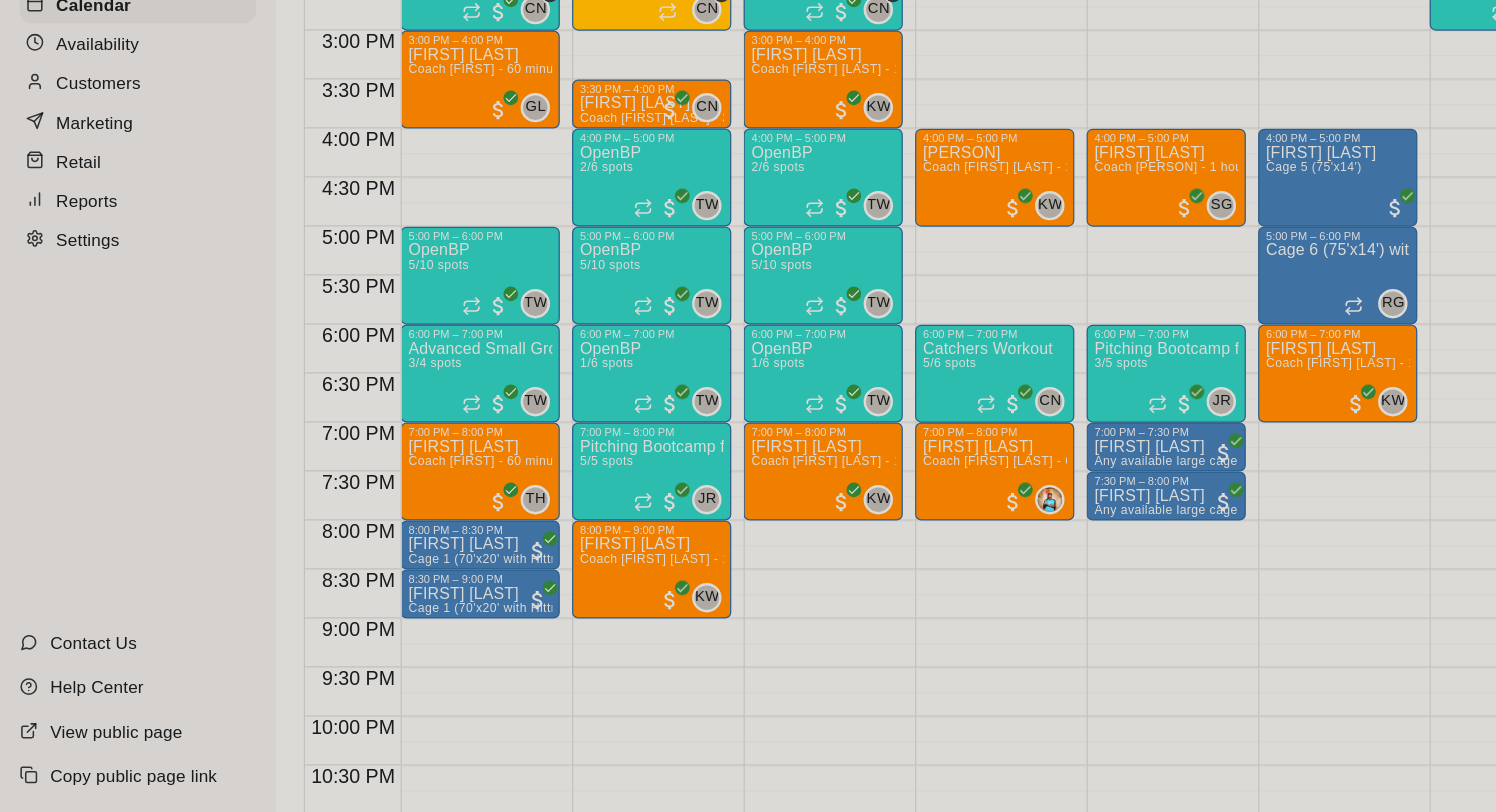 click on "Save booking" at bounding box center [106, 8252] 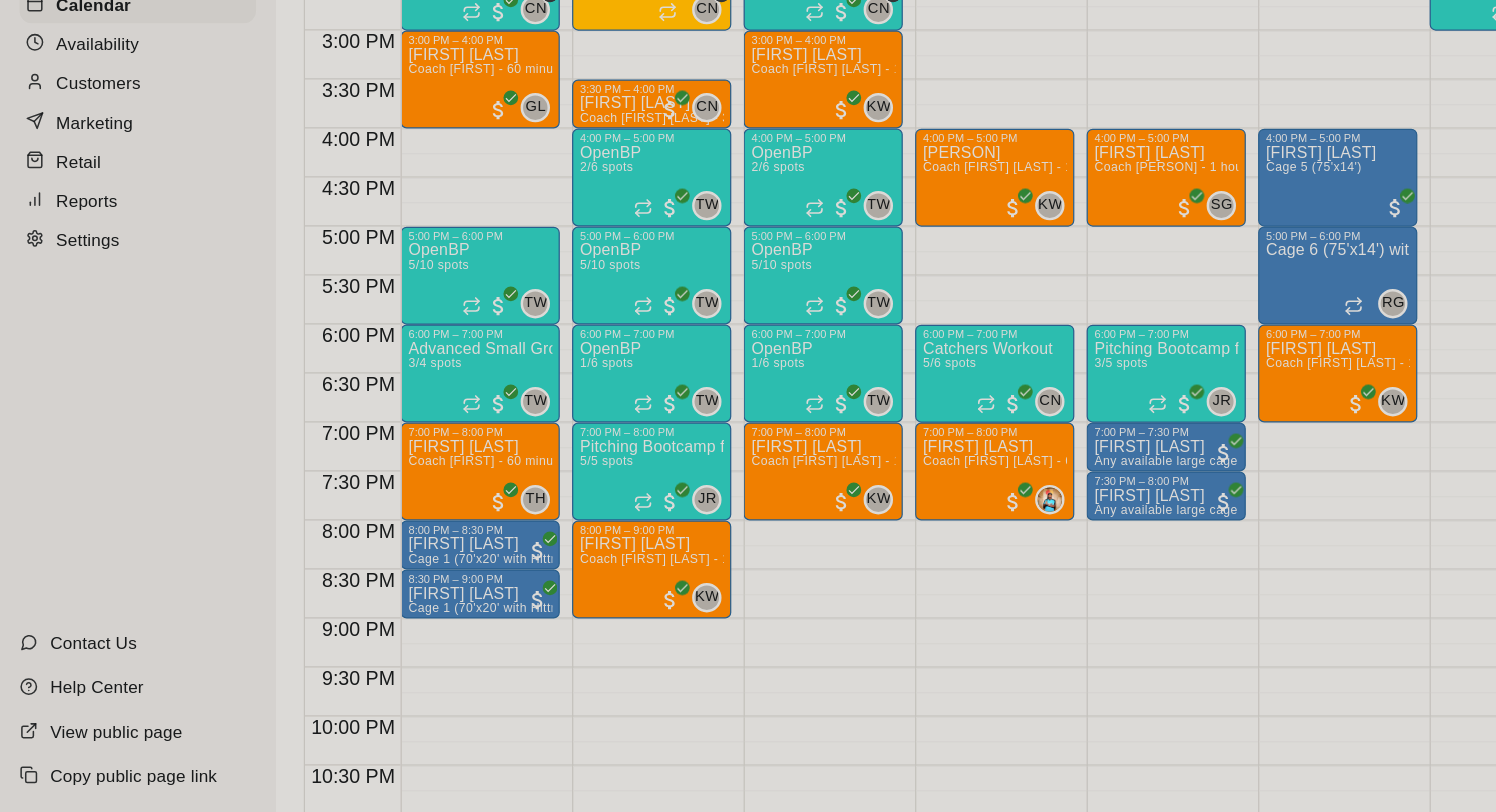 click on "Confirm" at bounding box center [89, 14443] 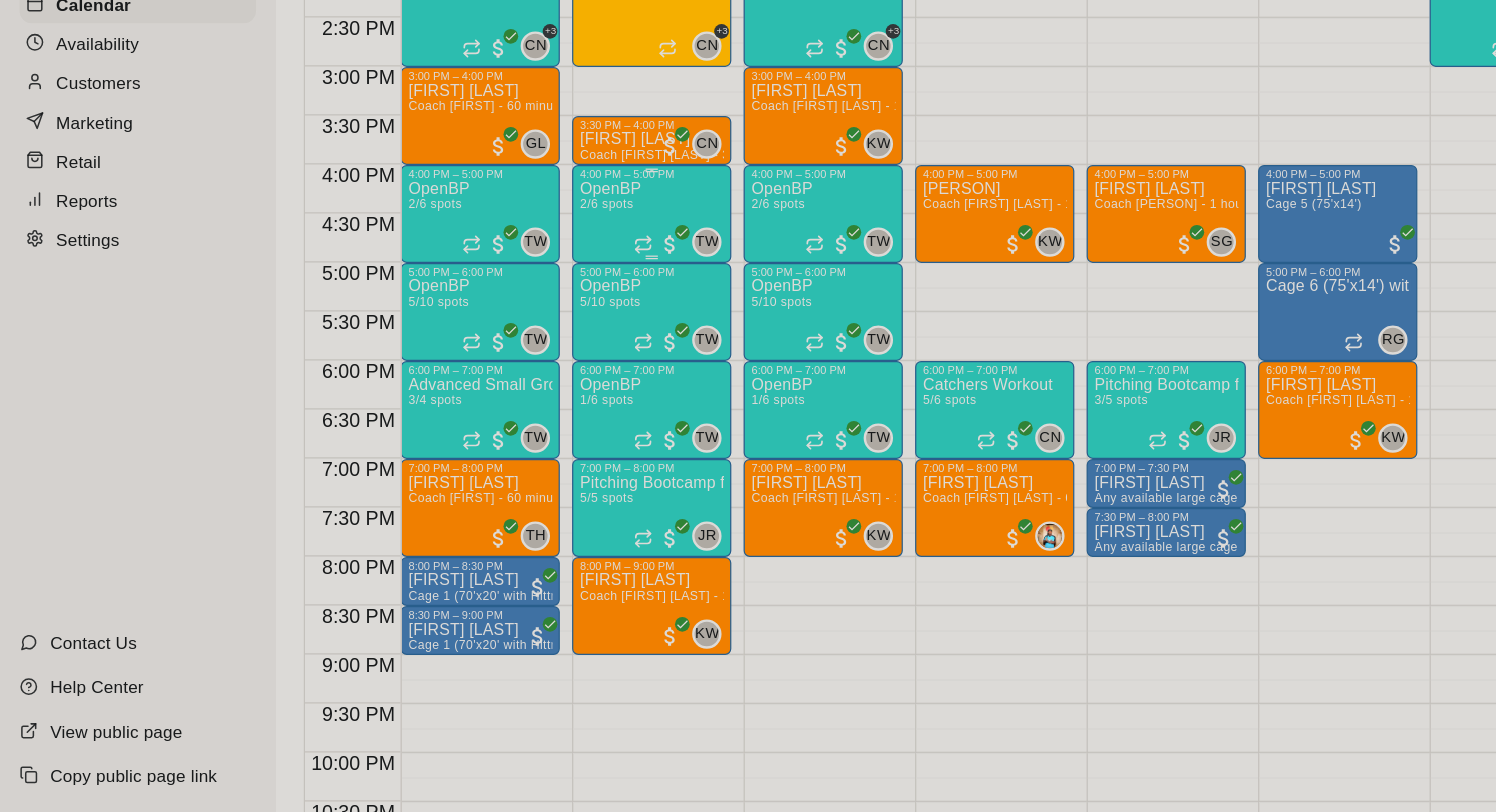 scroll, scrollTop: 1120, scrollLeft: 0, axis: vertical 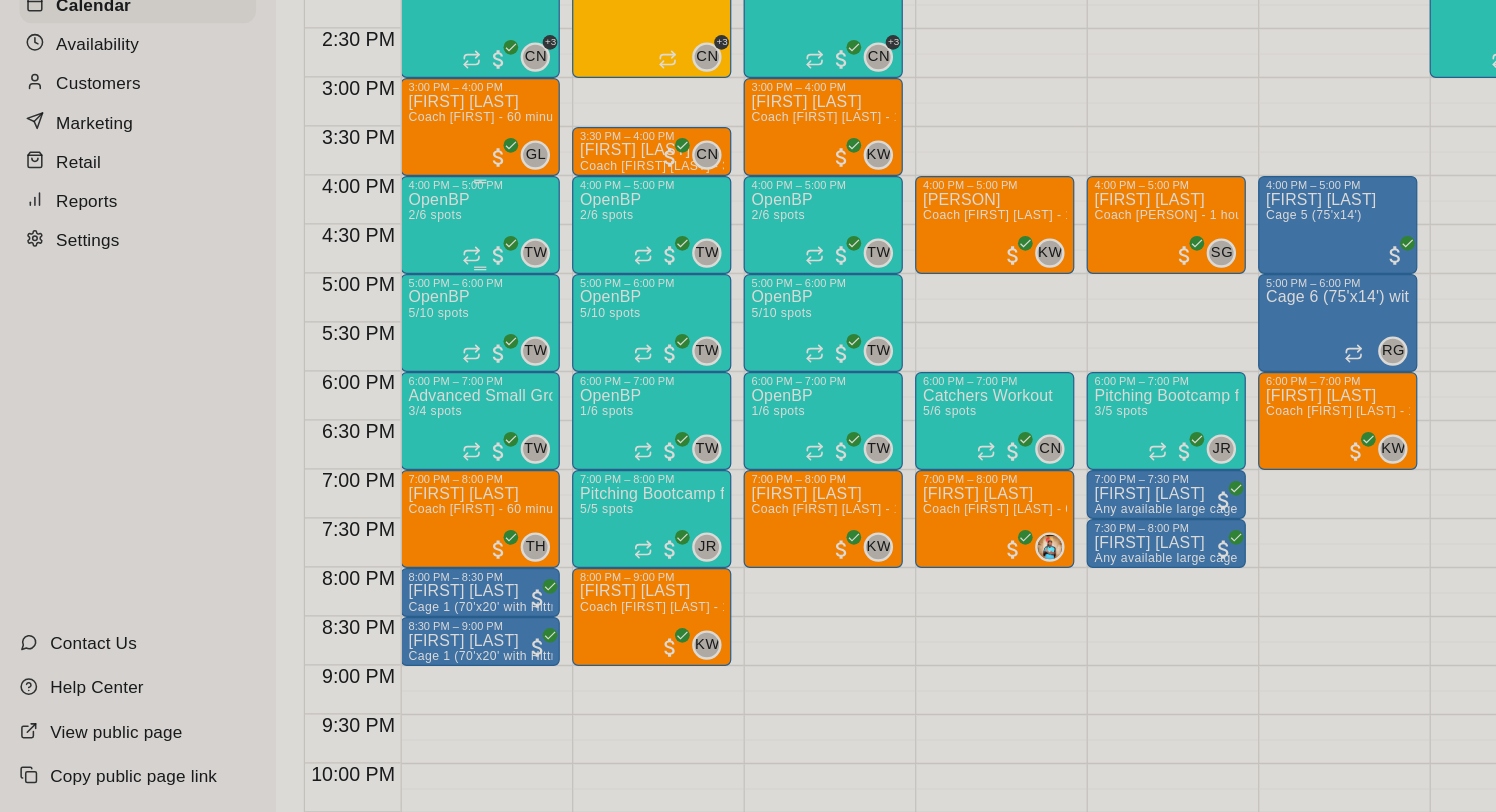 click on "OpenBP 2/6 spots TW 0" at bounding box center (392, 712) 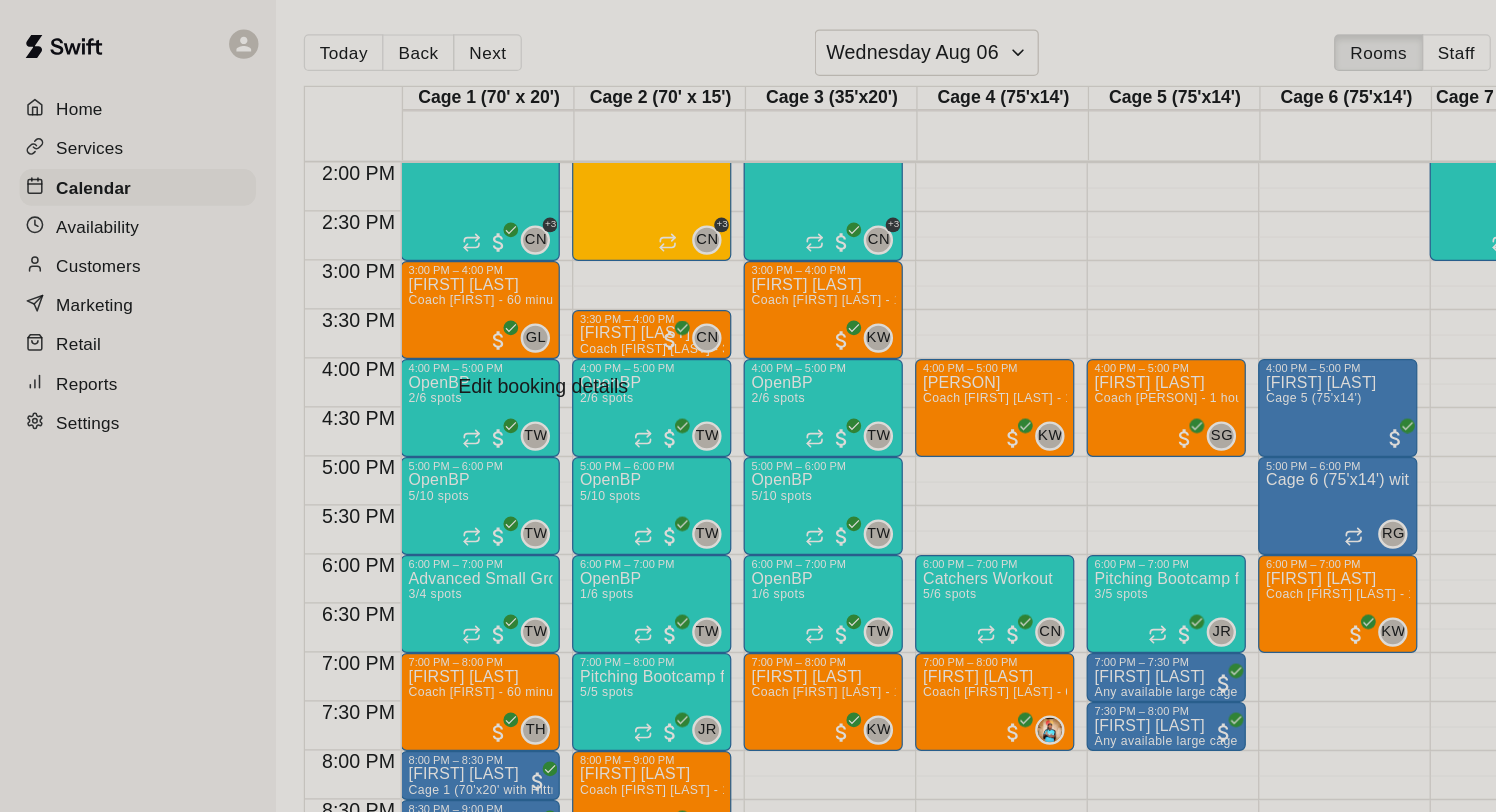 click at bounding box center (8, 865) 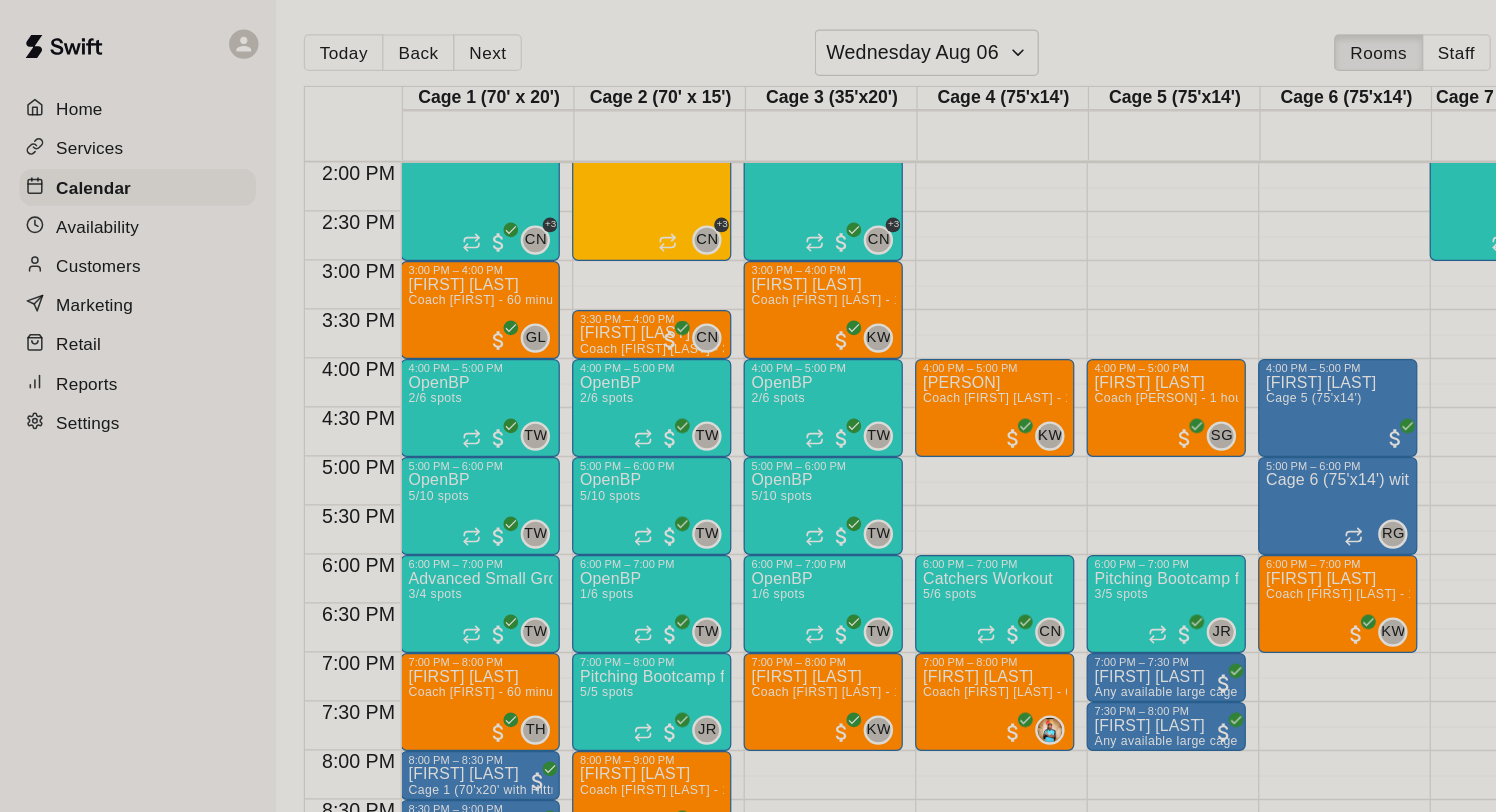 click on "*" at bounding box center (71, 2915) 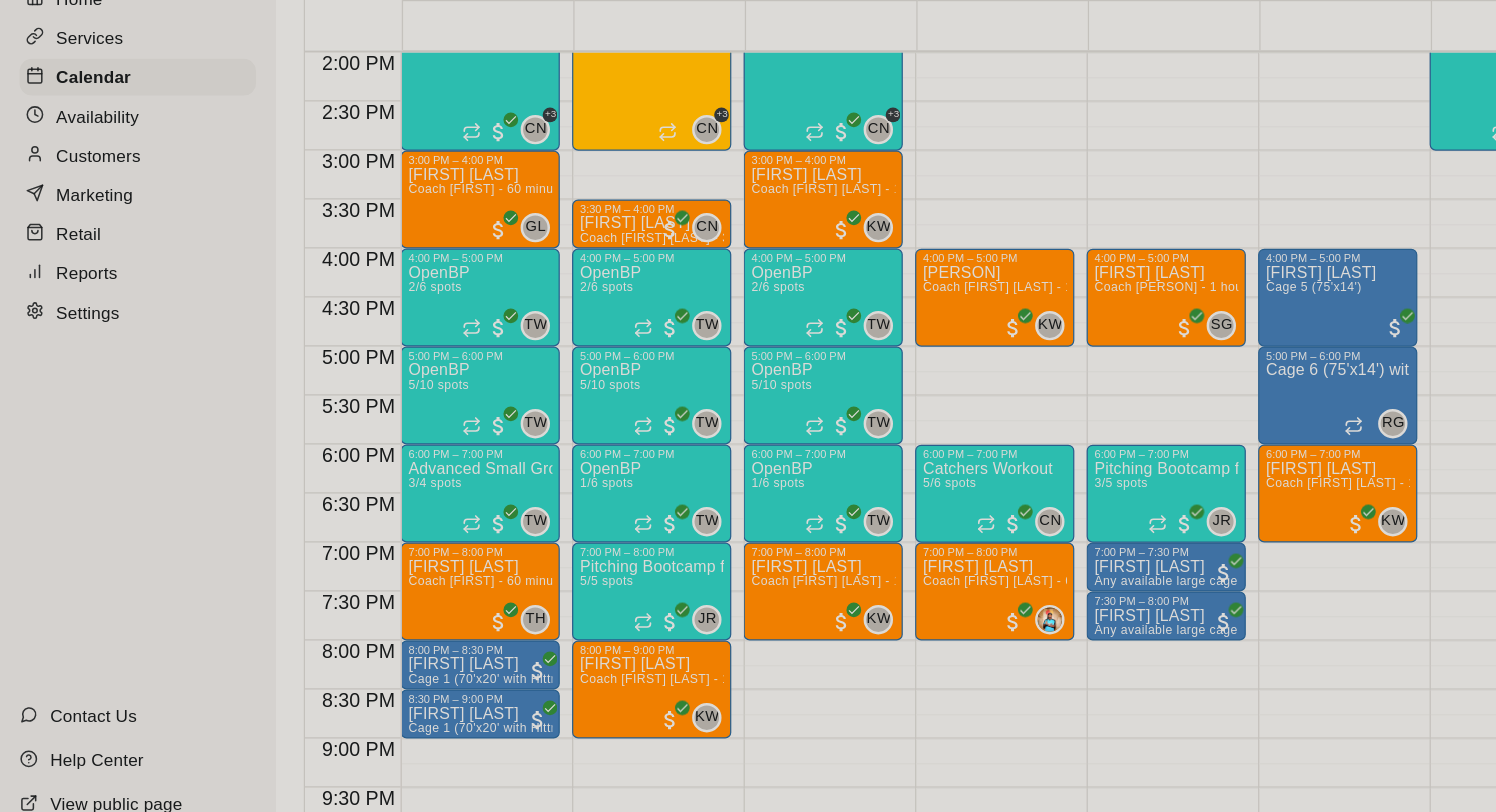 click on "Save booking" at bounding box center (106, 8252) 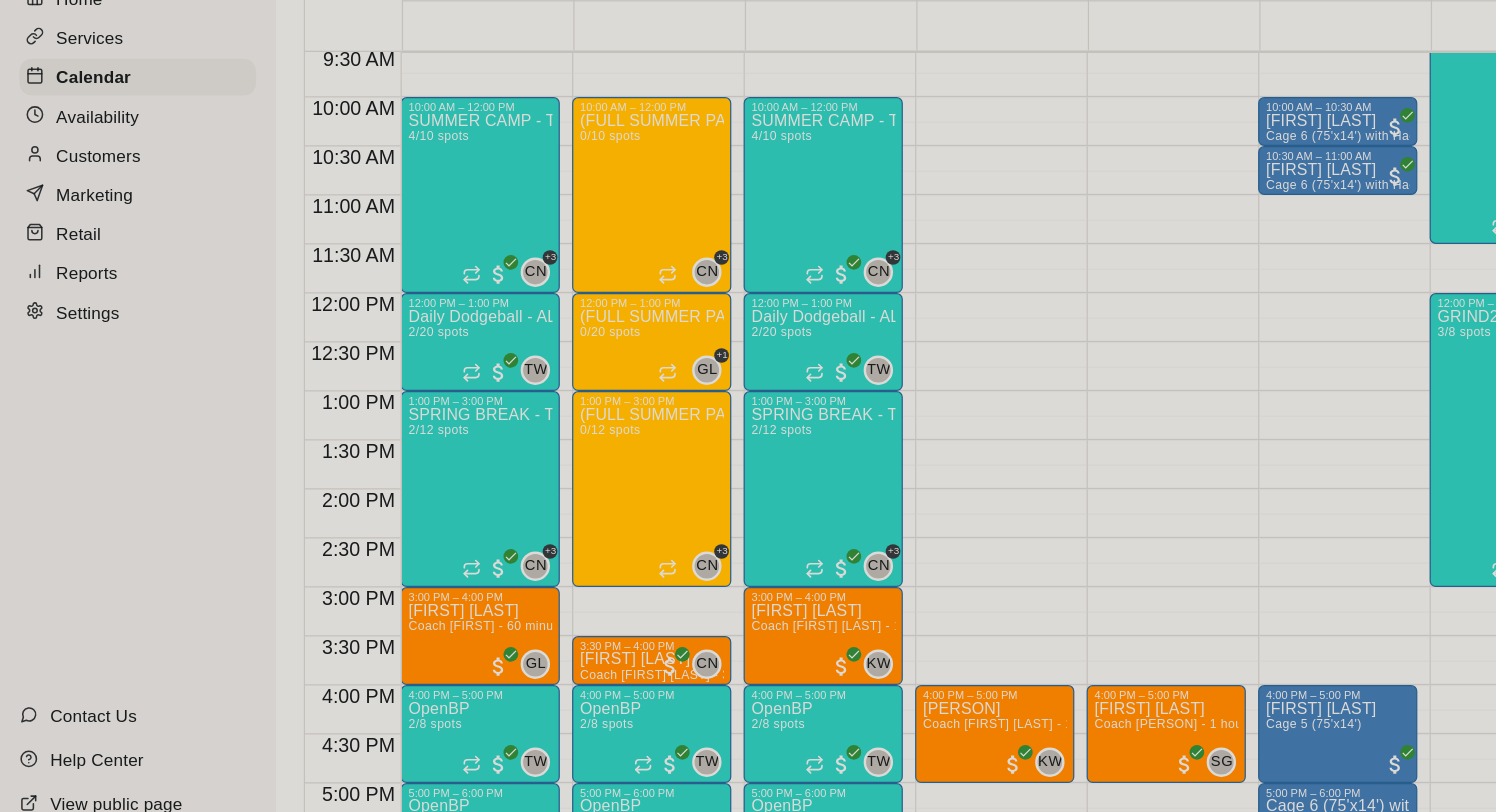 scroll, scrollTop: 764, scrollLeft: 21, axis: both 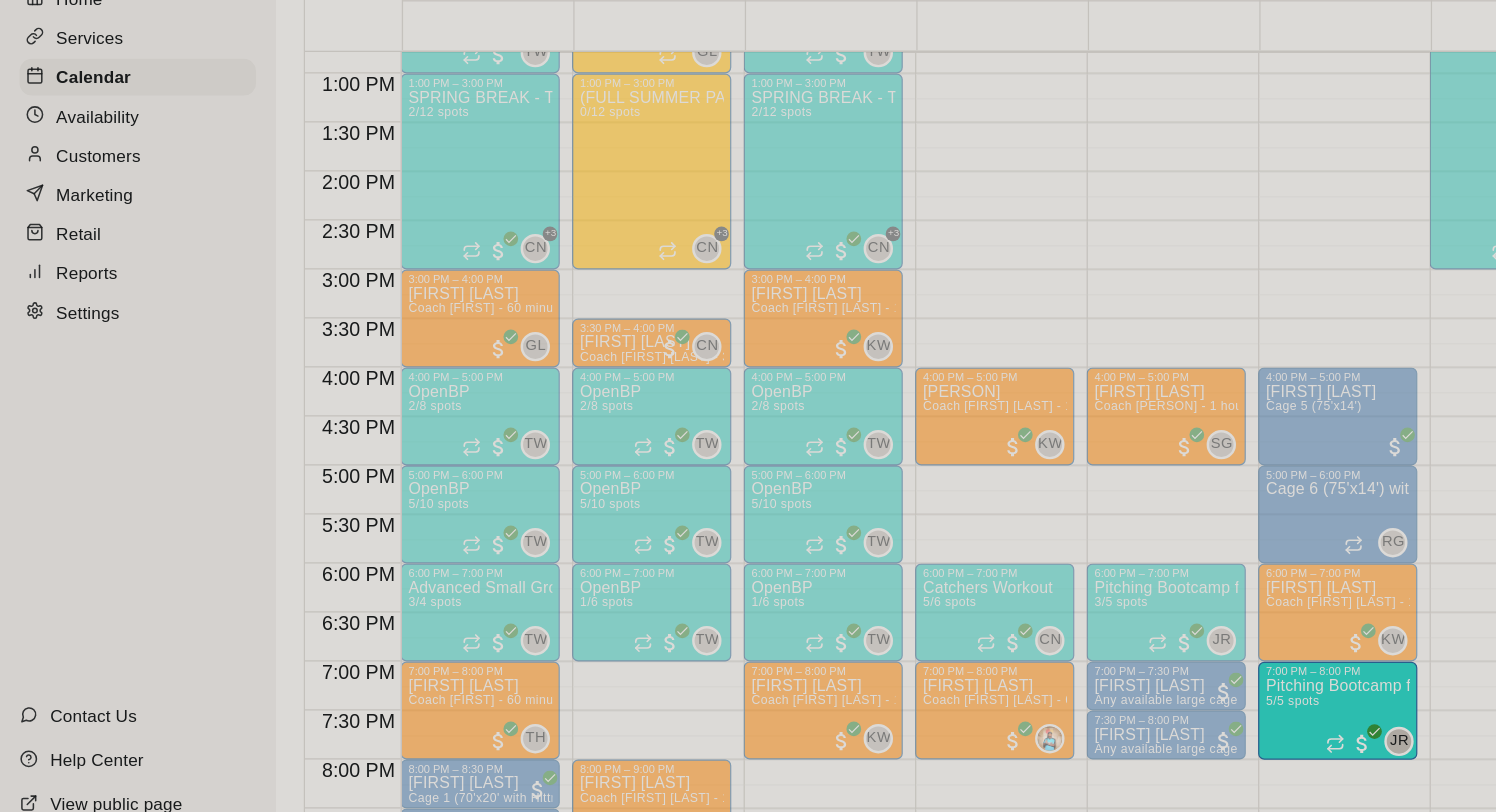 drag, startPoint x: 528, startPoint y: 664, endPoint x: 1084, endPoint y: 669, distance: 556.02246 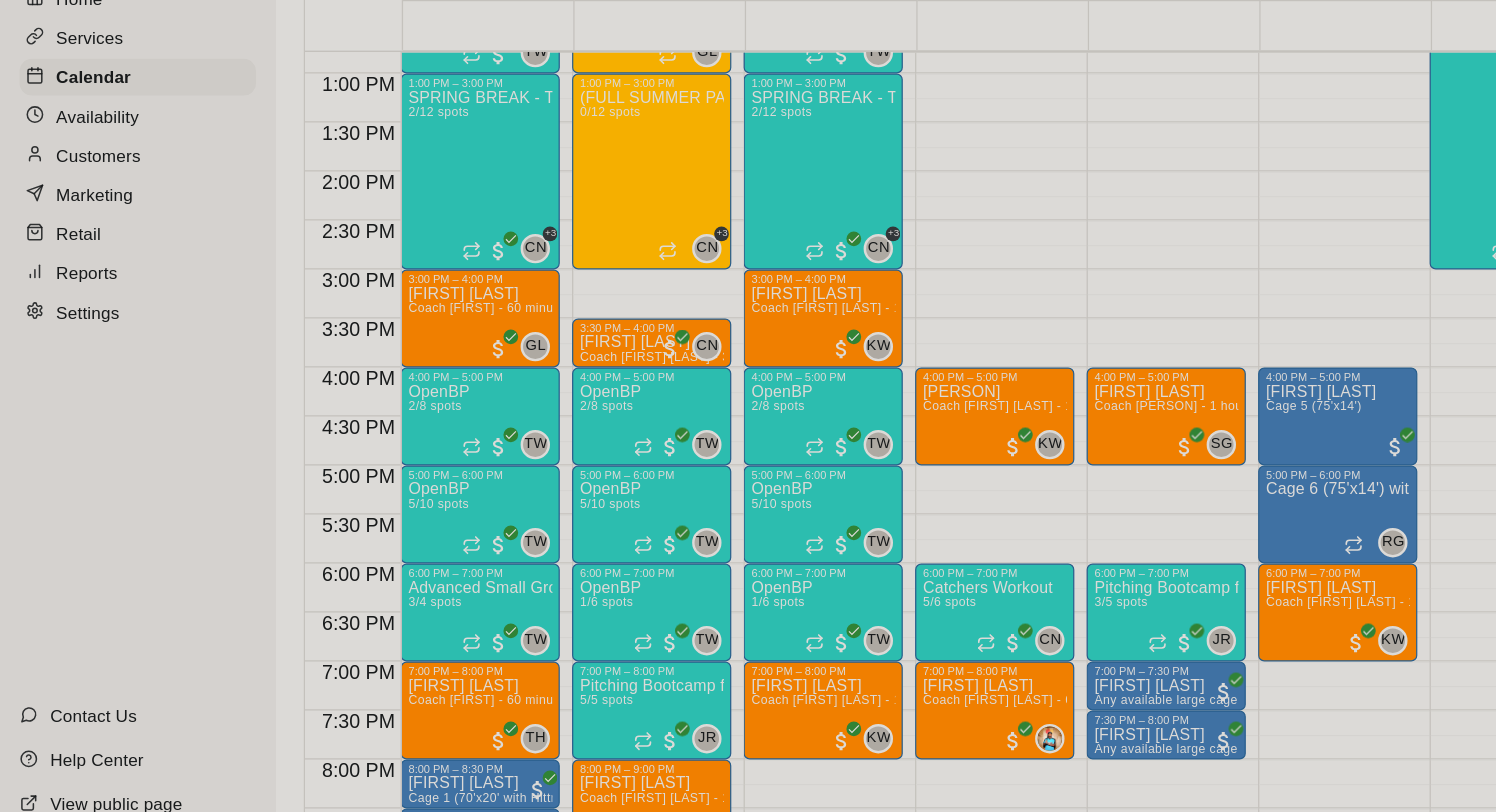 click on "Confirm" at bounding box center (89, 8623) 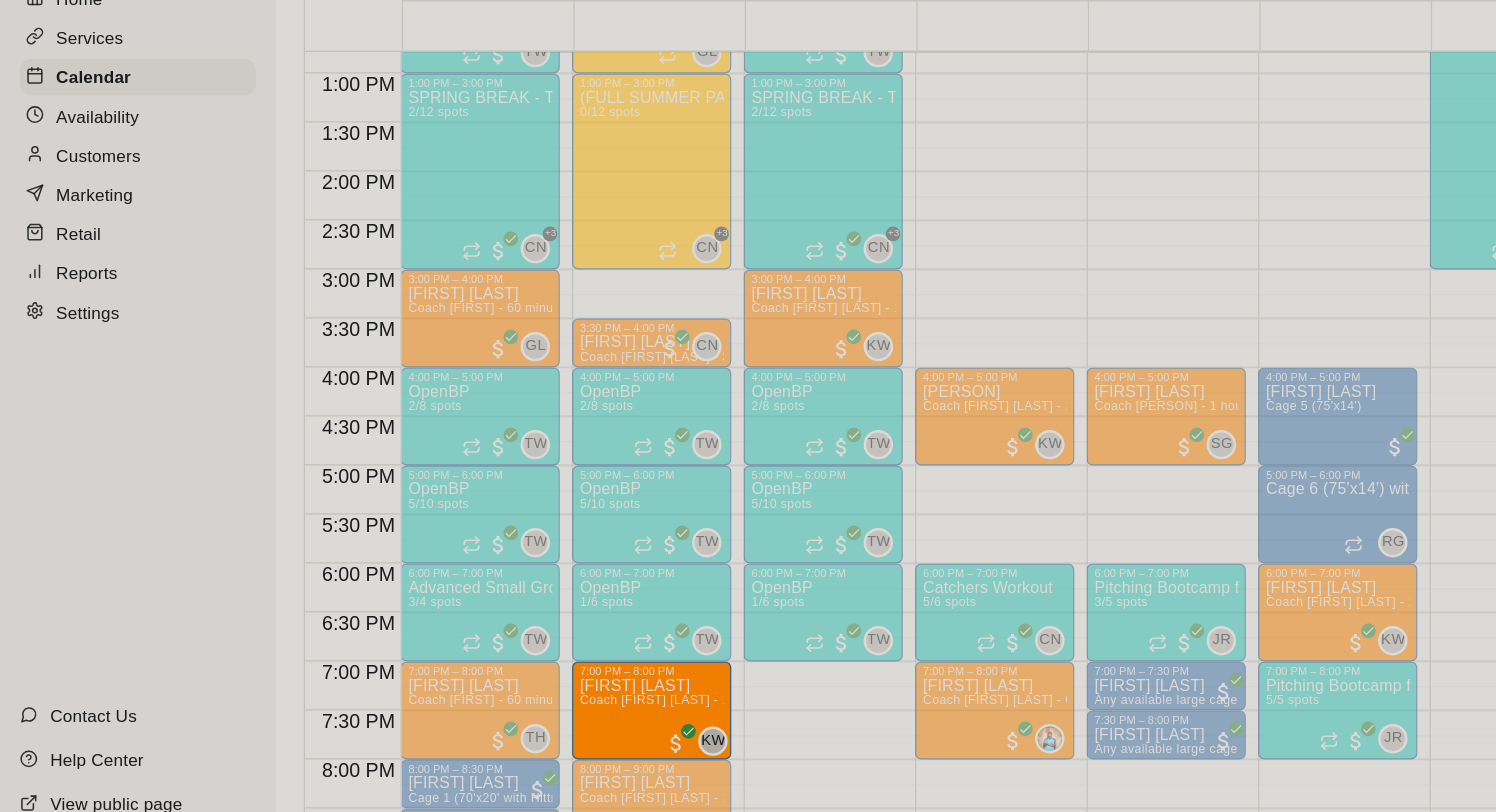 drag, startPoint x: 649, startPoint y: 662, endPoint x: 539, endPoint y: 665, distance: 110.0409 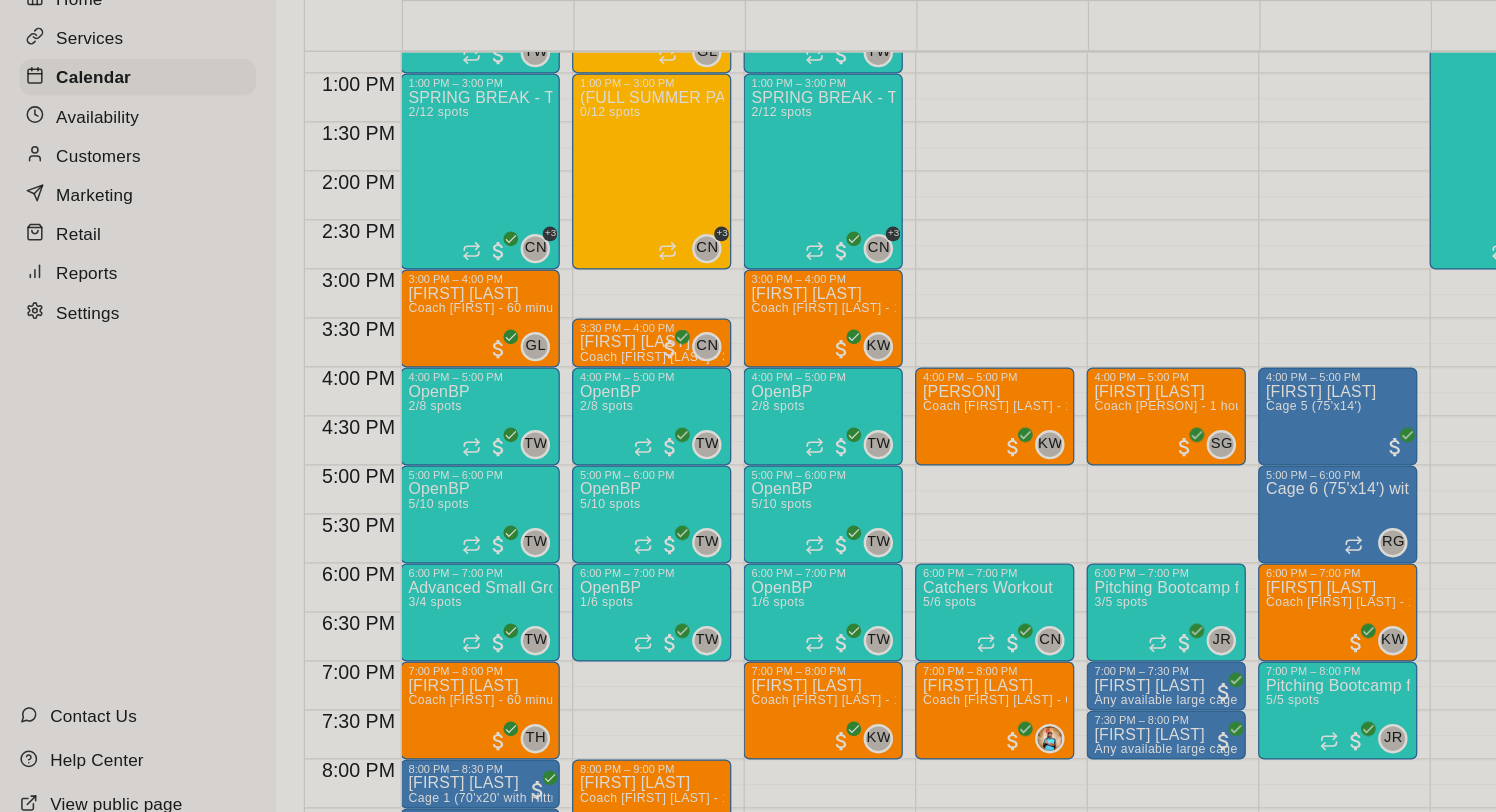 click on "Confirm" at bounding box center [89, 2507] 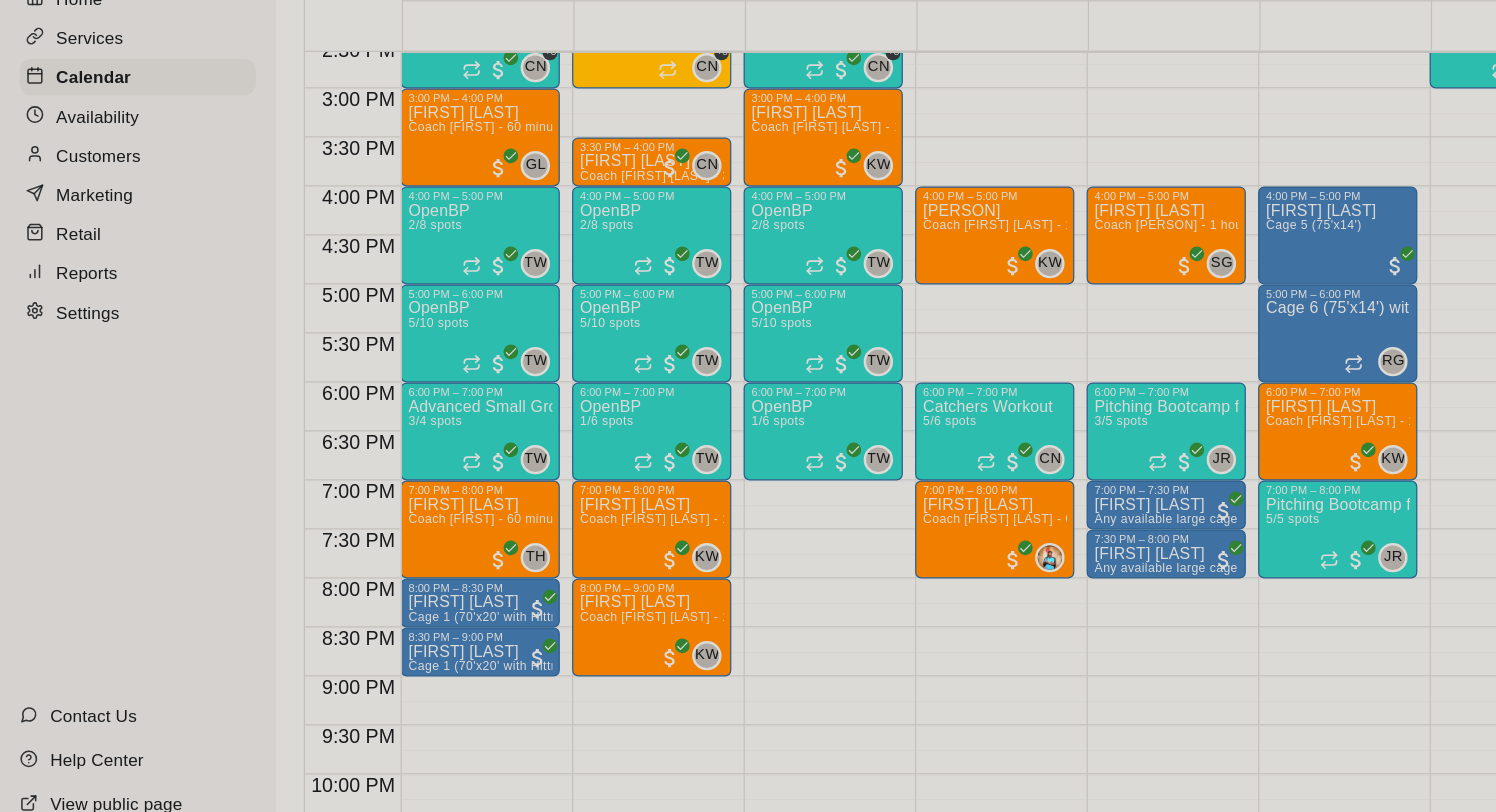 scroll, scrollTop: 1178, scrollLeft: 0, axis: vertical 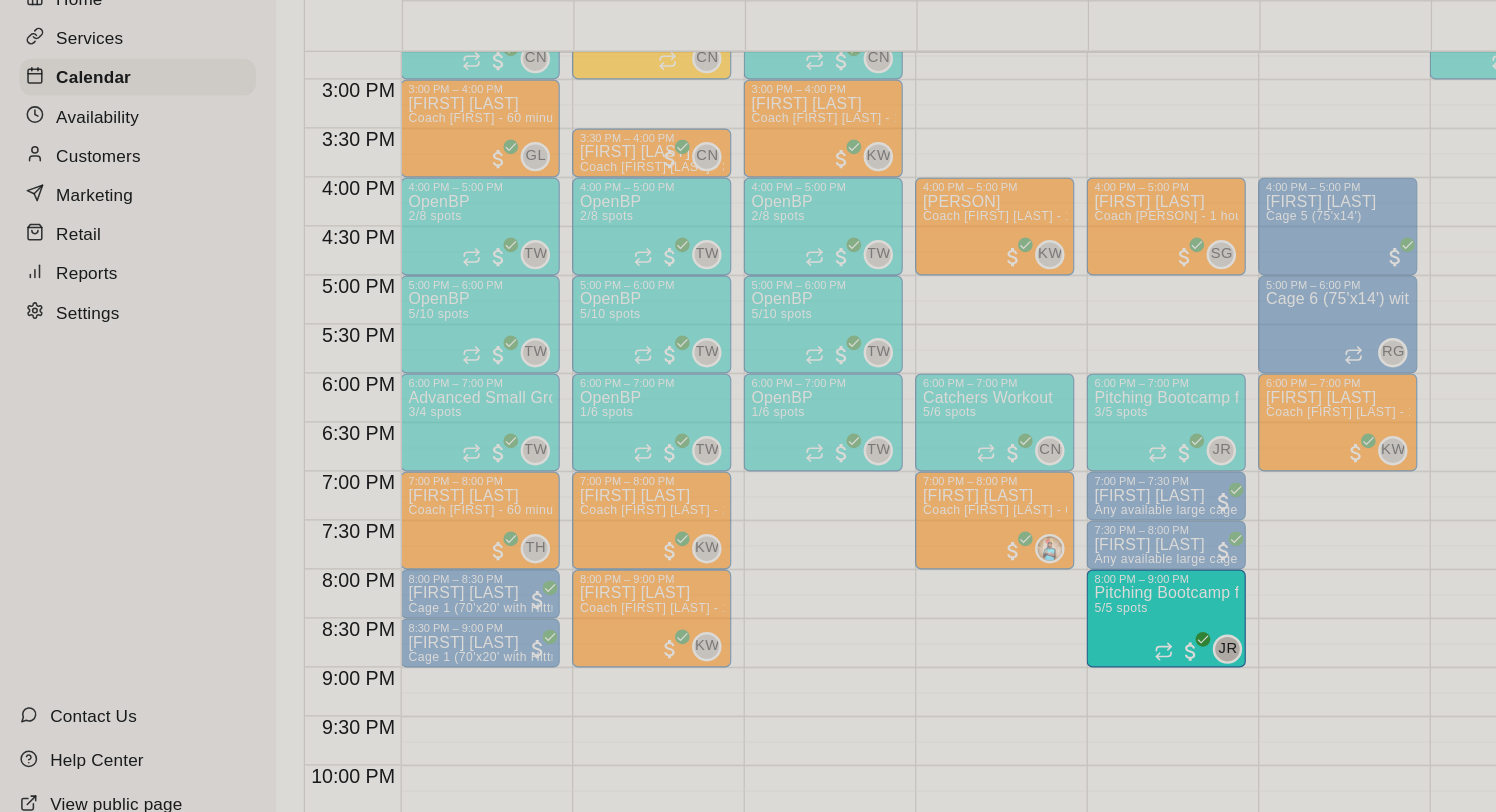 drag, startPoint x: 1100, startPoint y: 510, endPoint x: 956, endPoint y: 599, distance: 169.28378 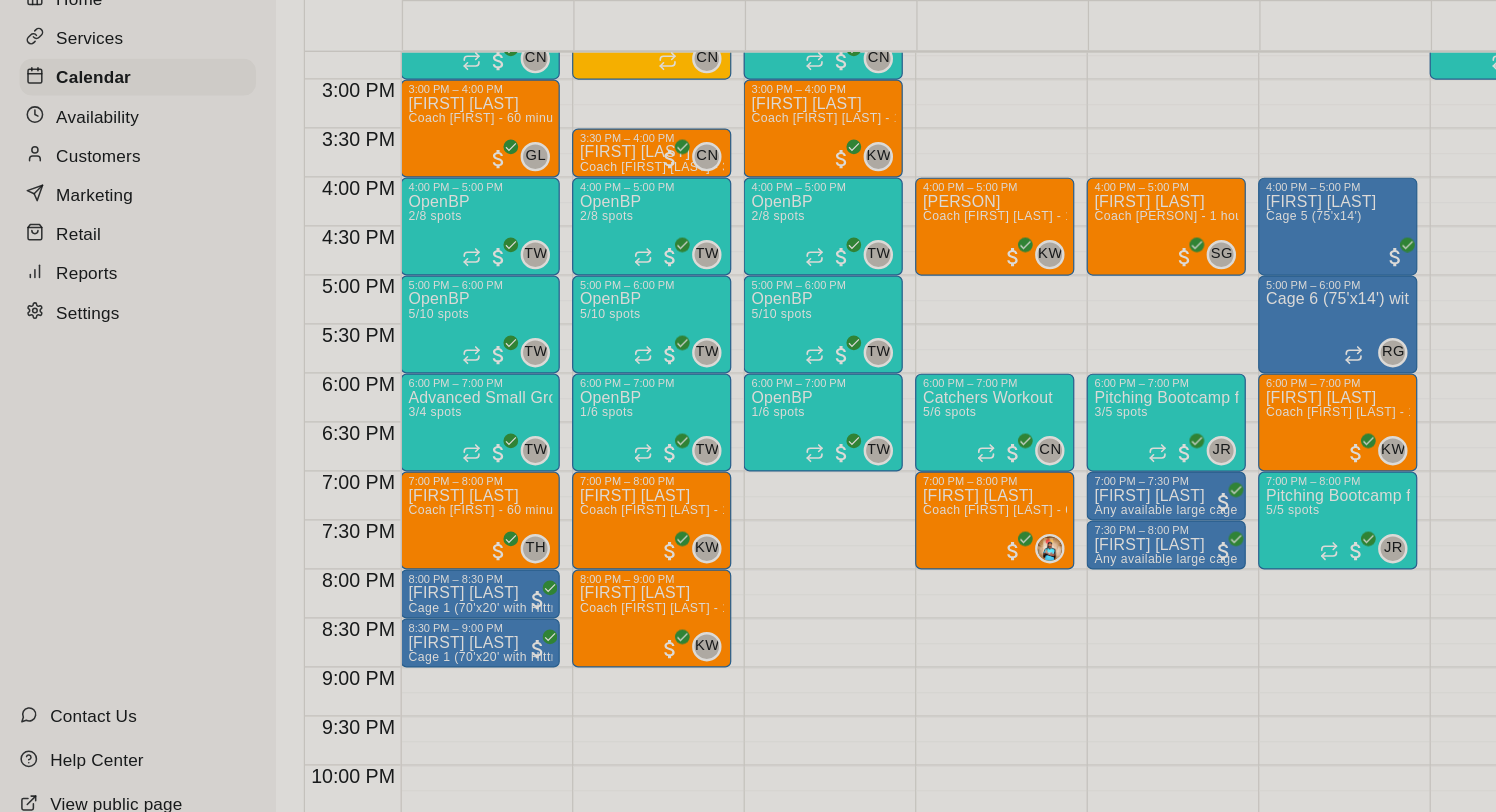 click on "Confirm" at bounding box center [89, 8623] 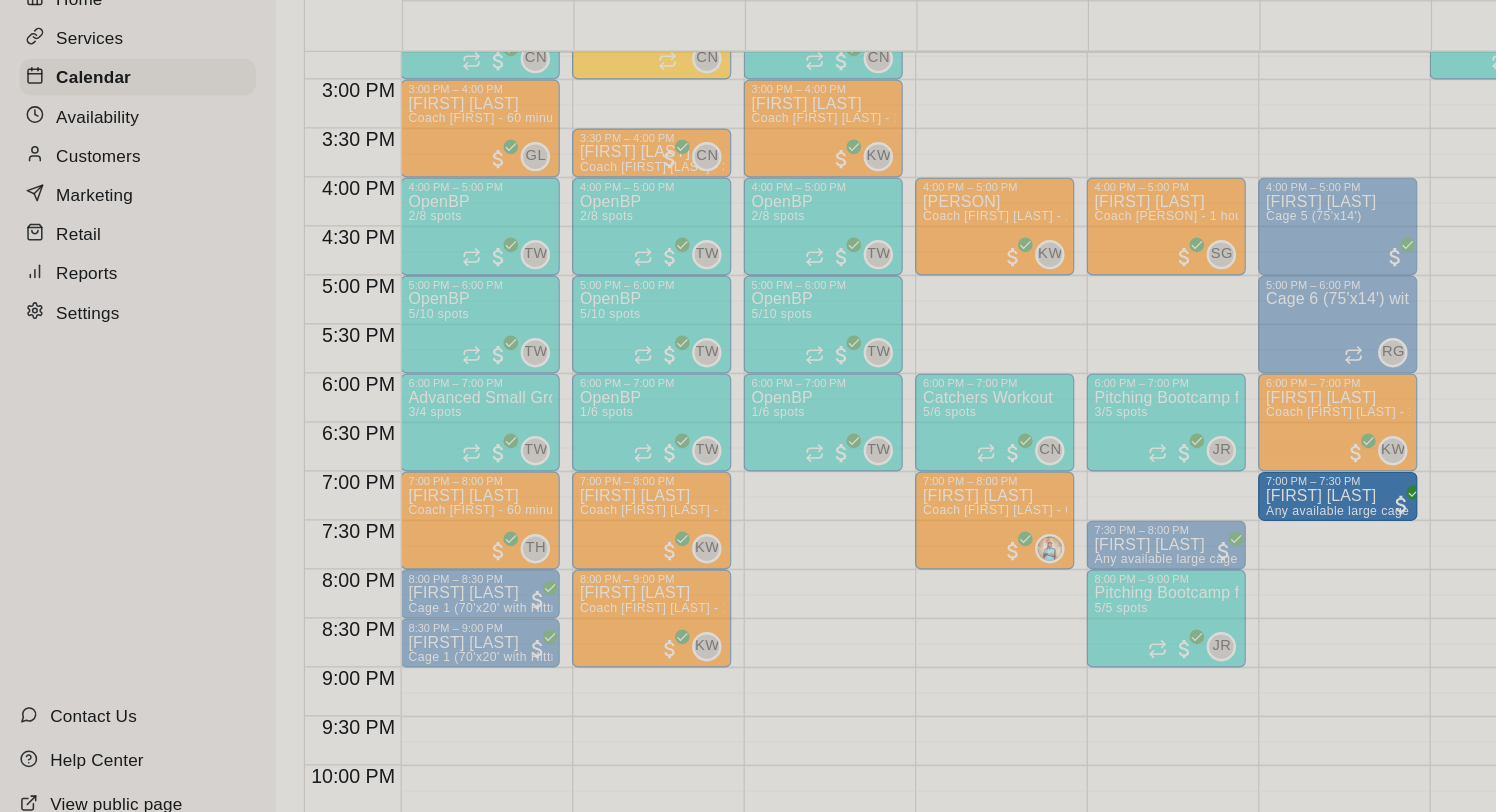 drag, startPoint x: 934, startPoint y: 497, endPoint x: 1058, endPoint y: 497, distance: 124 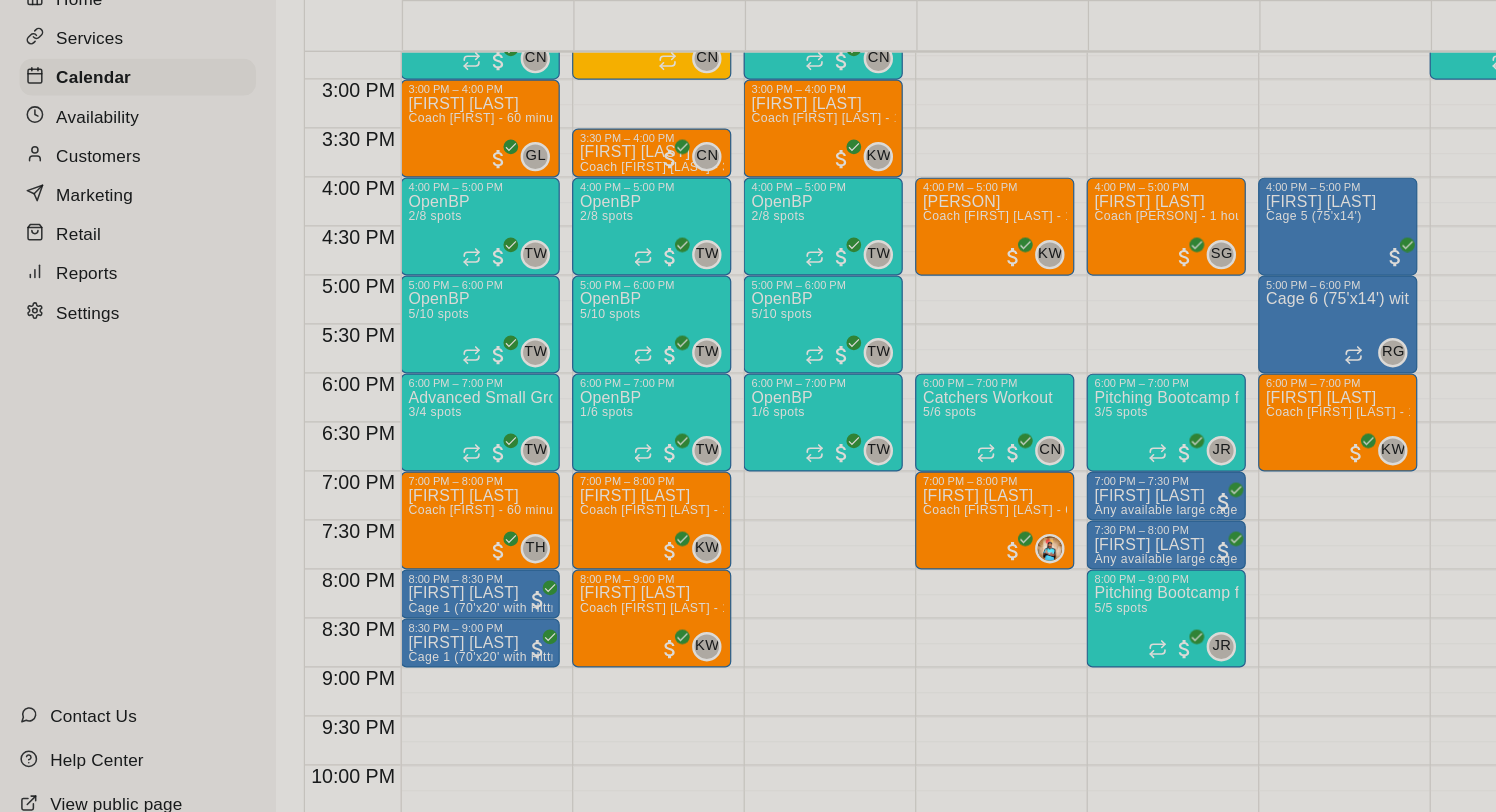 click on "Confirm" at bounding box center [89, 2507] 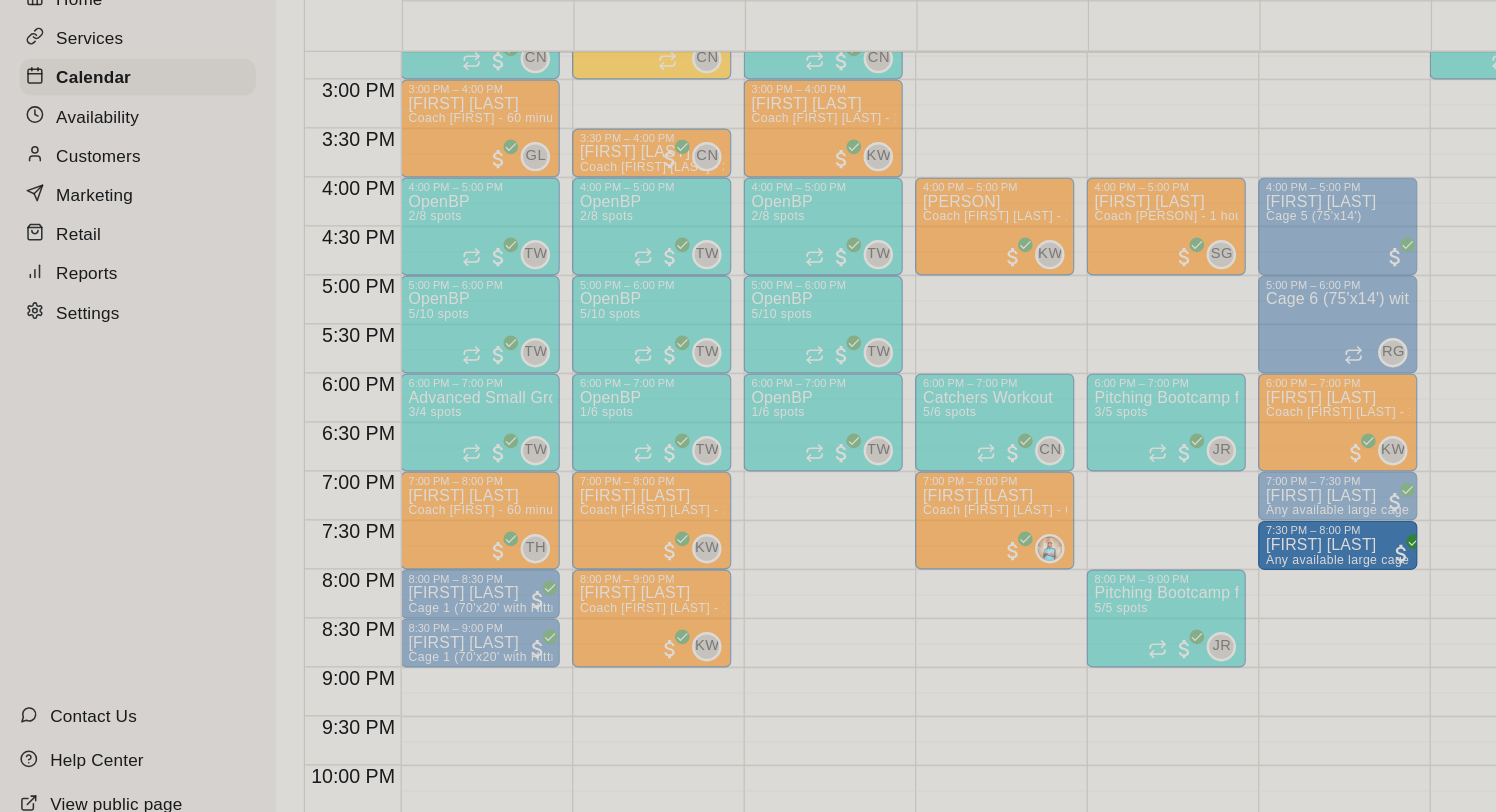 drag, startPoint x: 929, startPoint y: 539, endPoint x: 1066, endPoint y: 551, distance: 137.52454 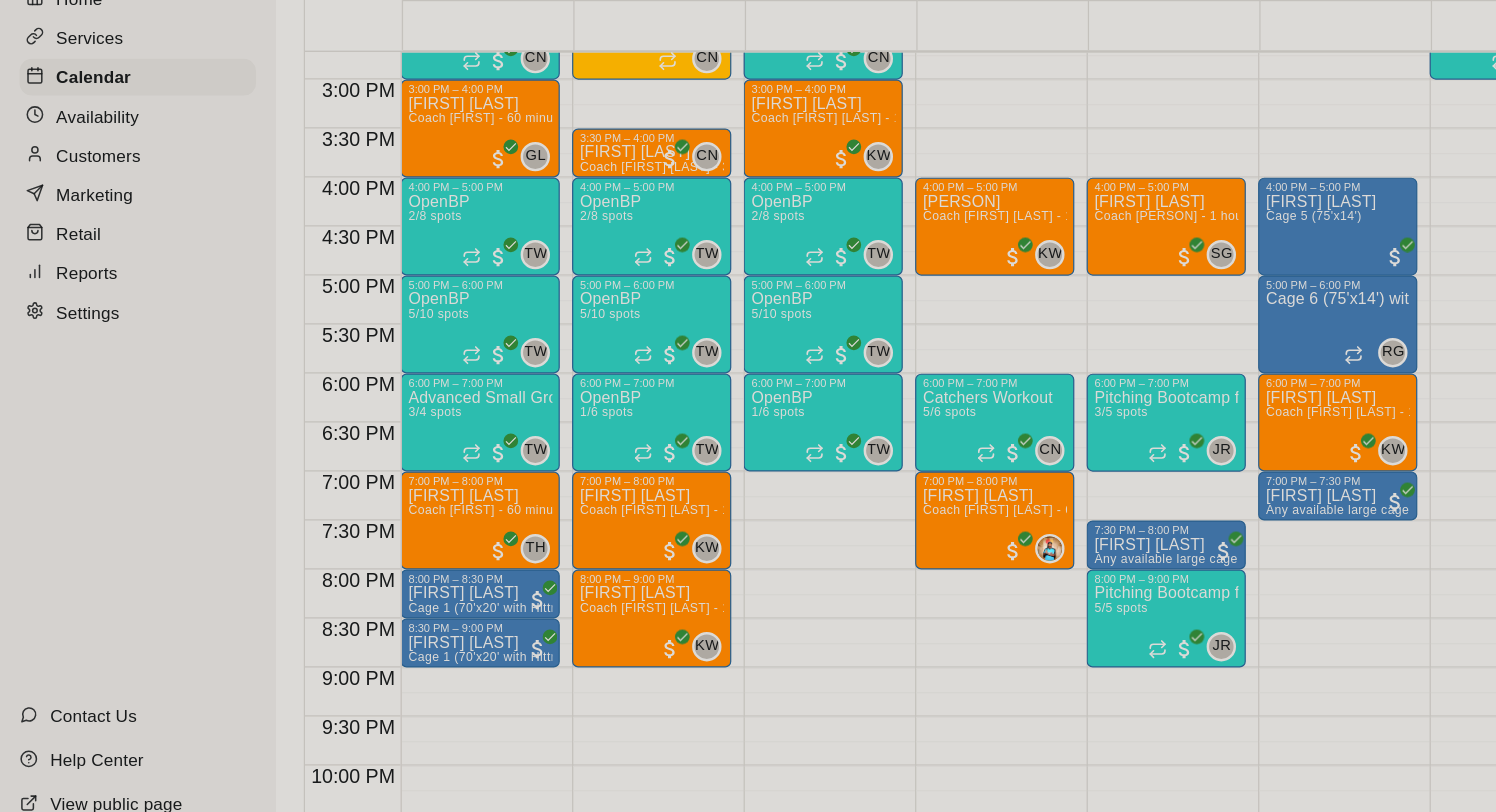 click on "Confirm" at bounding box center (89, 2507) 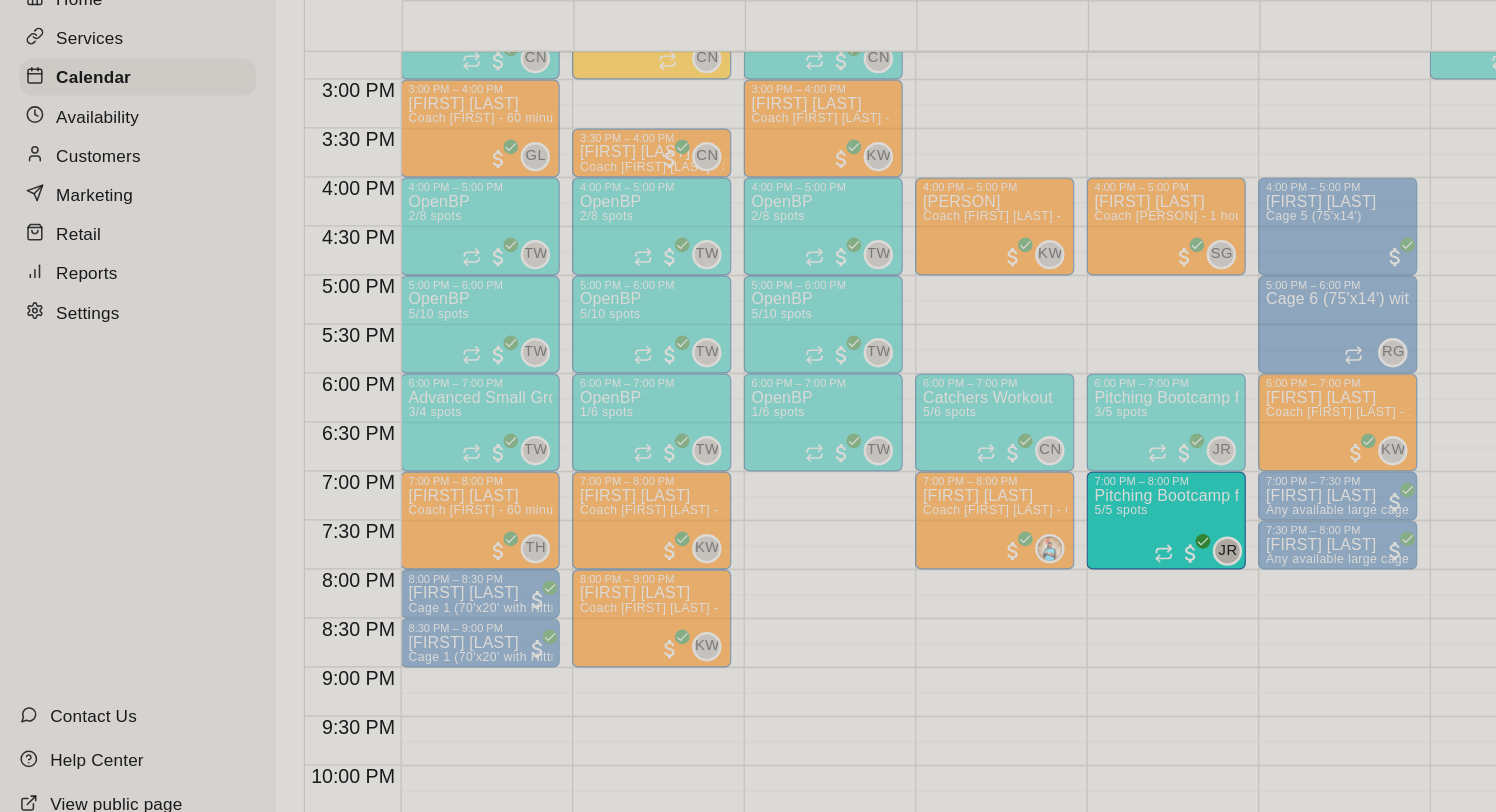 drag, startPoint x: 956, startPoint y: 582, endPoint x: 957, endPoint y: 504, distance: 78.00641 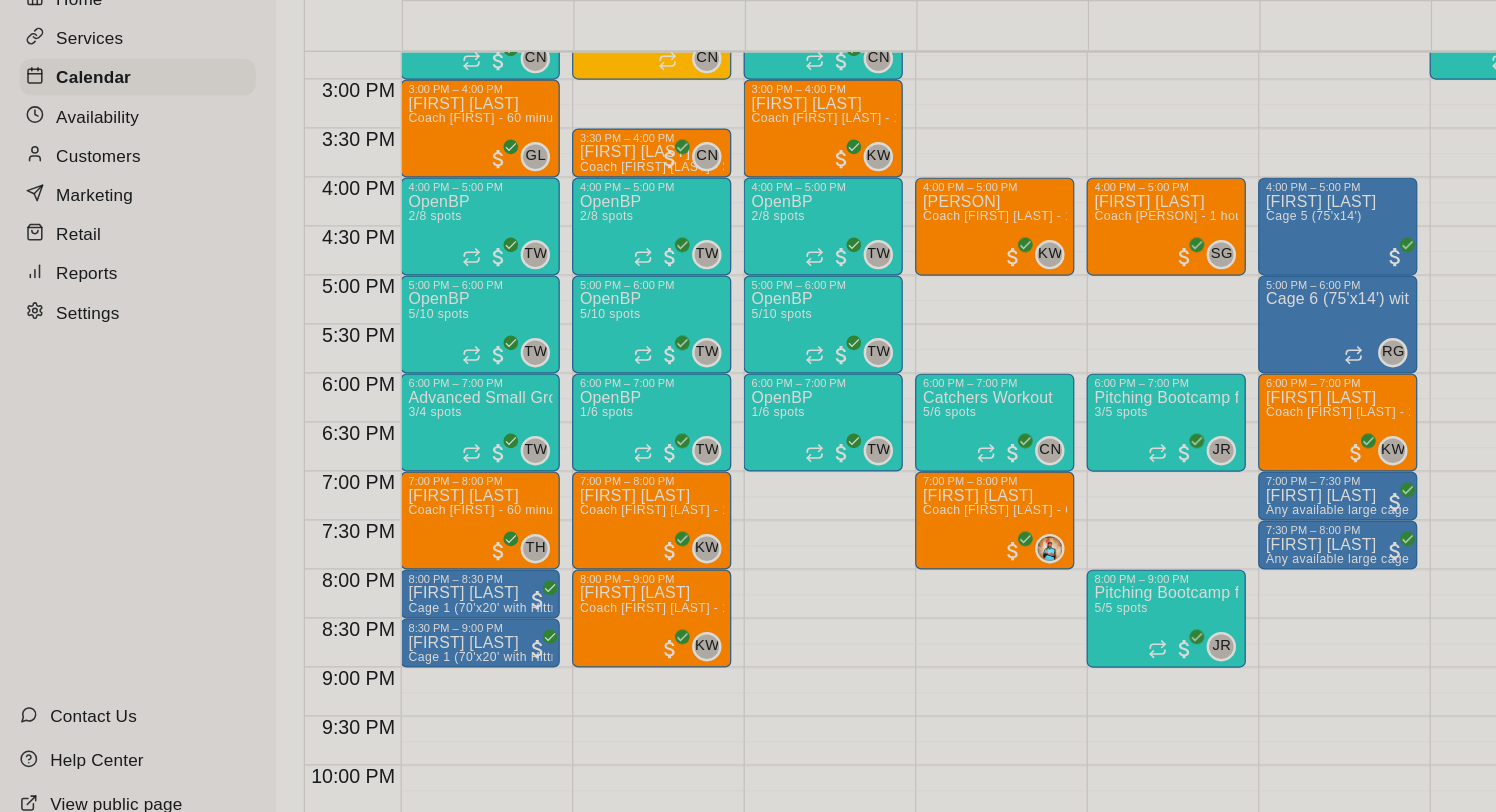 click on "Confirm" at bounding box center [89, 8623] 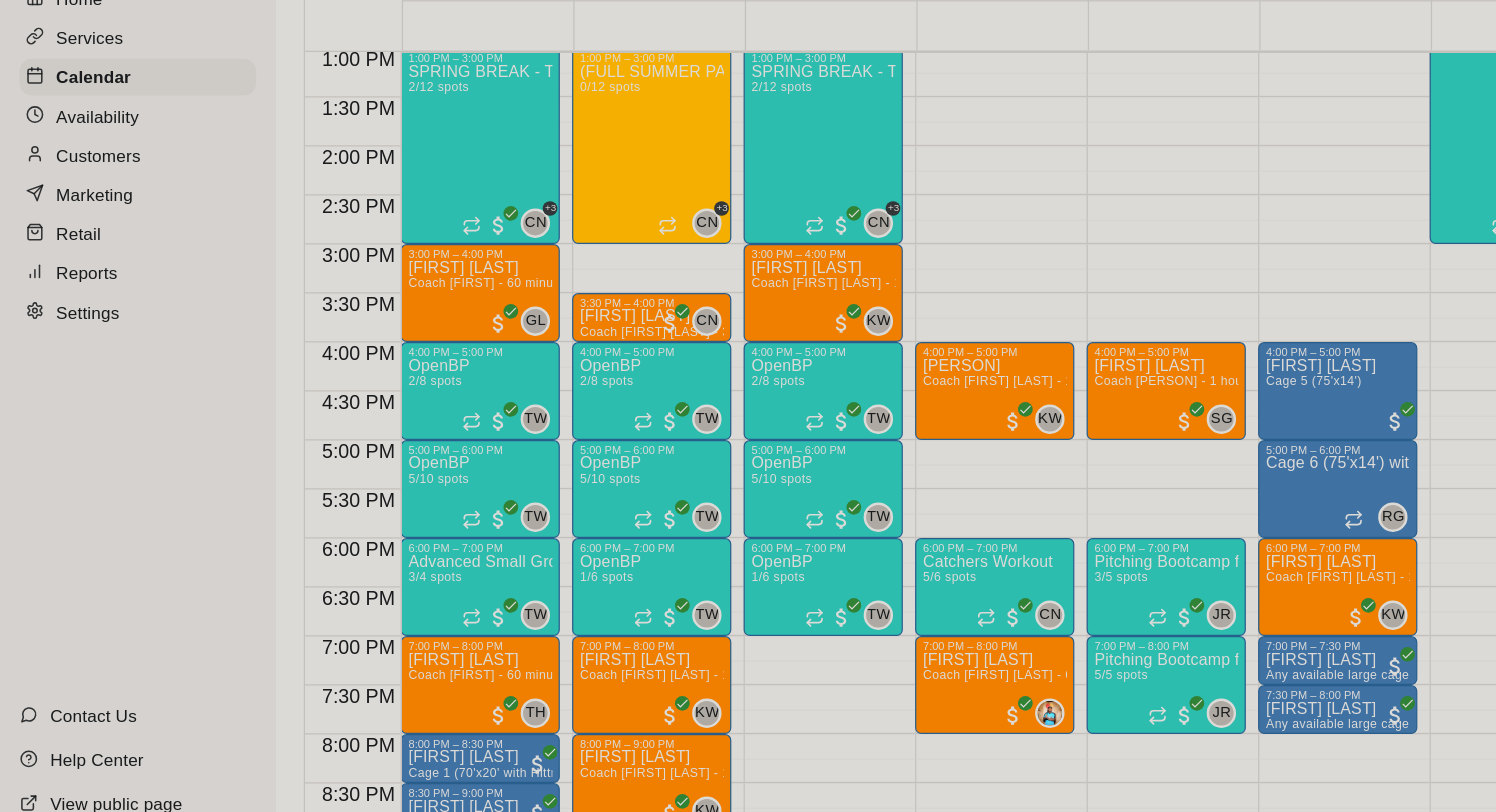 scroll, scrollTop: 1046, scrollLeft: 1, axis: both 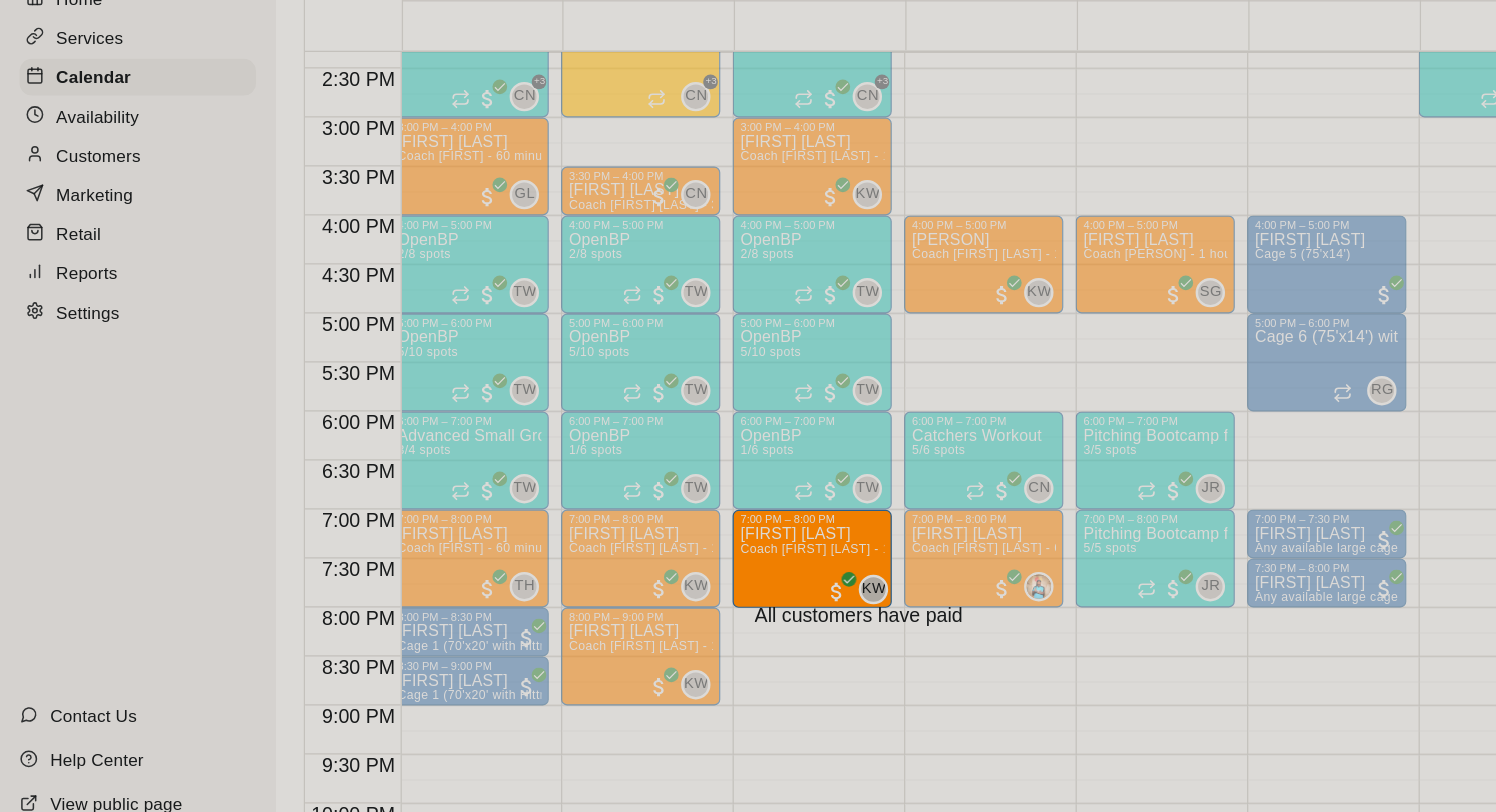 drag, startPoint x: 1054, startPoint y: 468, endPoint x: 689, endPoint y: 566, distance: 377.92725 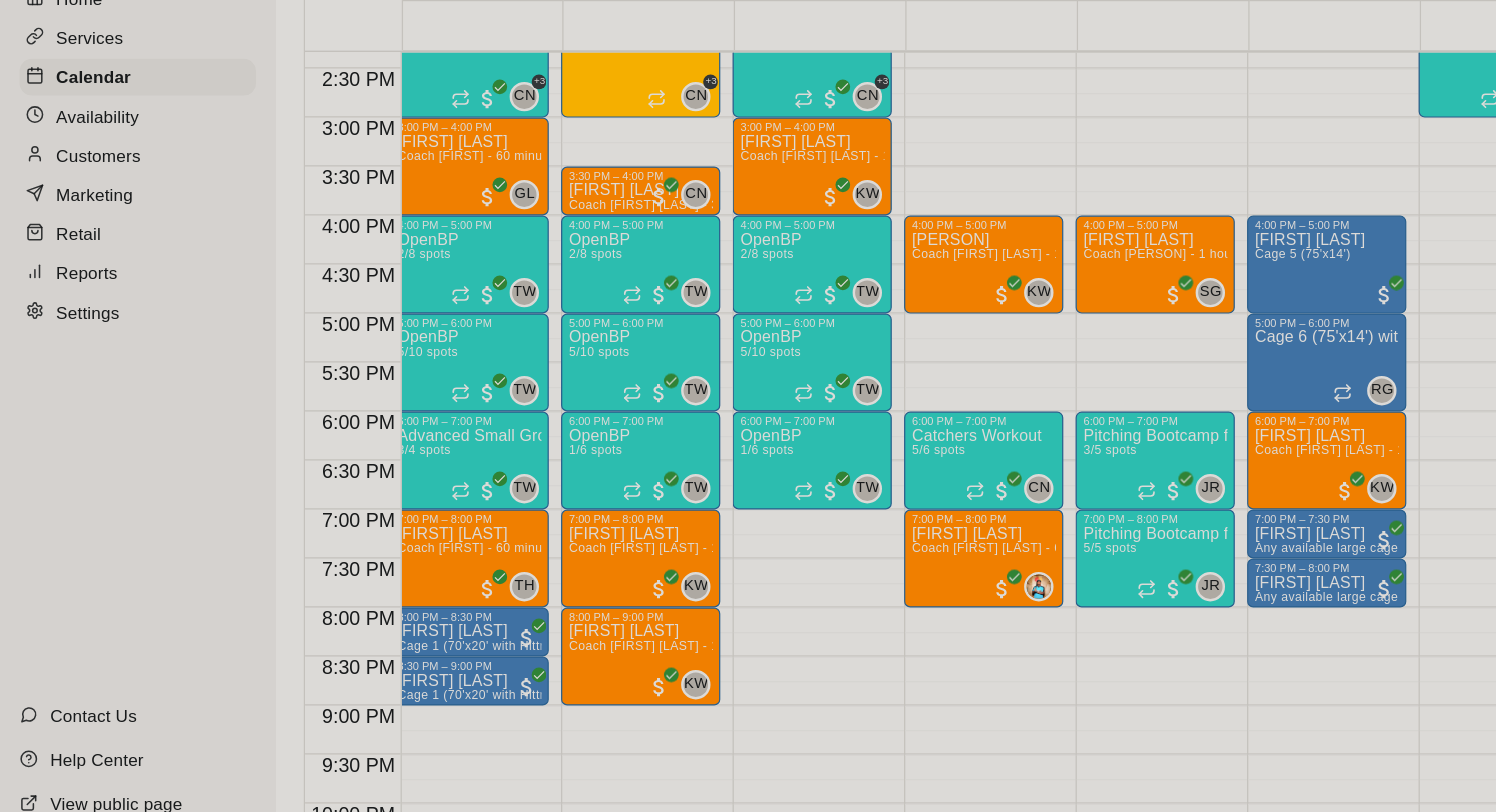 click on "Confirm" at bounding box center [89, 2507] 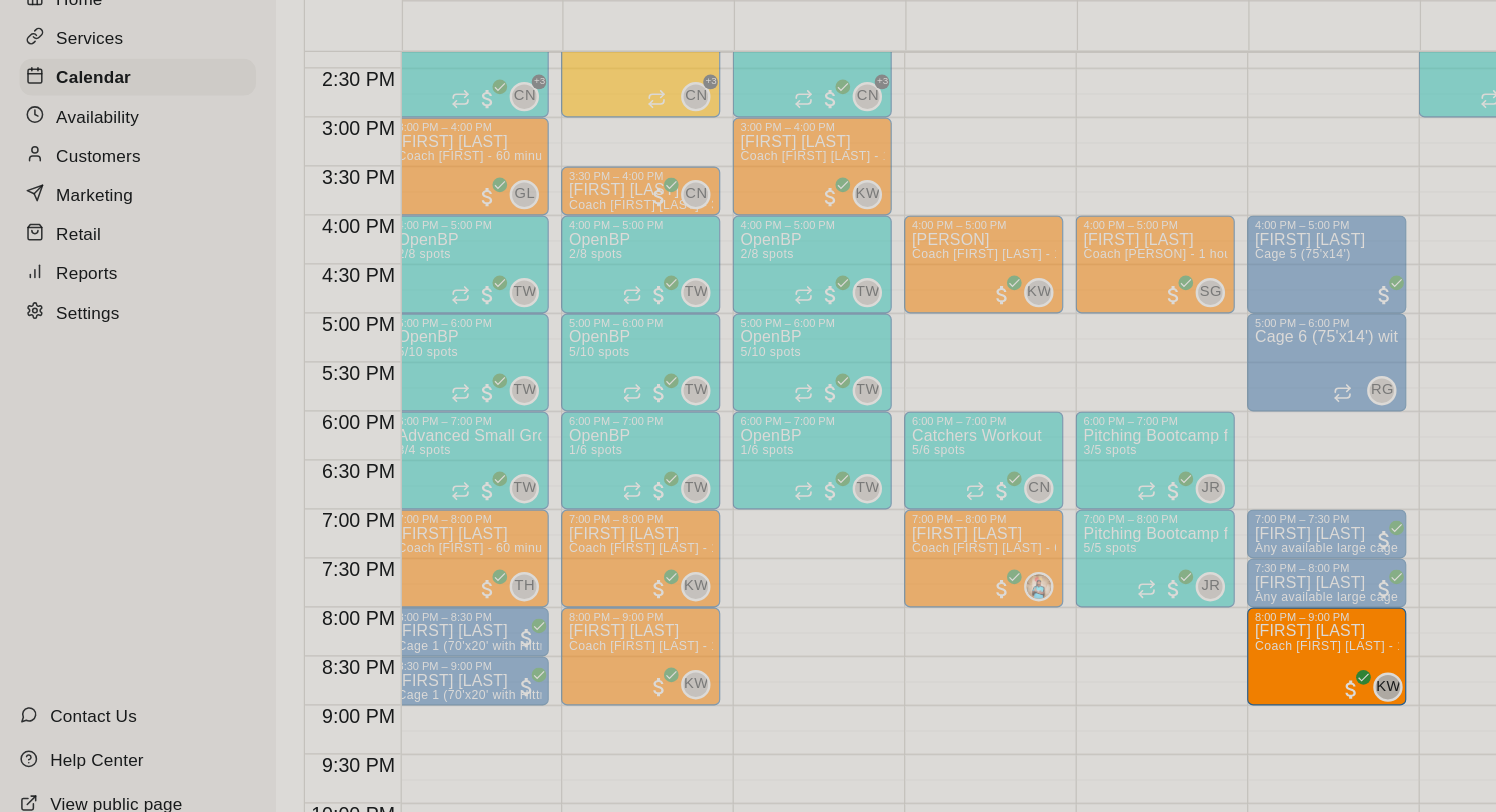drag, startPoint x: 1067, startPoint y: 472, endPoint x: 1052, endPoint y: 650, distance: 178.6309 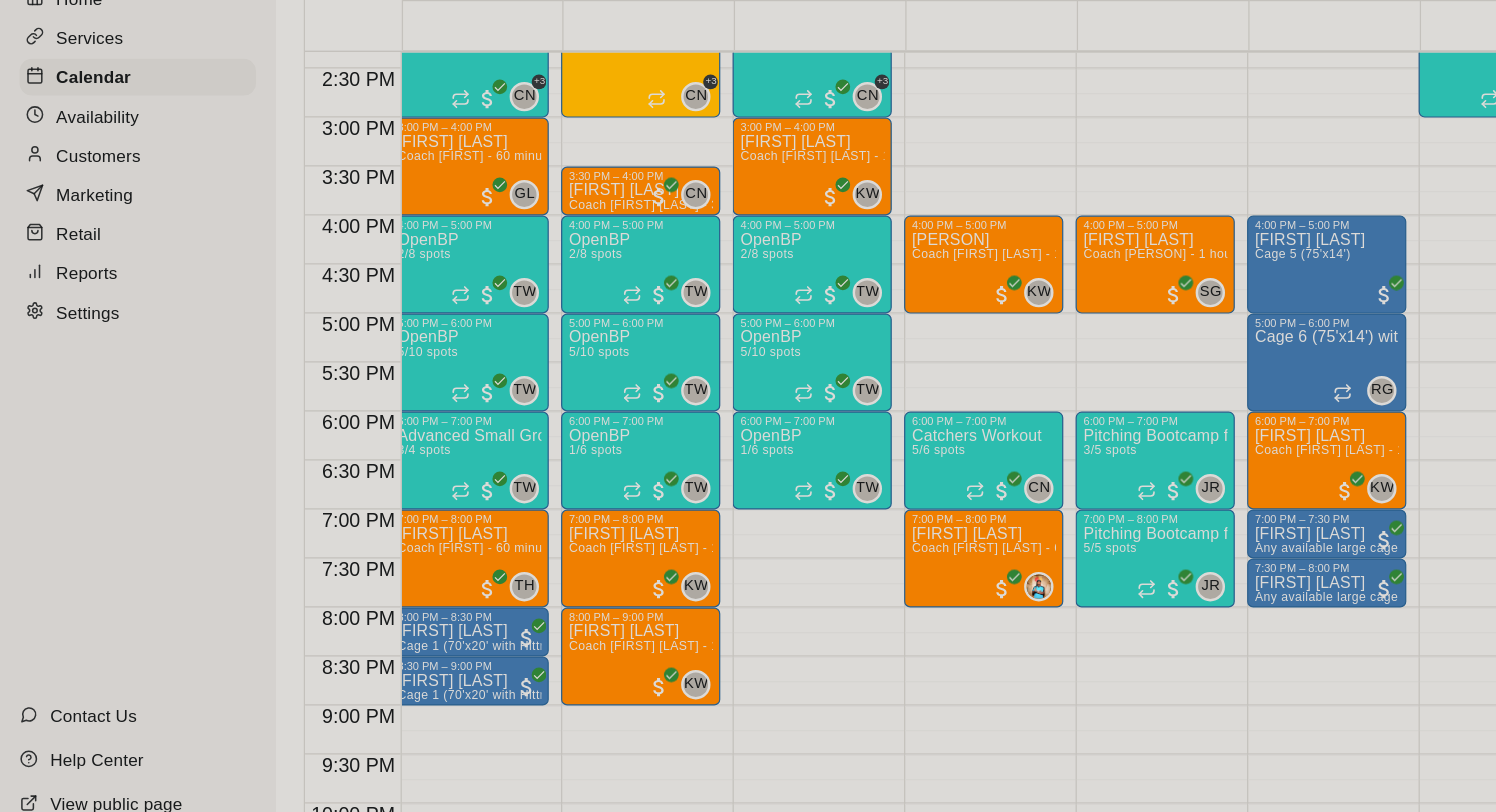 click on "Confirm" at bounding box center (89, 2507) 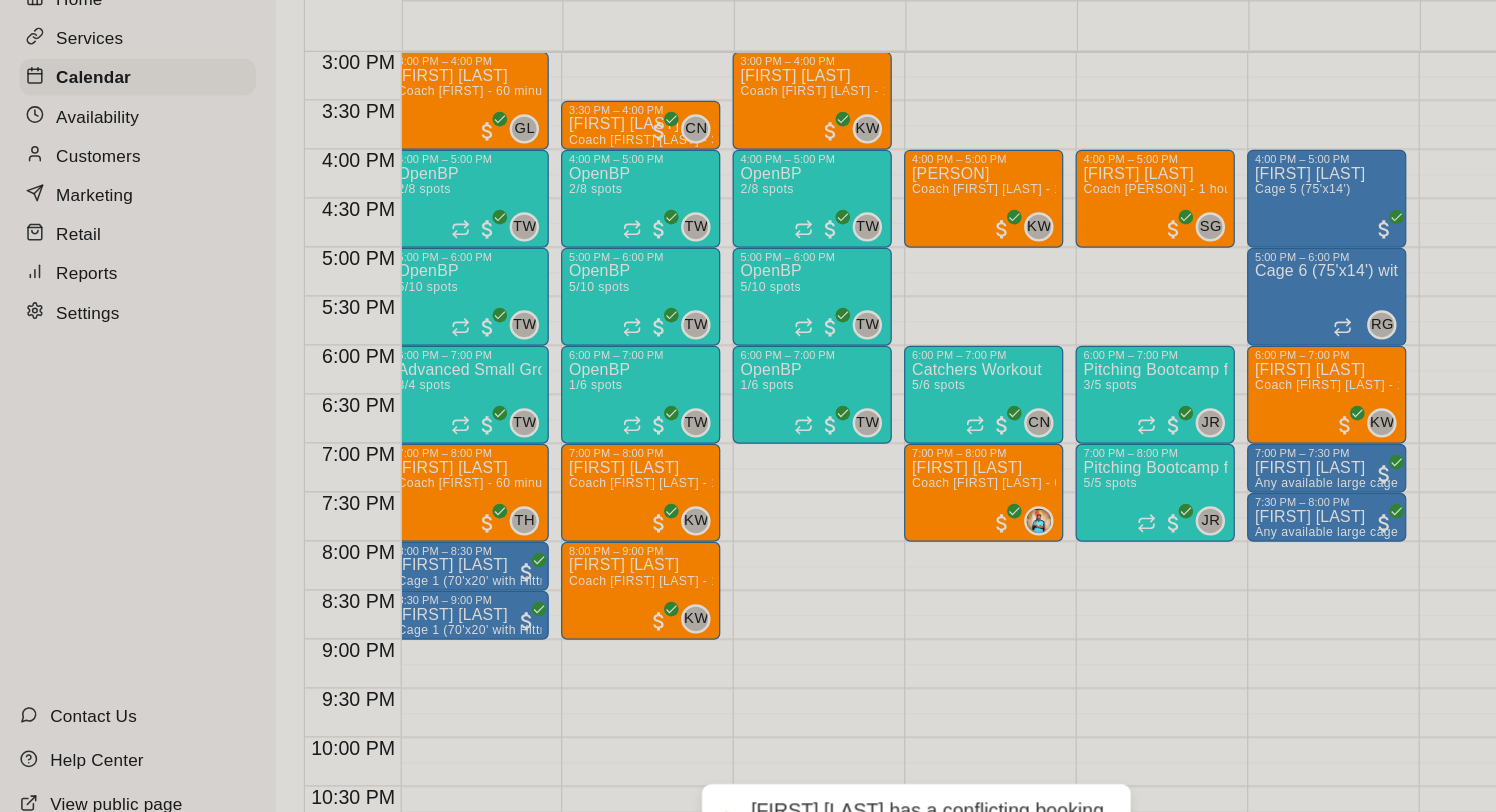 scroll, scrollTop: 1219, scrollLeft: 9, axis: both 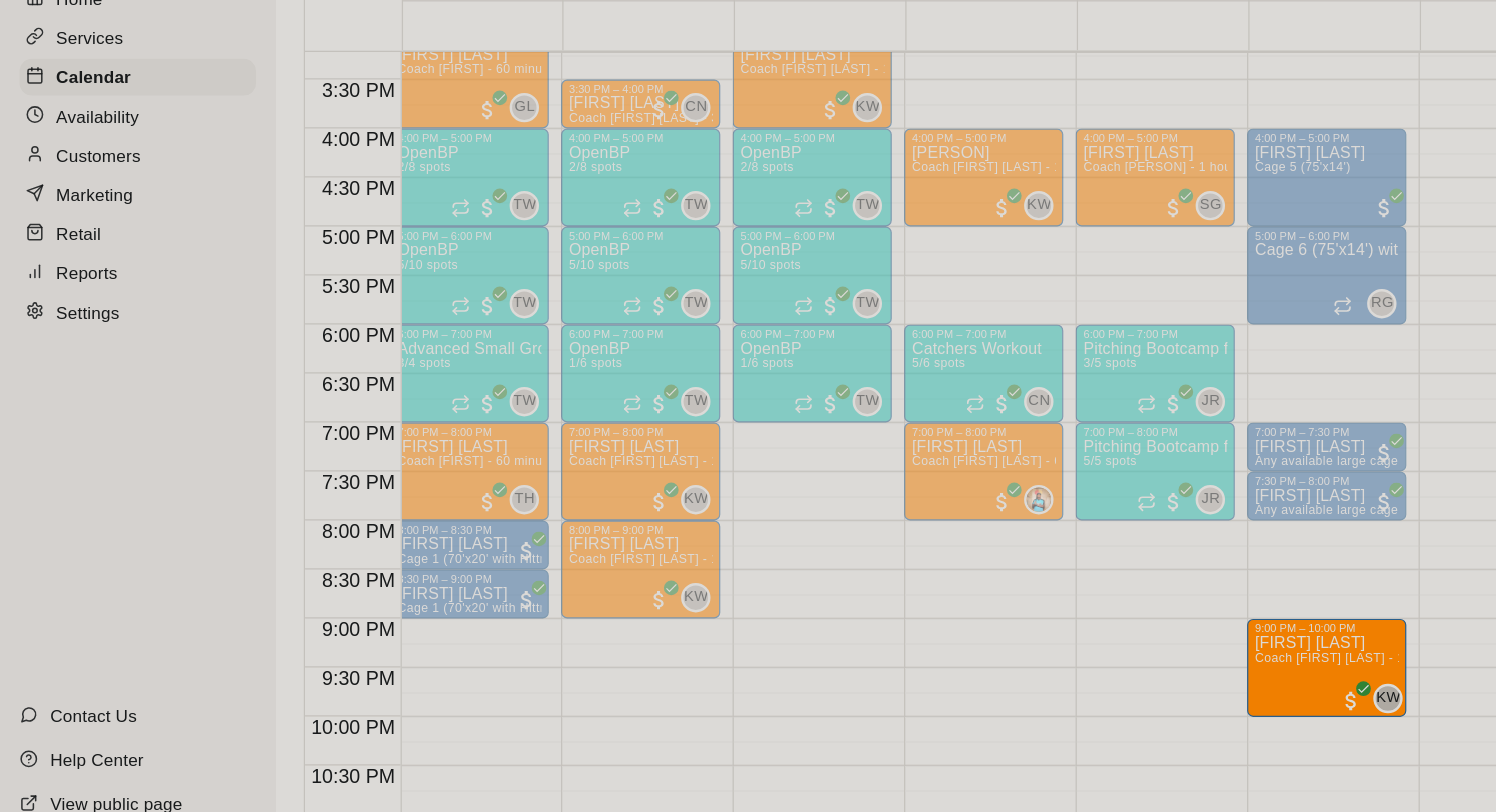 drag, startPoint x: 1058, startPoint y: 403, endPoint x: 1059, endPoint y: 650, distance: 247.00203 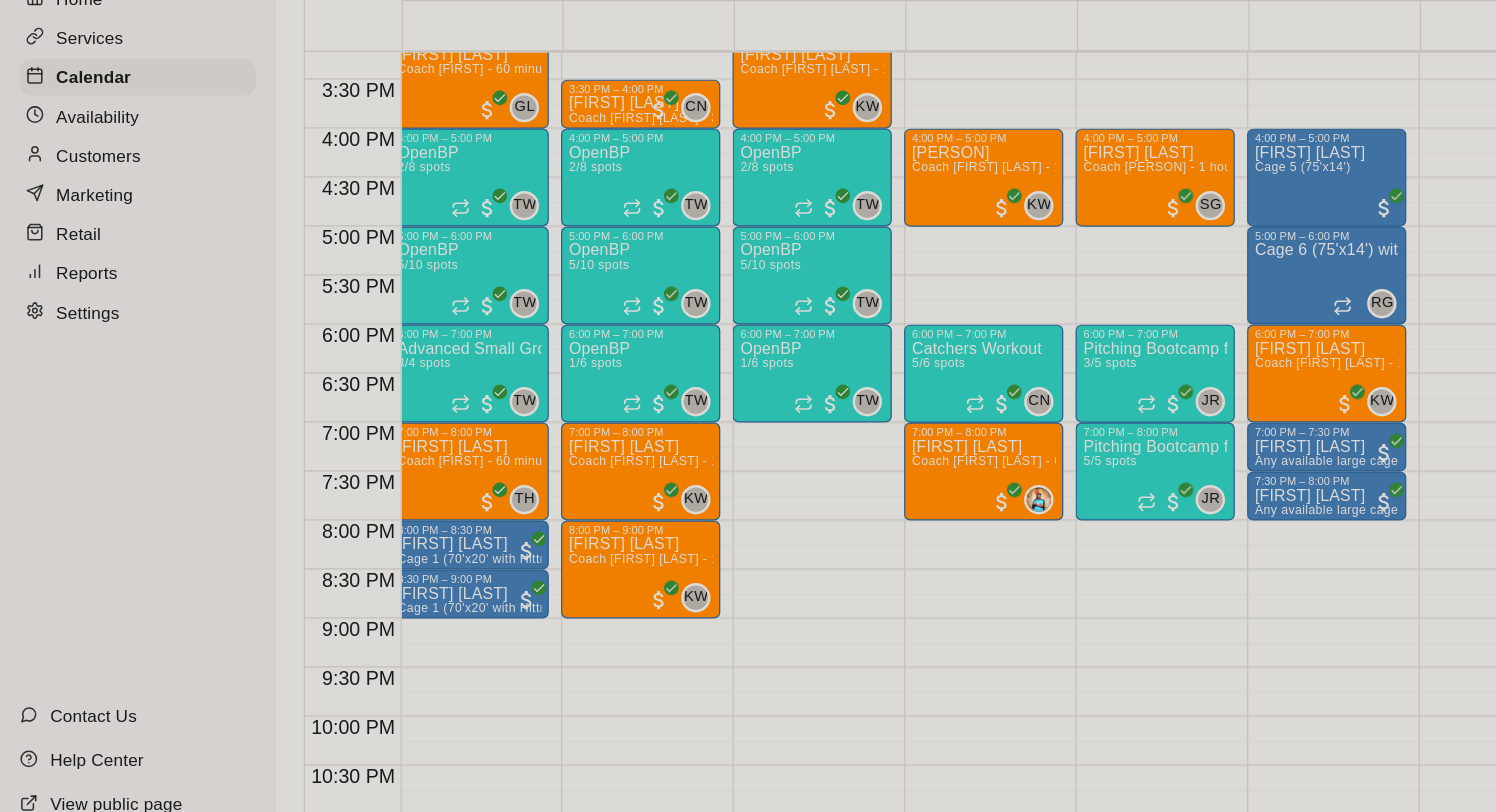 click on "Confirm" at bounding box center (89, 2507) 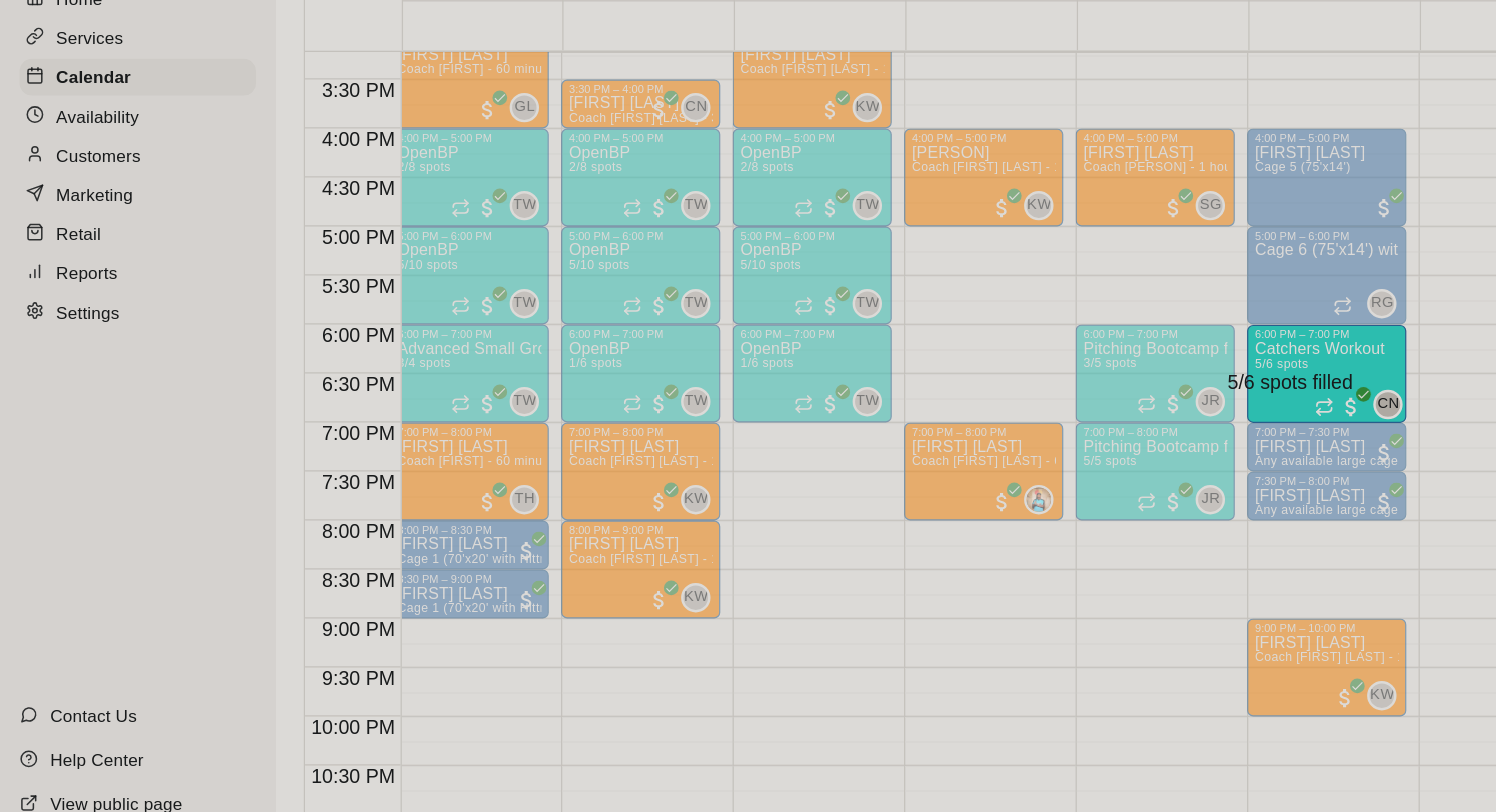 drag, startPoint x: 789, startPoint y: 389, endPoint x: 1055, endPoint y: 393, distance: 266.03006 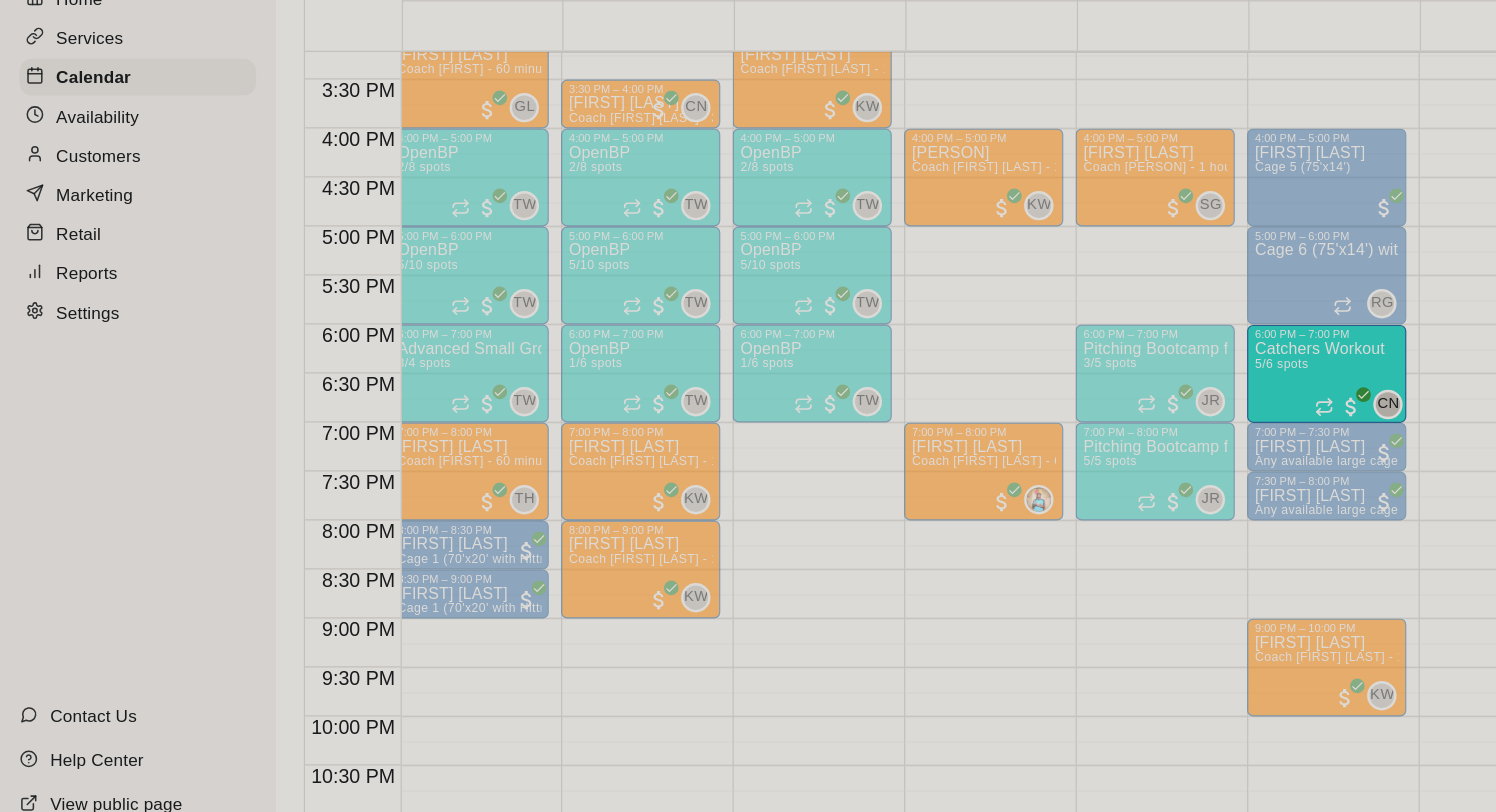 drag, startPoint x: 785, startPoint y: 383, endPoint x: 1094, endPoint y: 391, distance: 309.10355 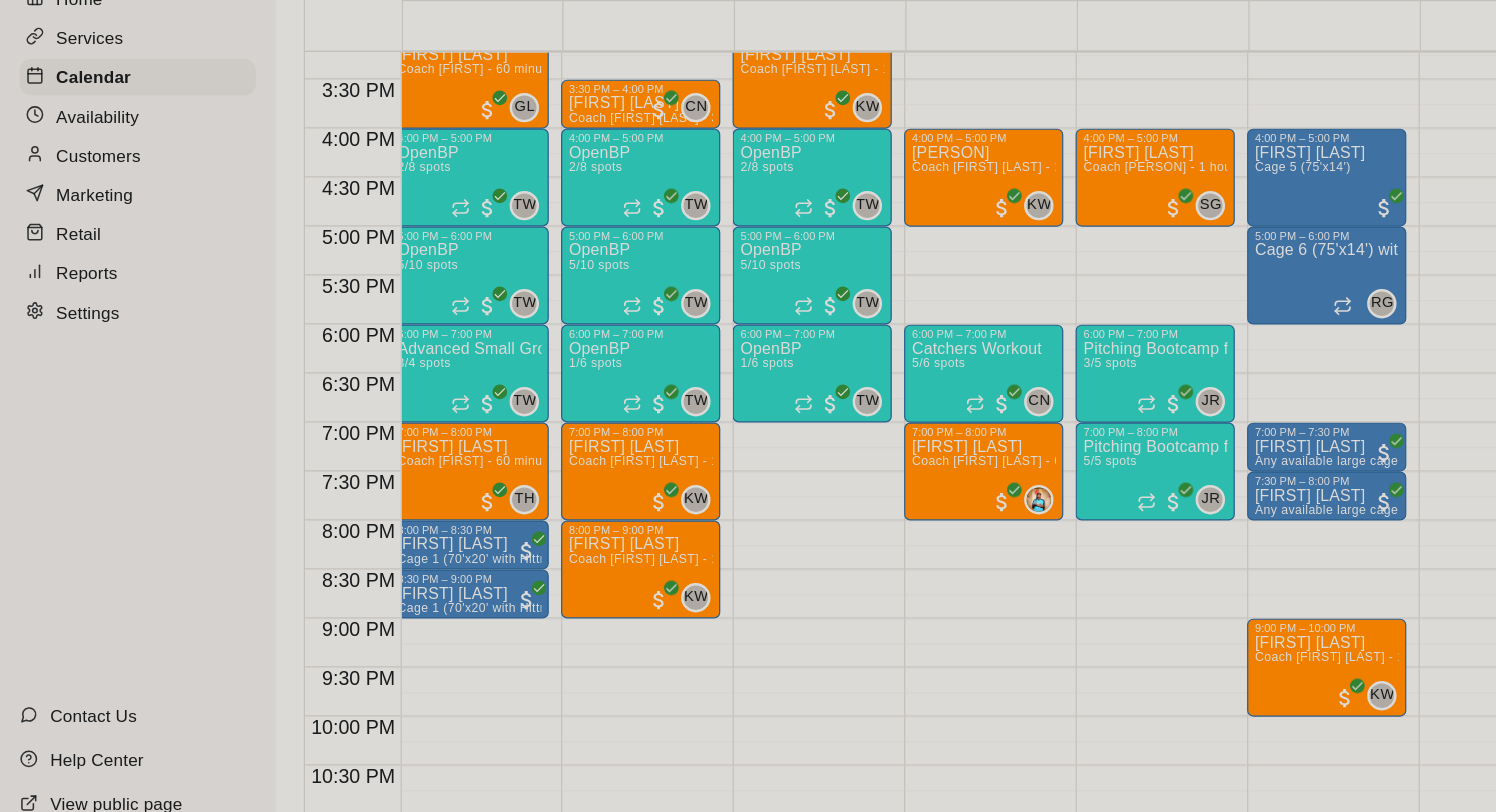 click on "Confirm" at bounding box center (89, 8623) 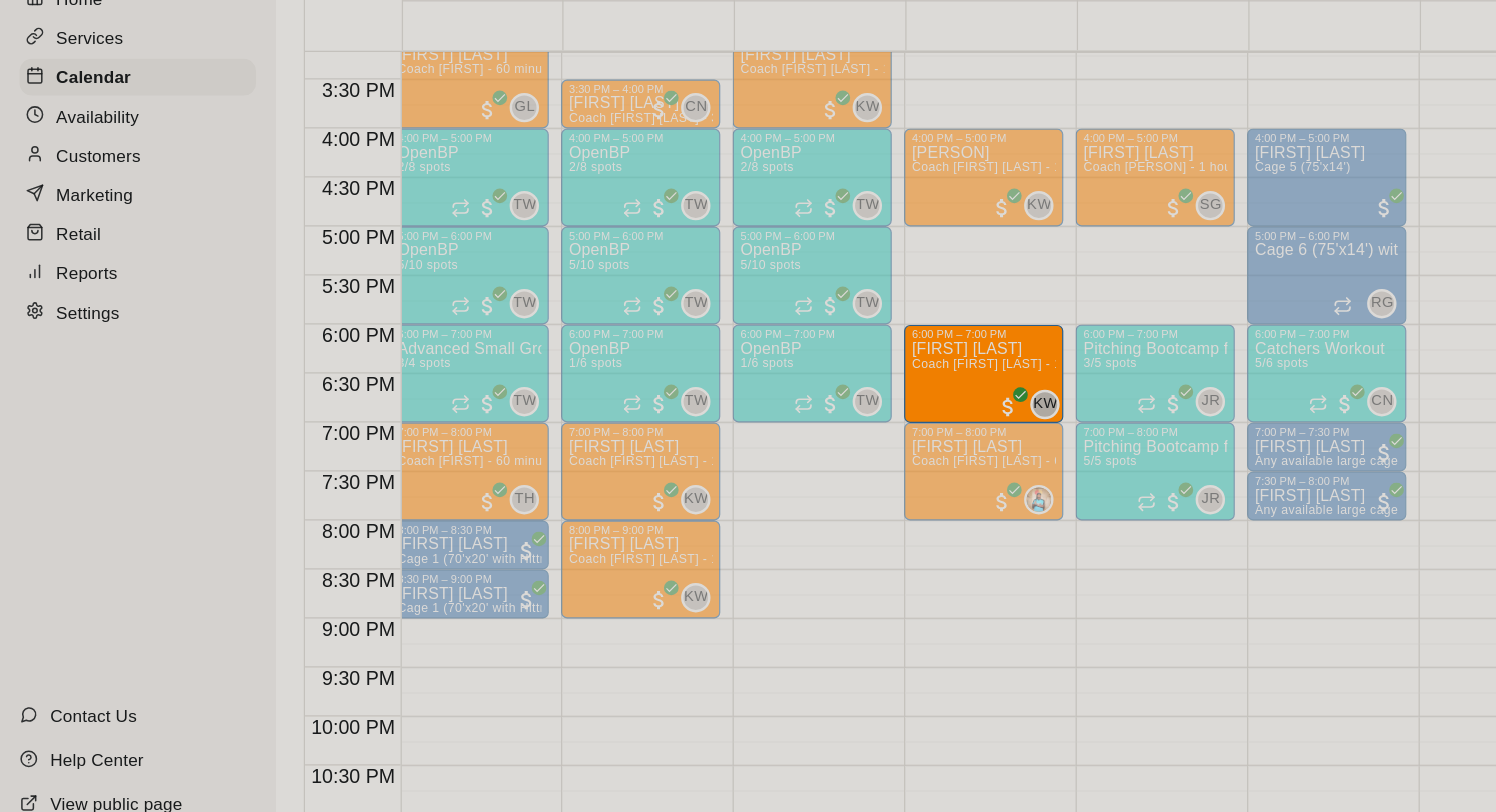 drag, startPoint x: 1078, startPoint y: 633, endPoint x: 813, endPoint y: 395, distance: 356.18674 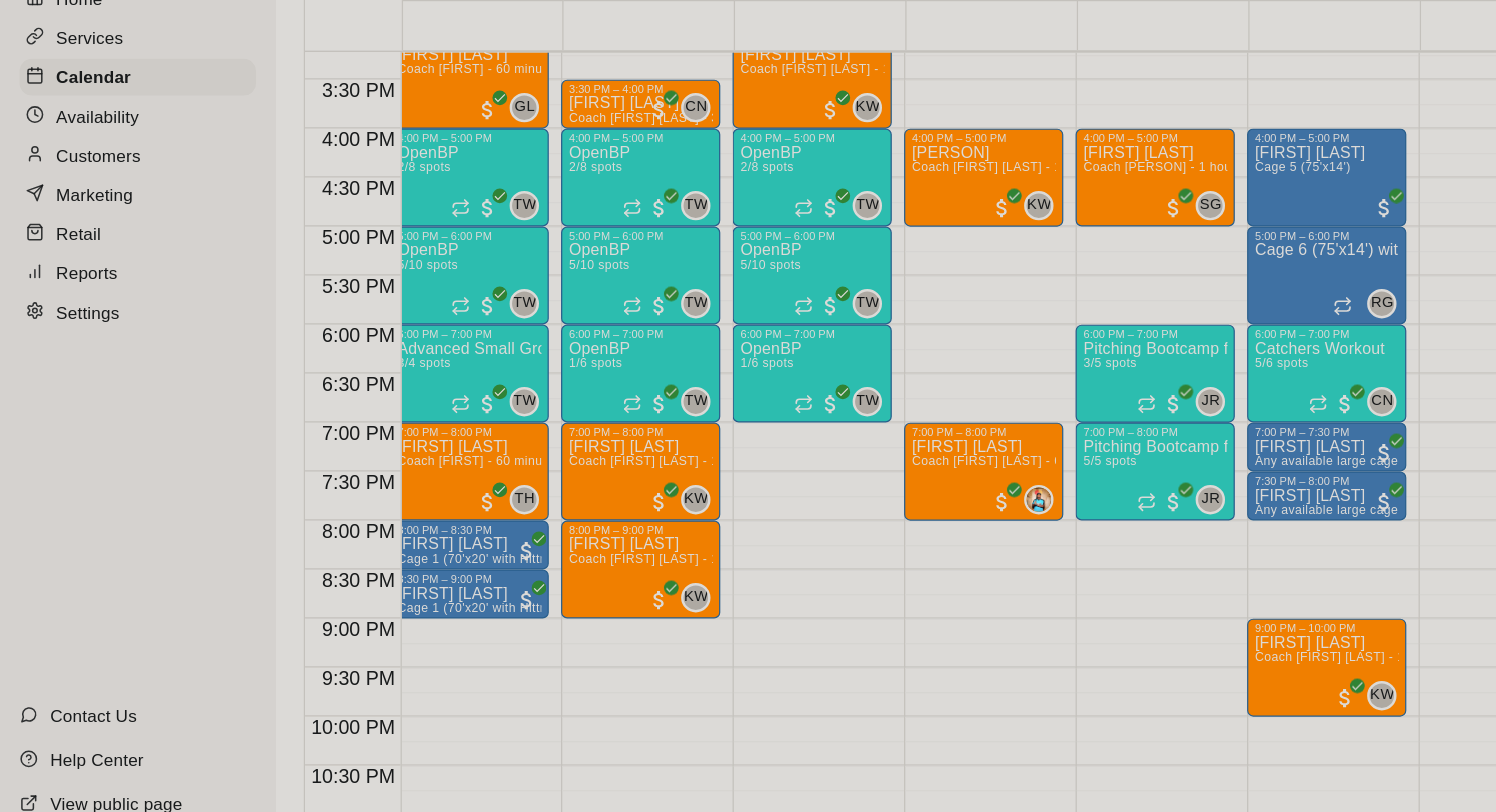 click on "Confirm" at bounding box center [89, 2507] 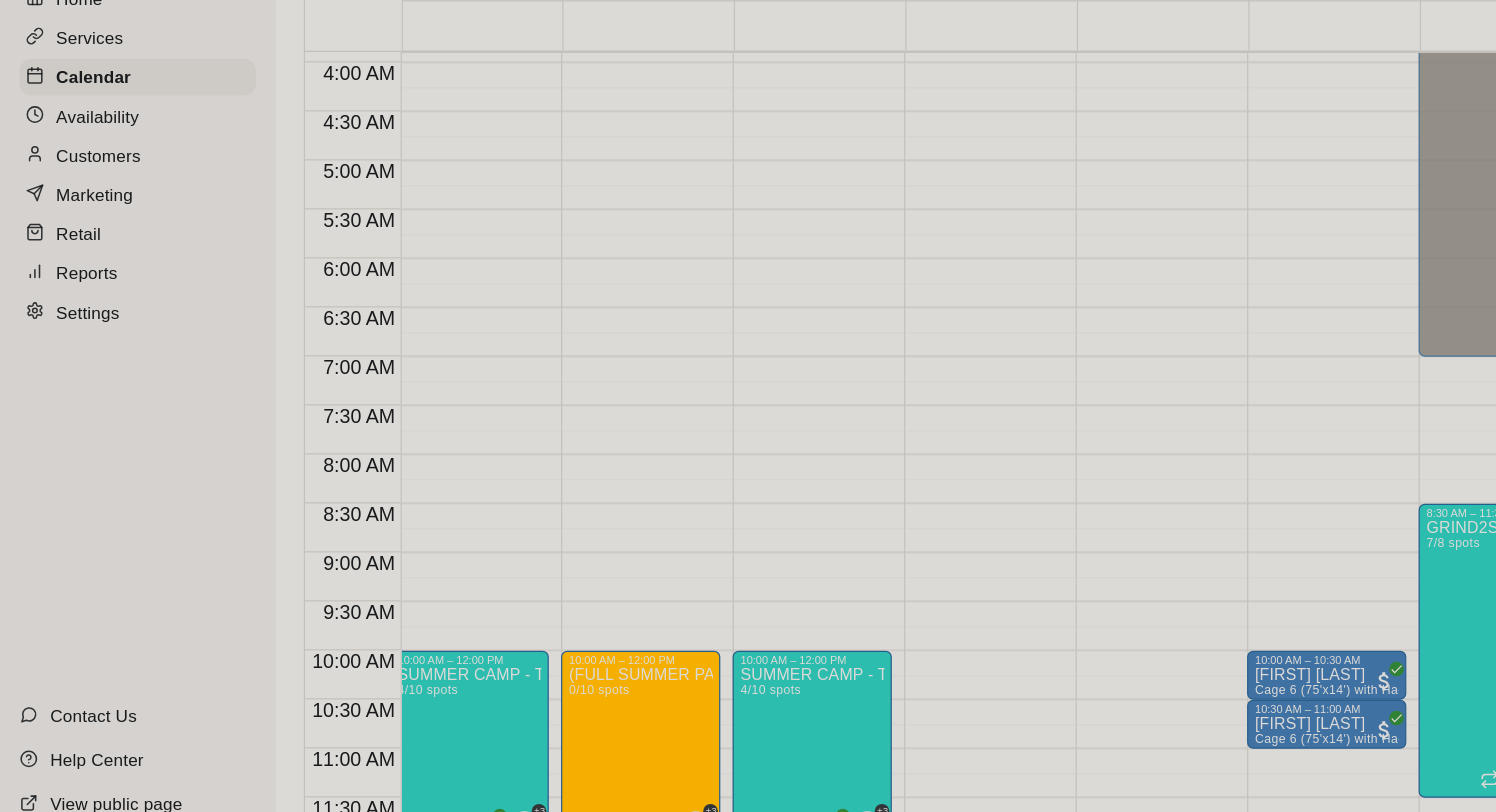 scroll, scrollTop: 326, scrollLeft: 10, axis: both 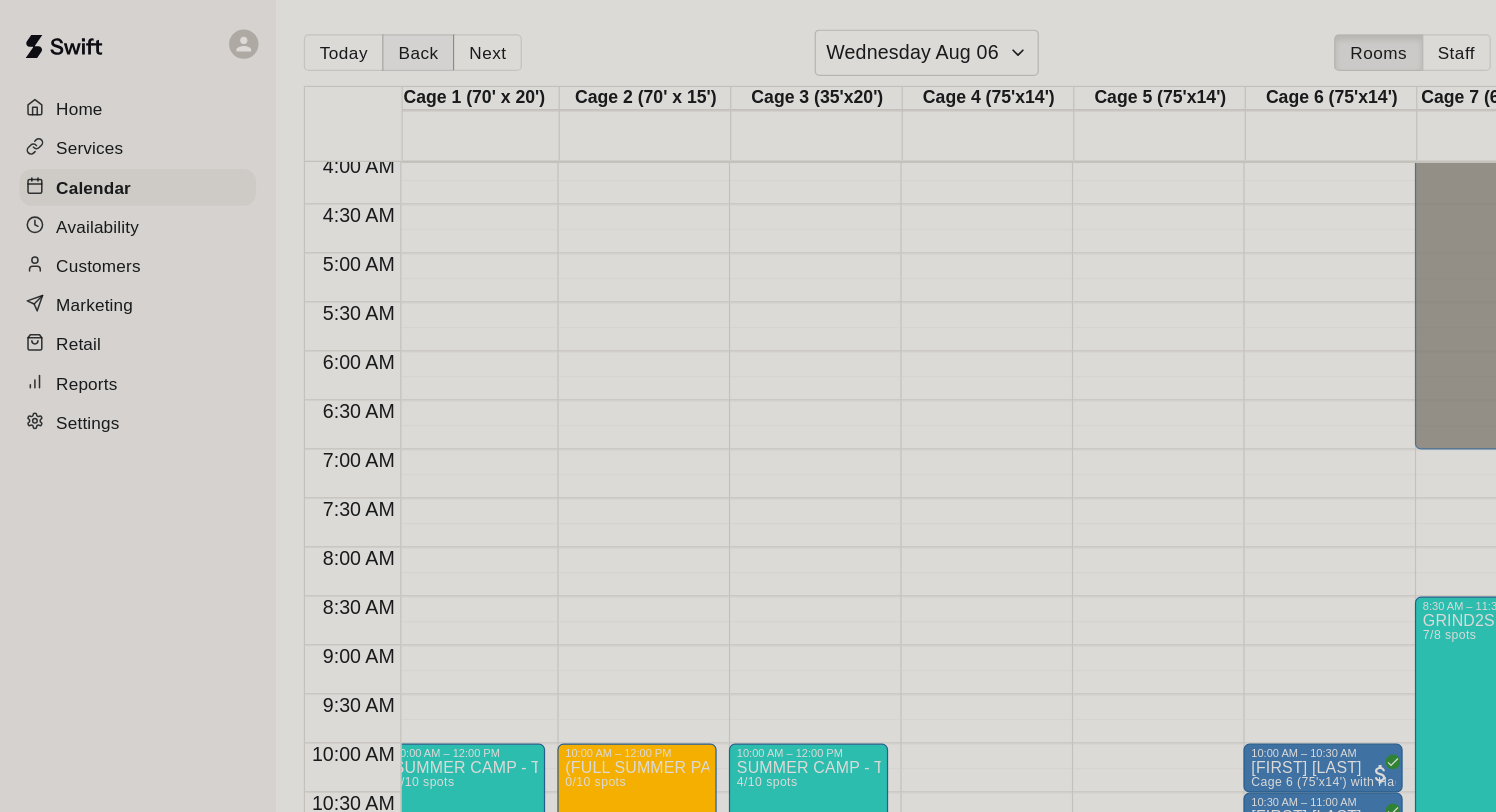 click on "Back" at bounding box center [341, 43] 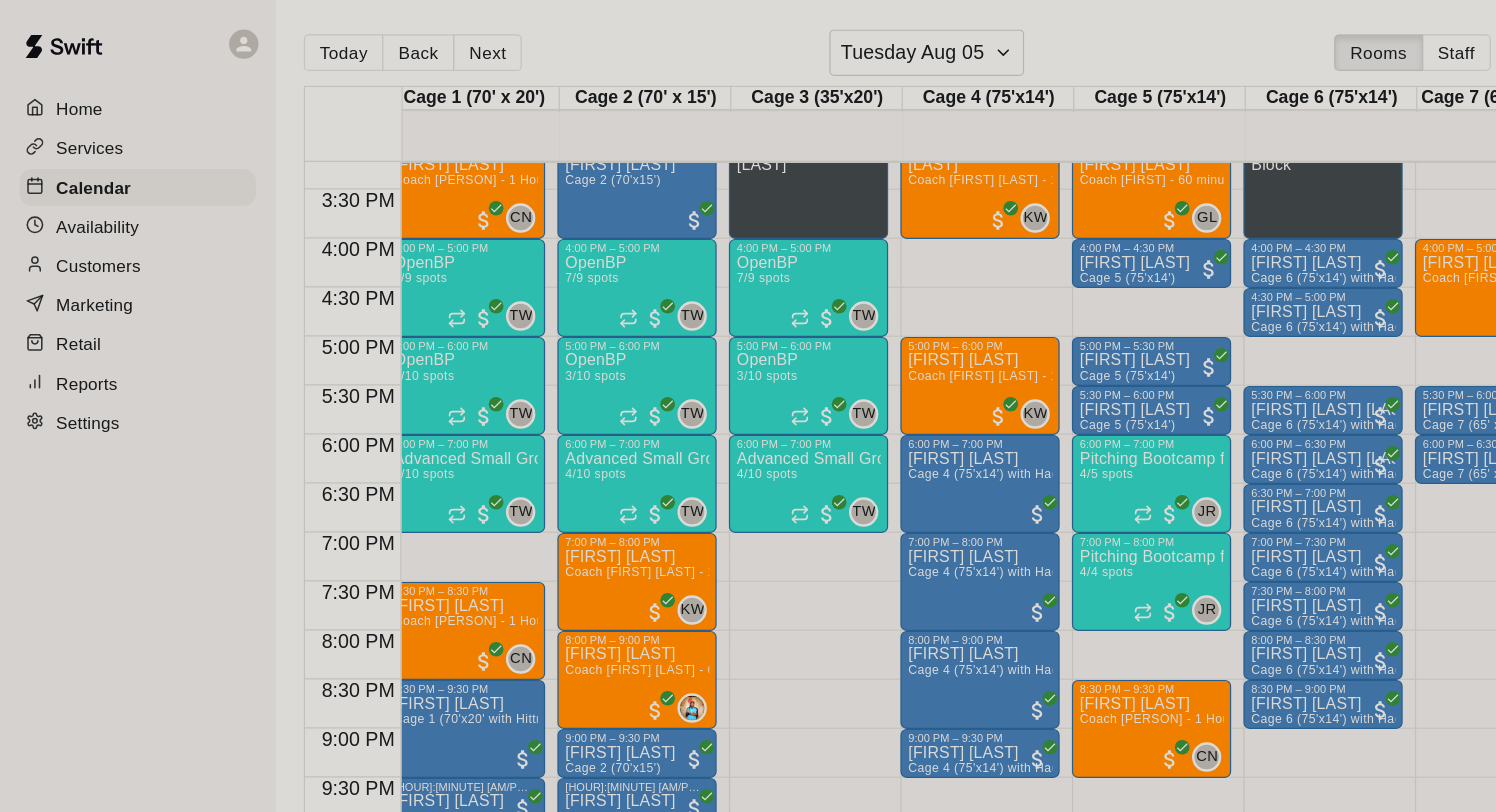 scroll, scrollTop: 1219, scrollLeft: 18, axis: both 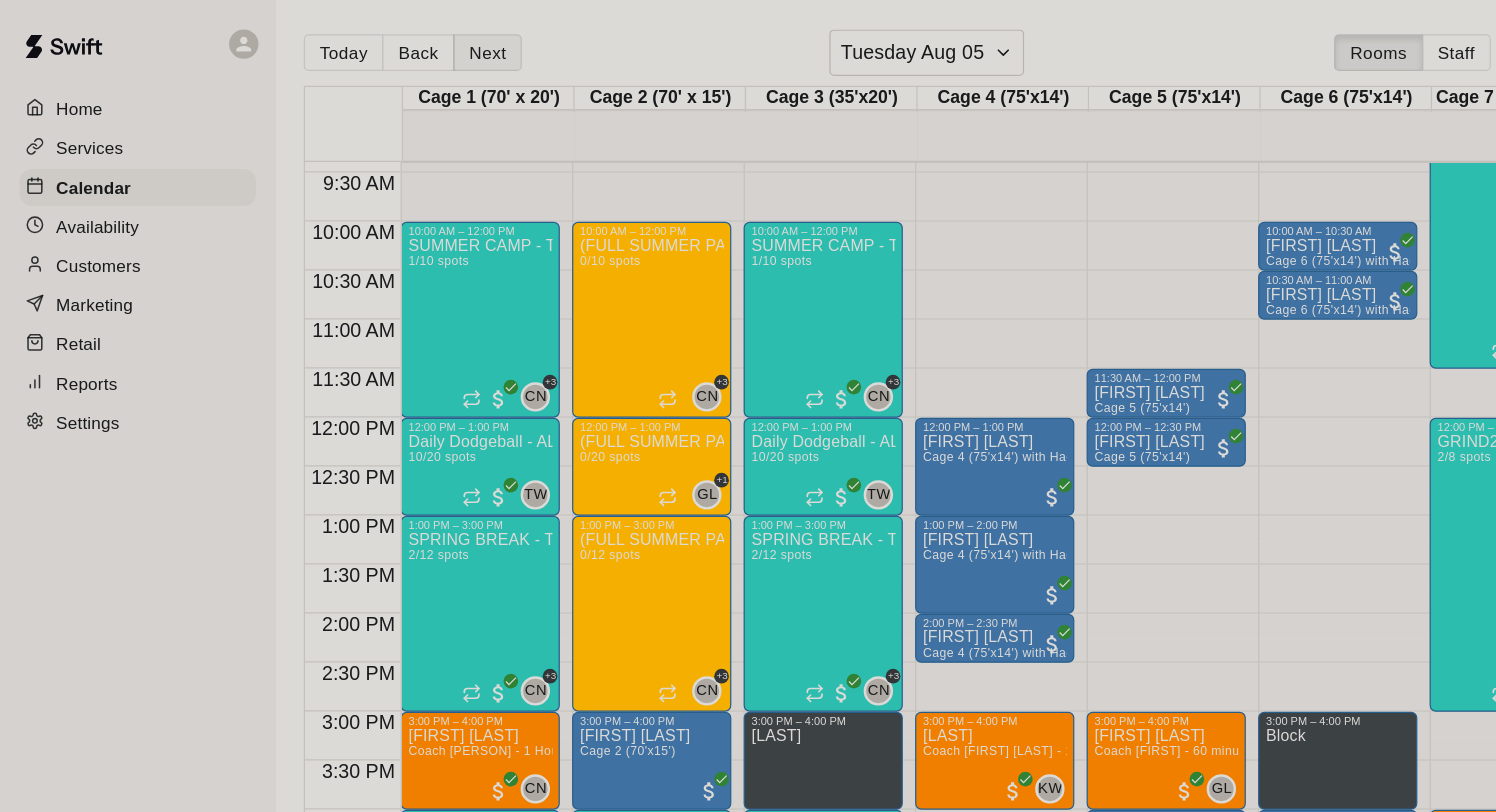 click on "Next" at bounding box center (398, 43) 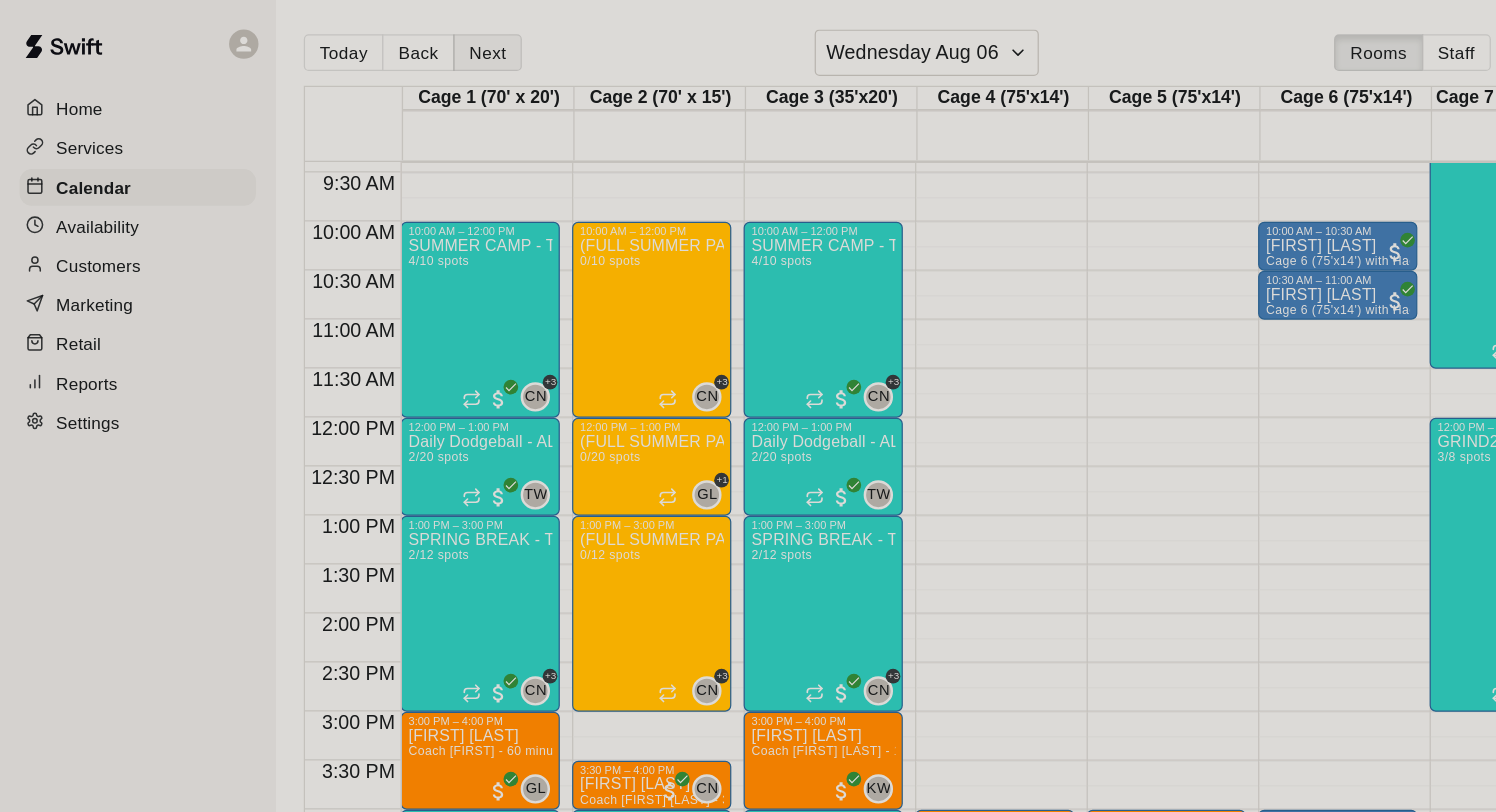 click on "Next" at bounding box center (398, 43) 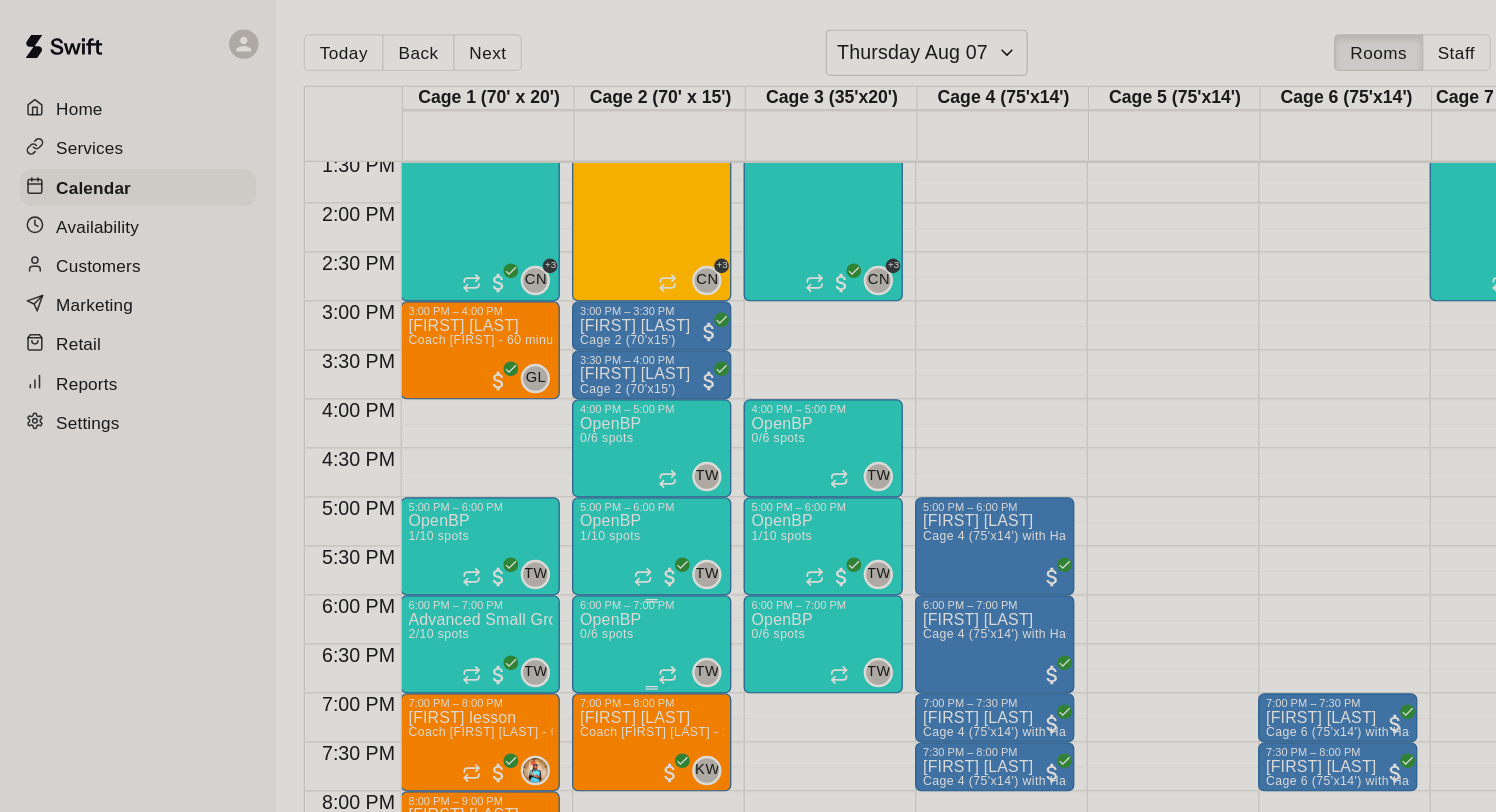 click on "OpenBP 0/6 spots TW 0" at bounding box center (532, 905) 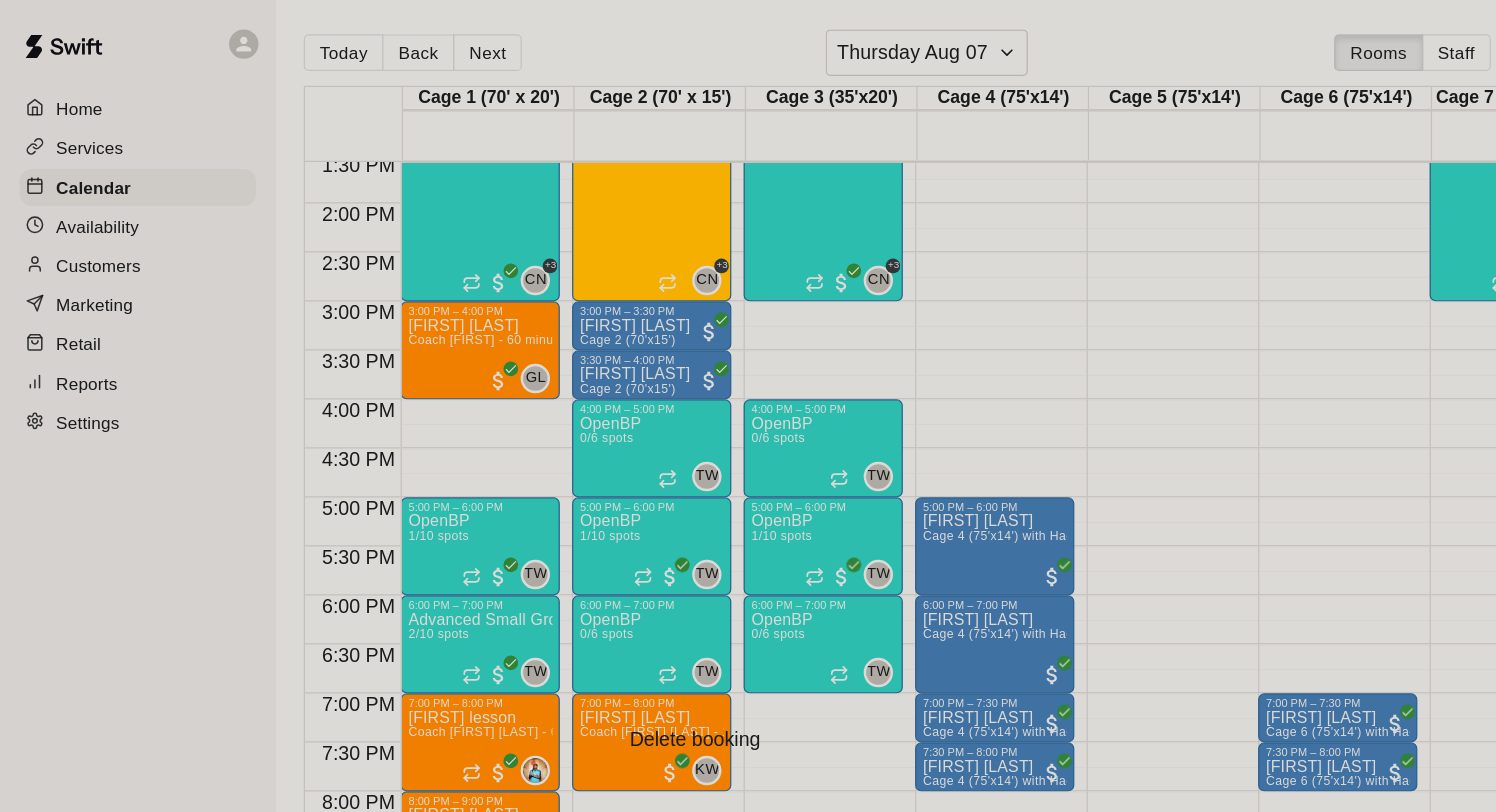 click 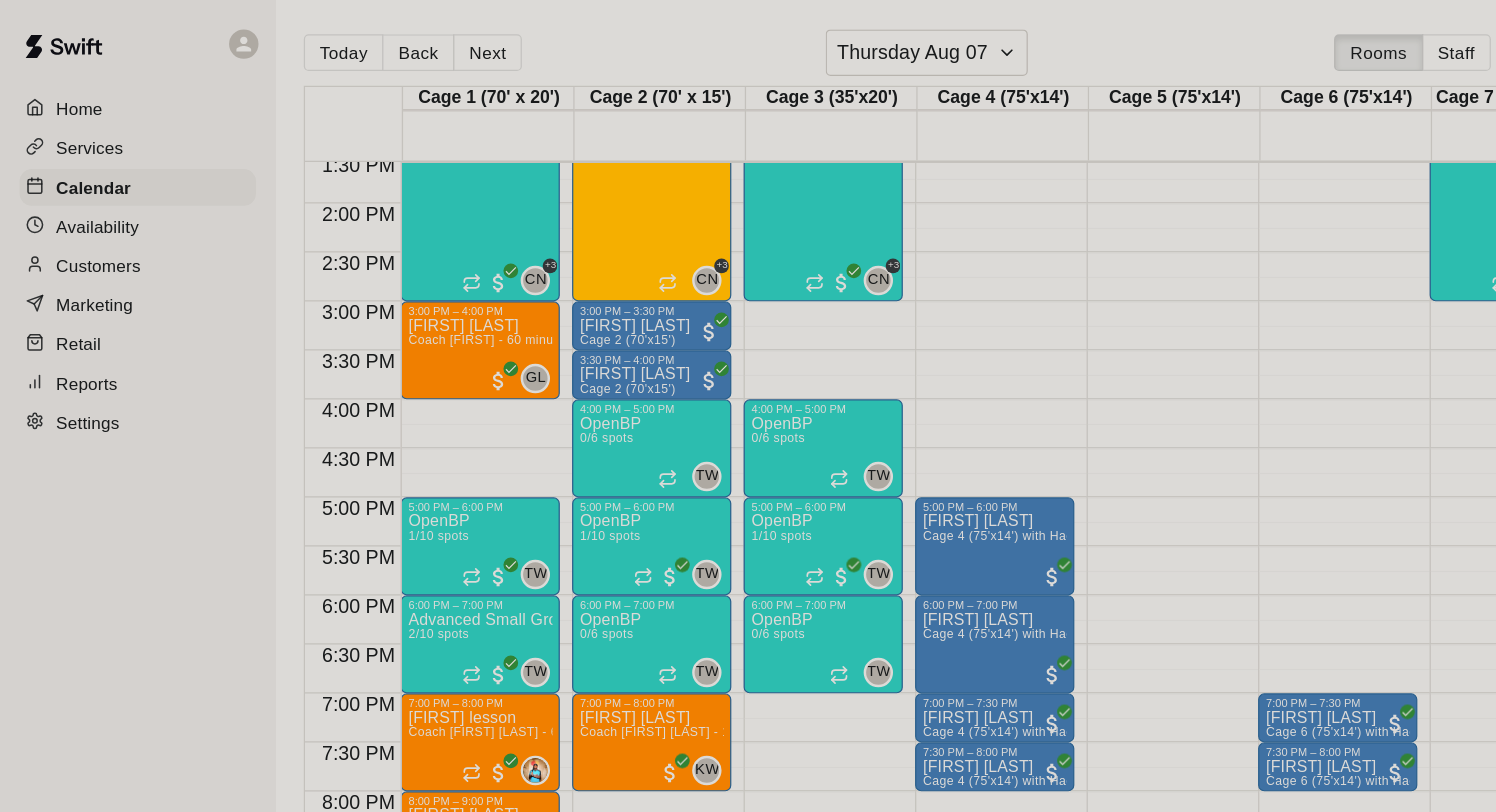 click on "Delete" at bounding box center [85, 13222] 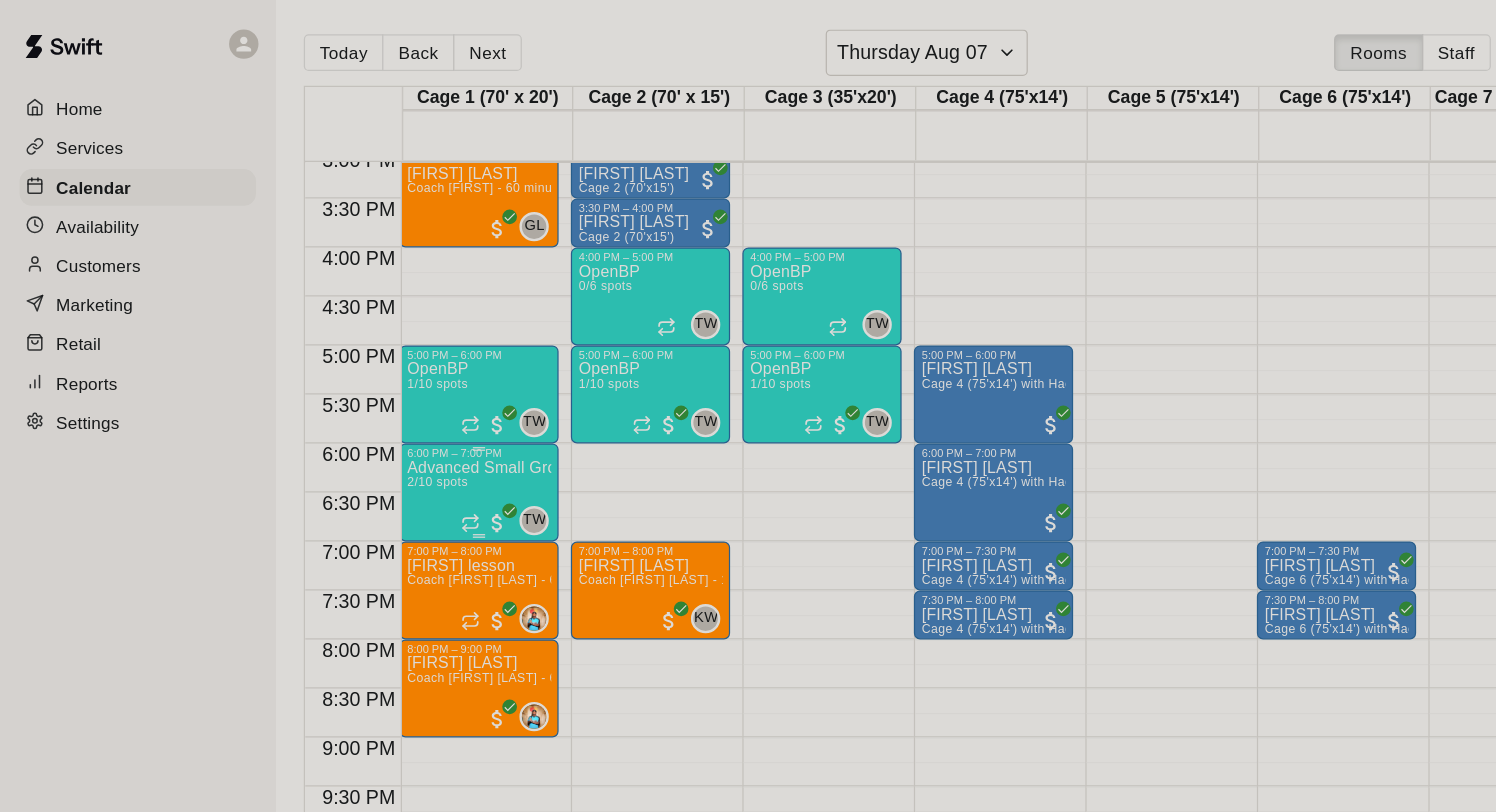 click on "Advanced Small Group / Batting Practice 11 & UP" at bounding box center (391, 382) 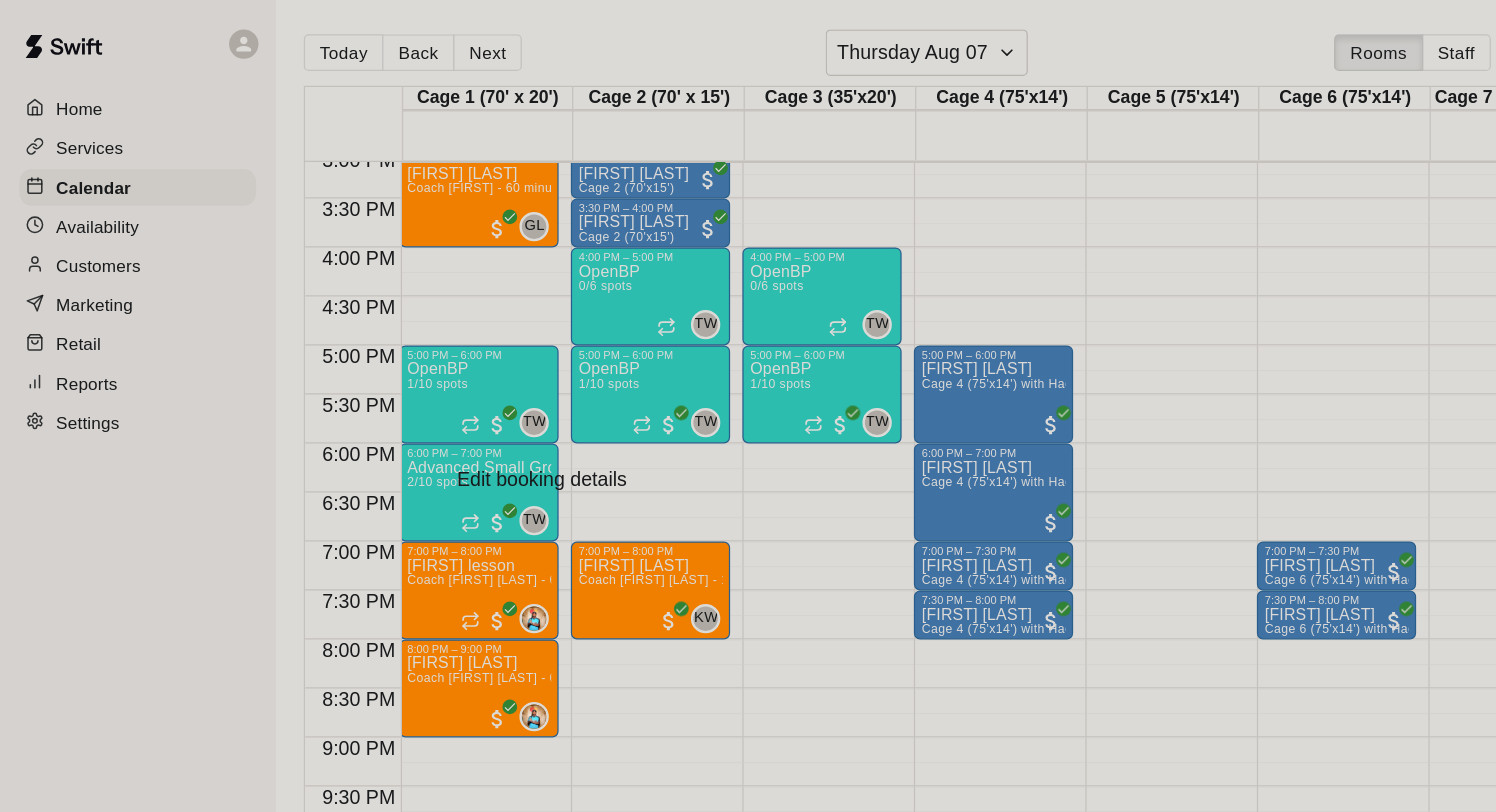 click 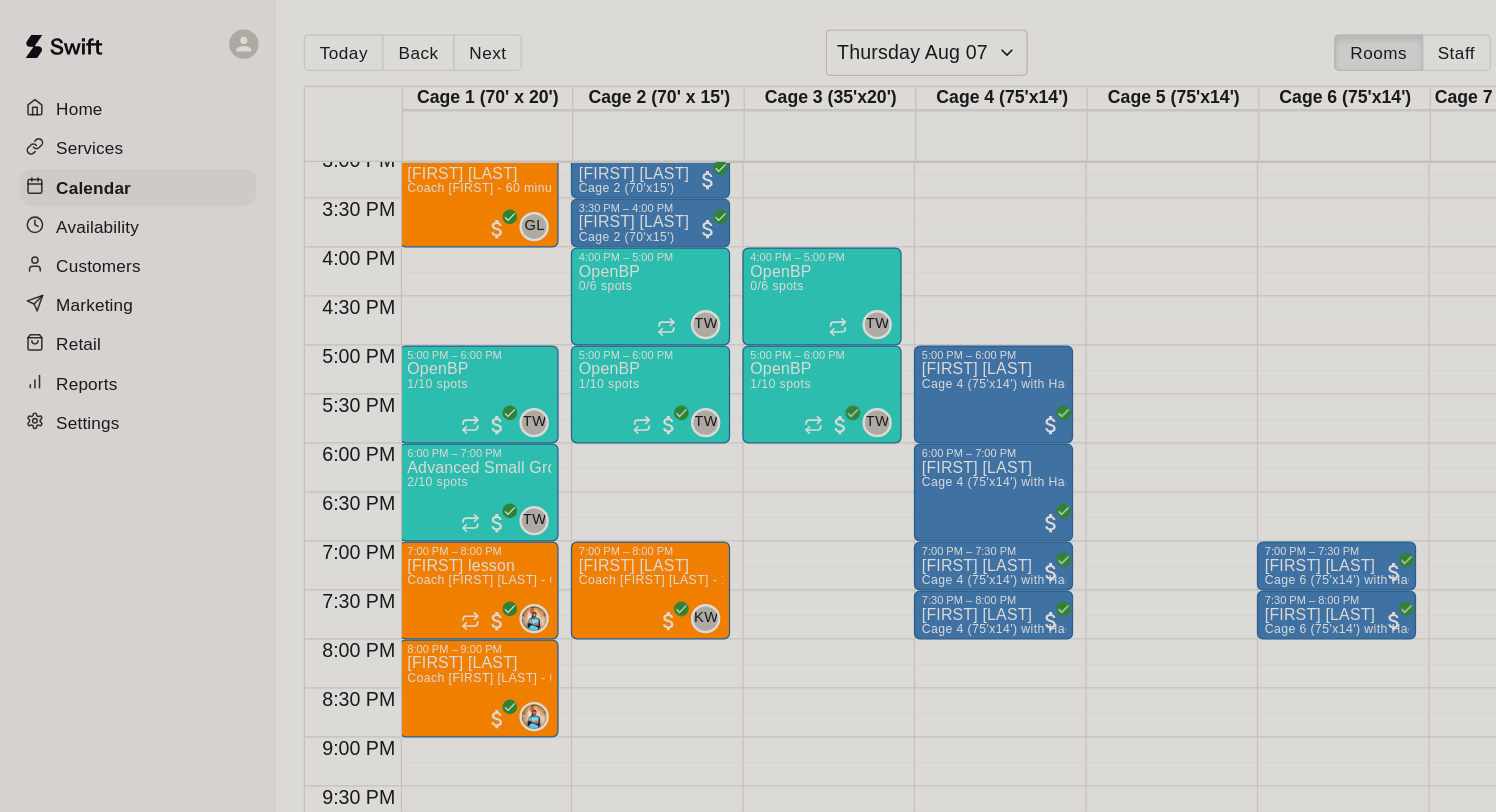 click at bounding box center [819, 5086] 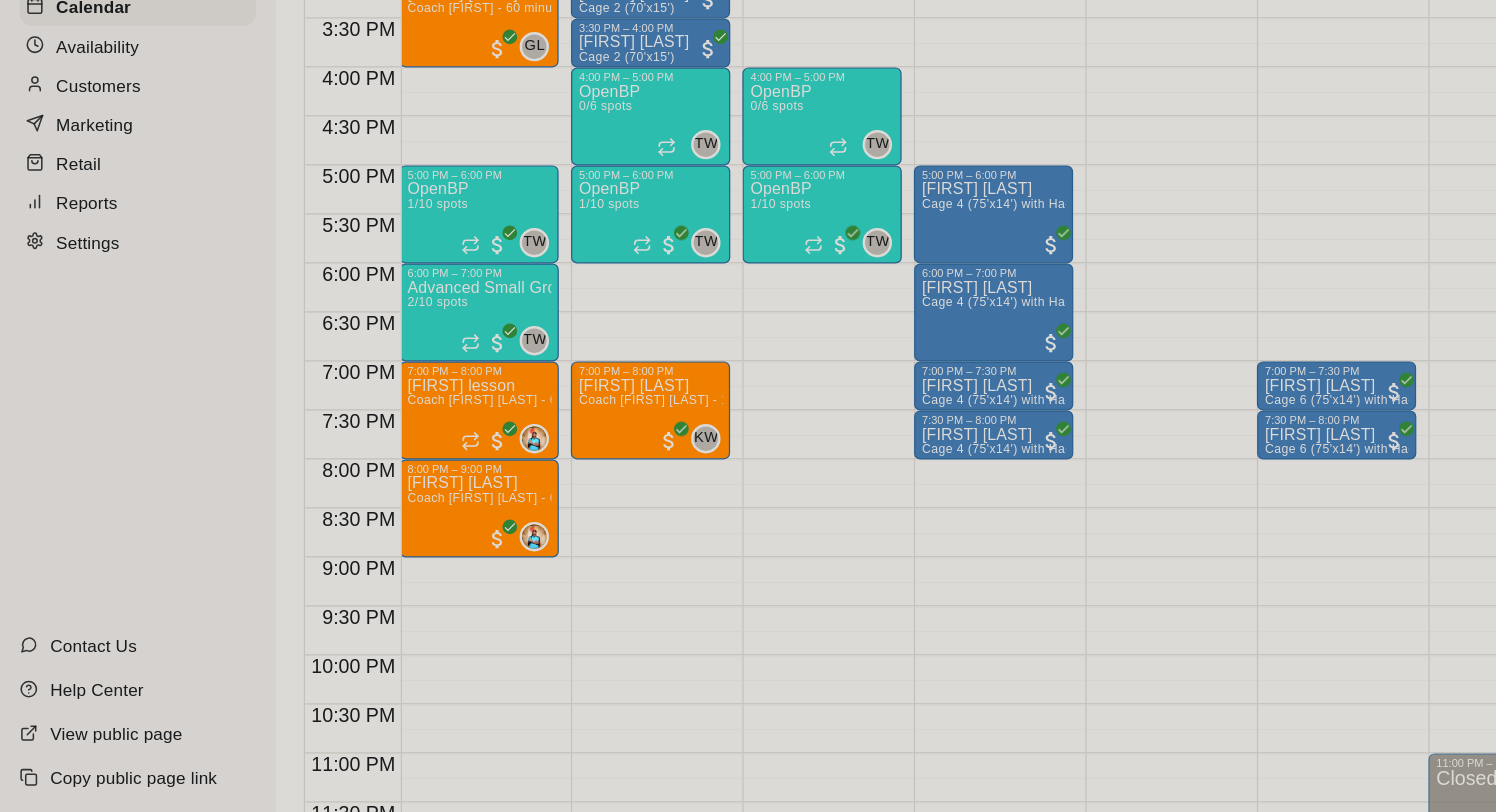 scroll, scrollTop: 0, scrollLeft: 0, axis: both 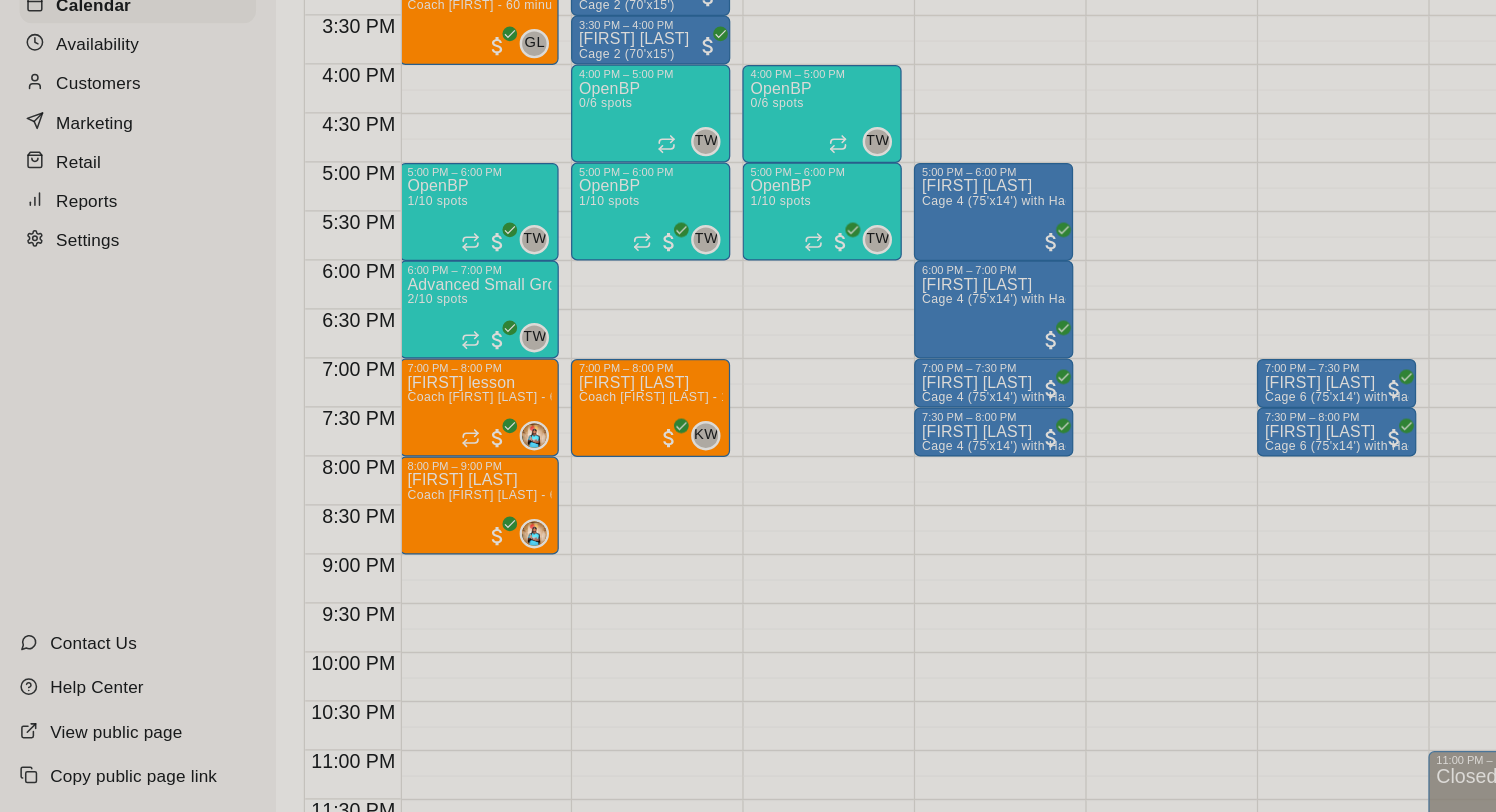 click on "Save booking" at bounding box center (106, 8243) 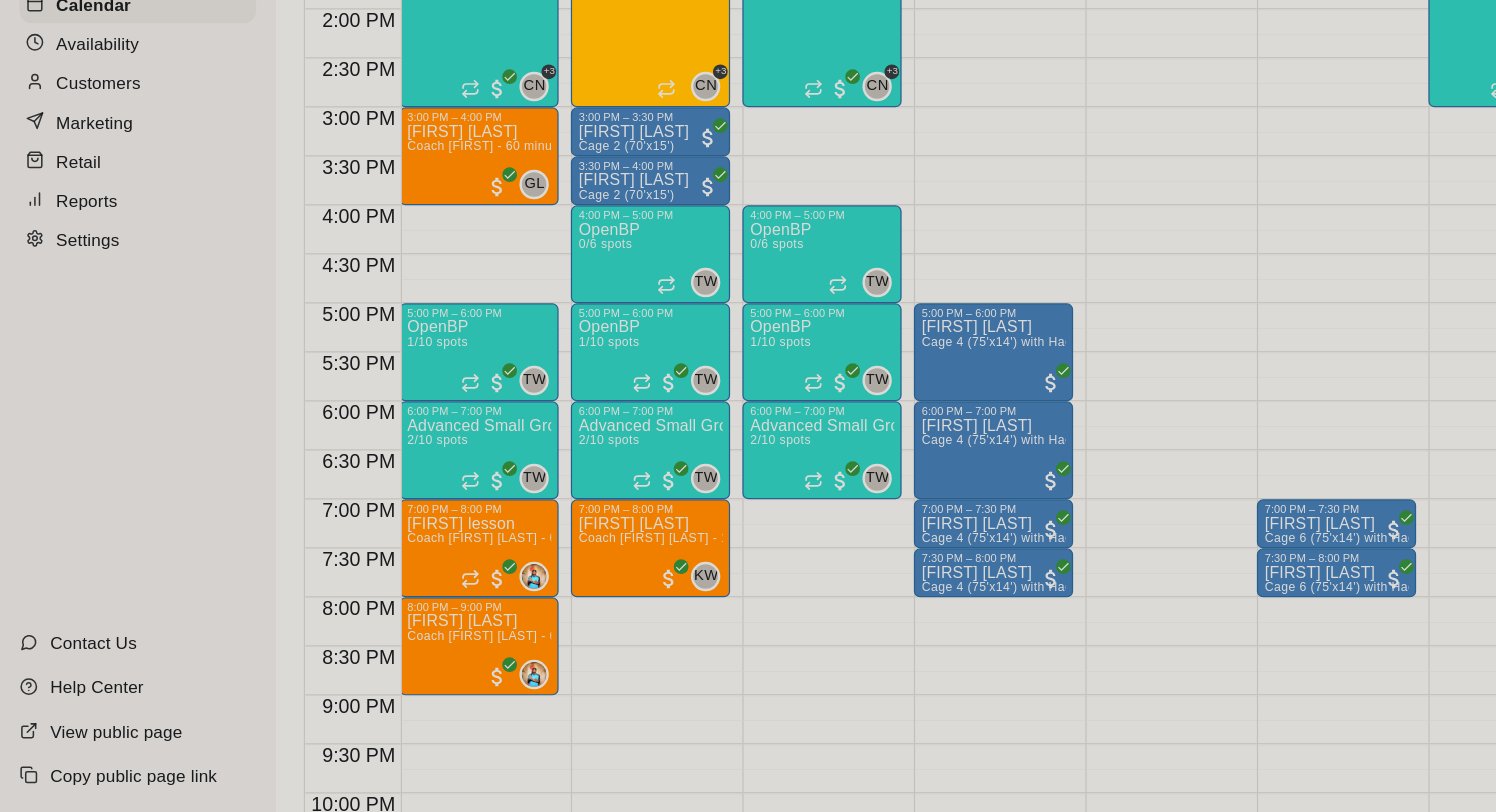 scroll, scrollTop: 1082, scrollLeft: 1, axis: both 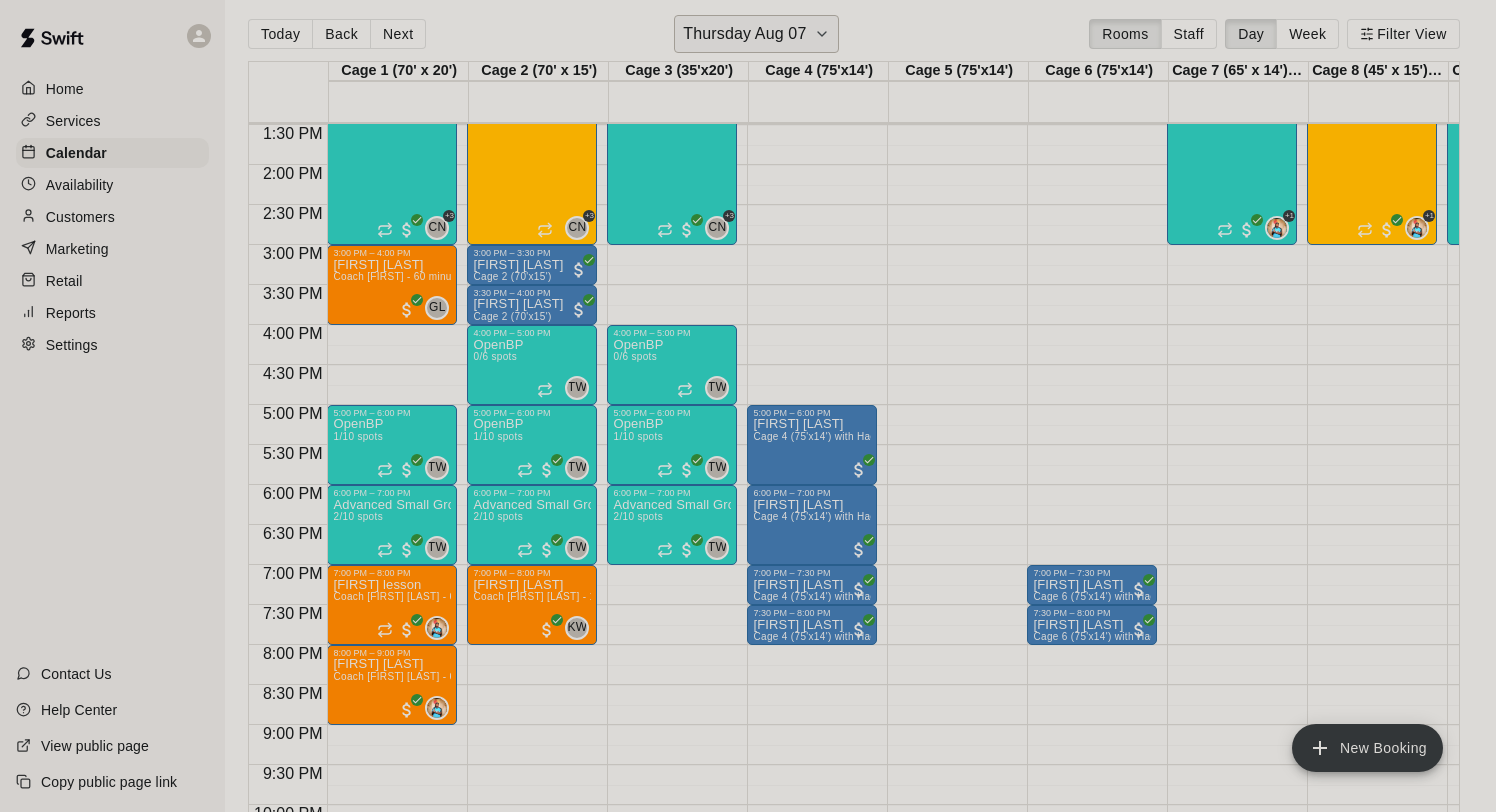 click on "Thursday Aug 07" at bounding box center [744, 34] 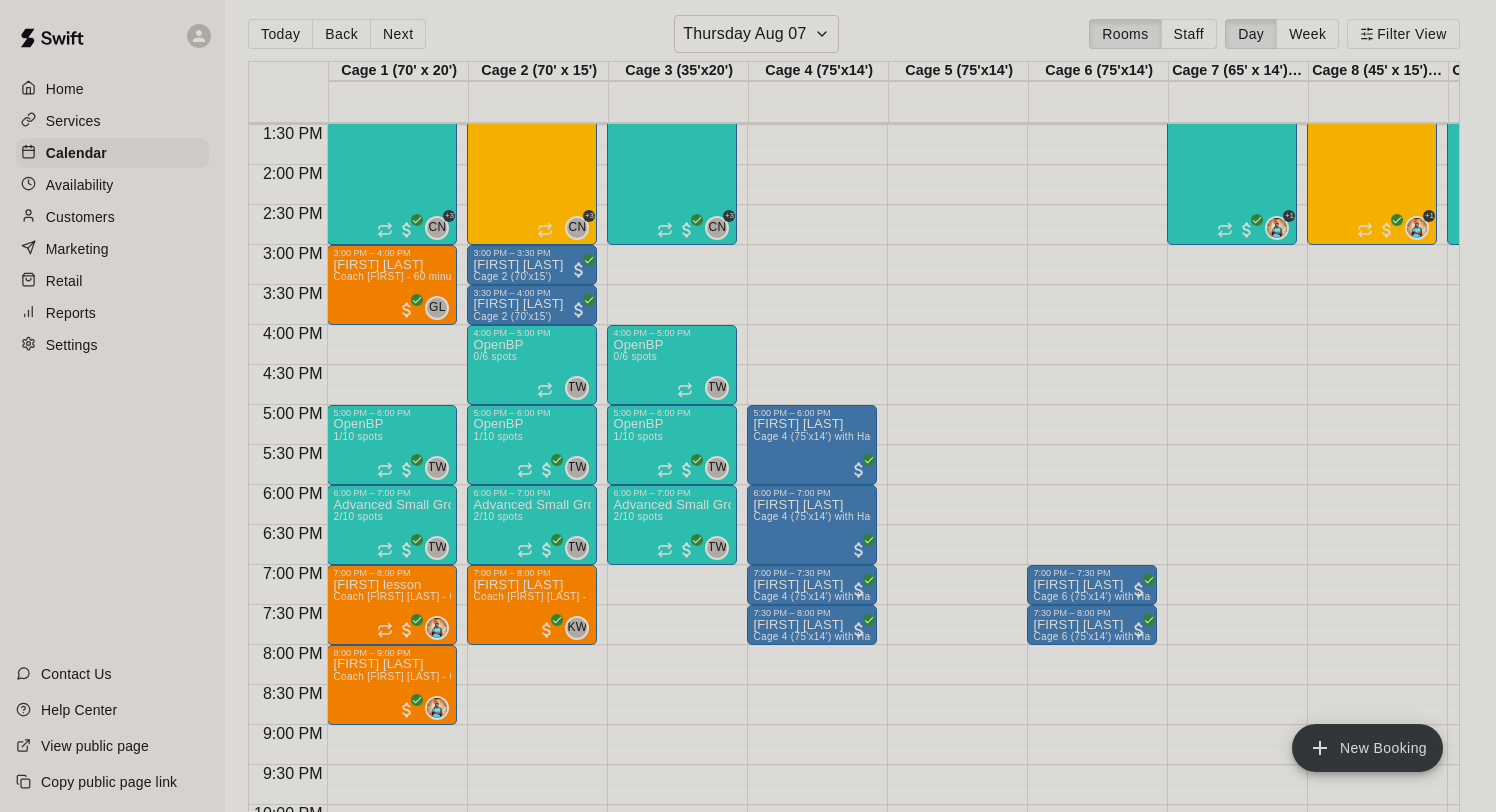 click on "14" at bounding box center (138, 986) 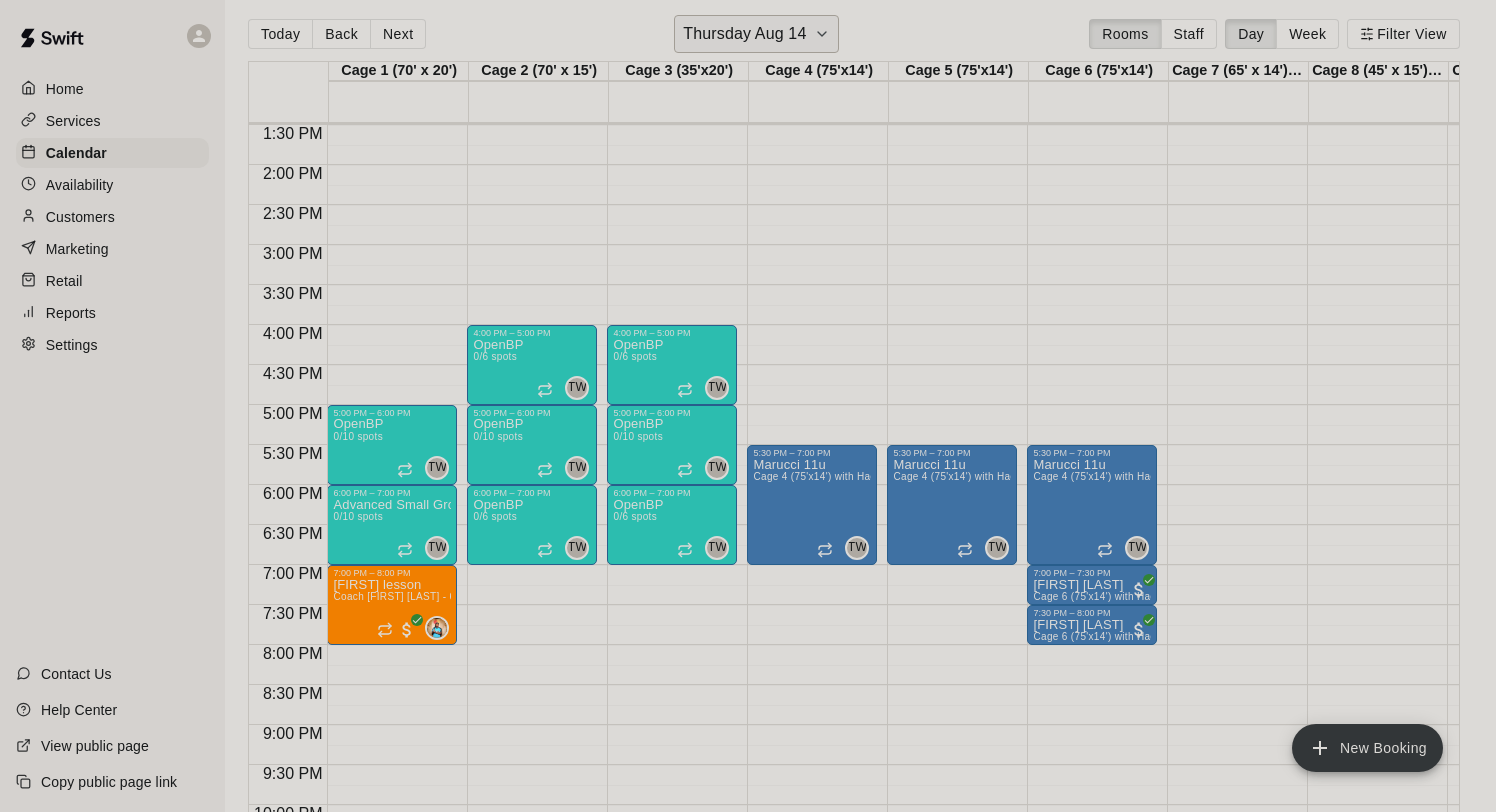 click on "Thursday Aug 14" at bounding box center [744, 34] 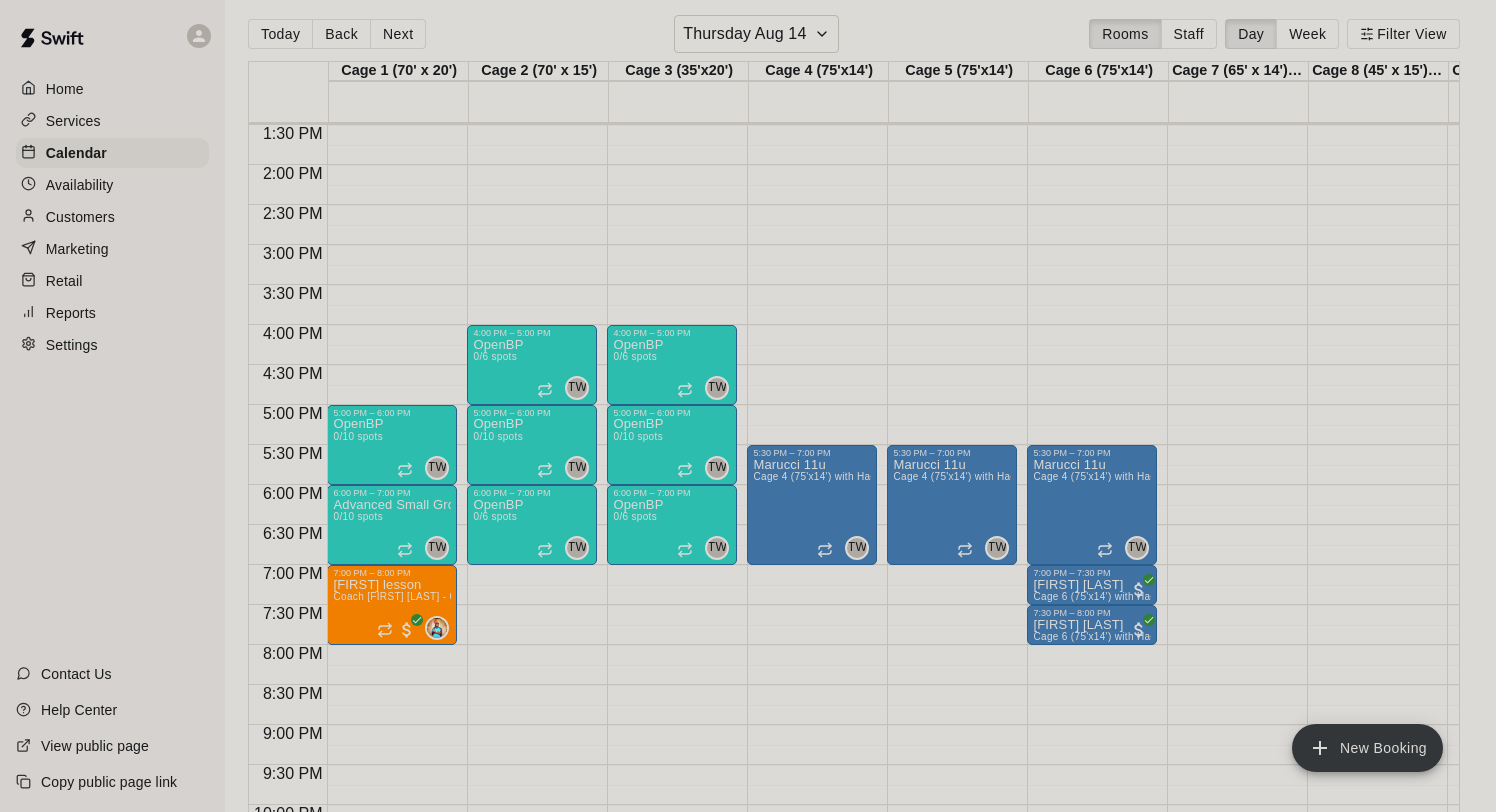 click on "5" at bounding box center (58, 965) 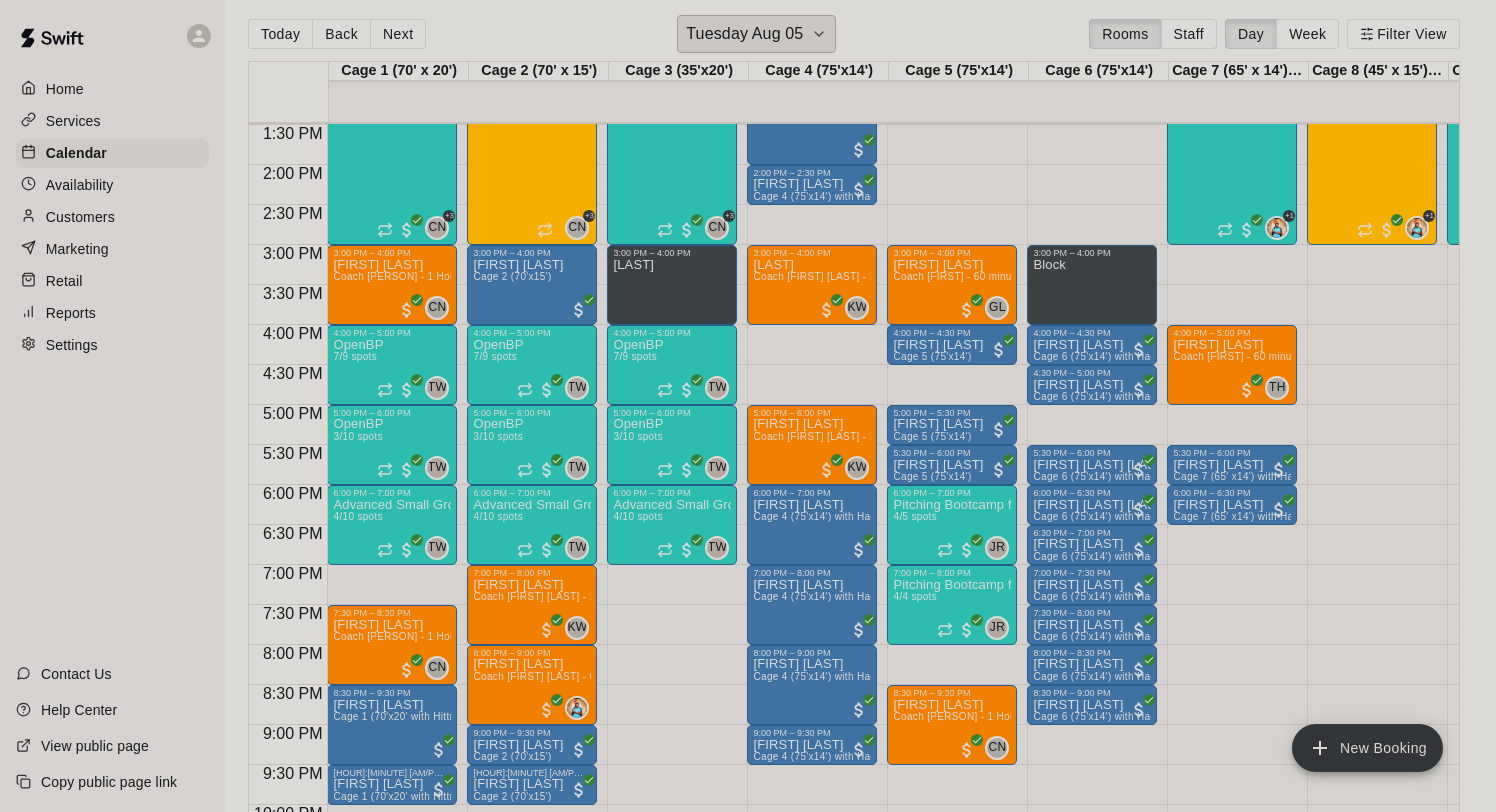 scroll, scrollTop: 1085, scrollLeft: 0, axis: vertical 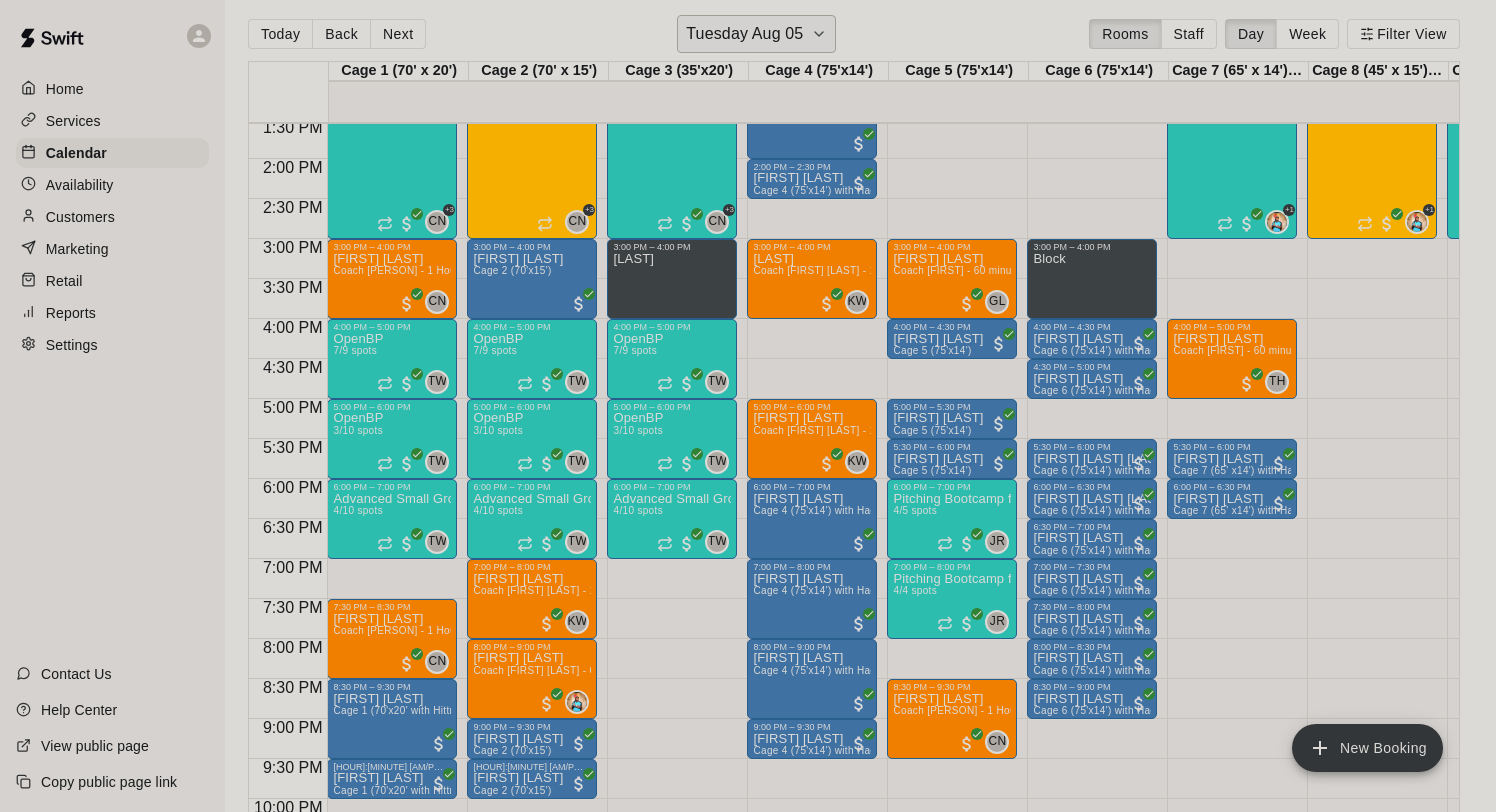 click on "Tuesday Aug 05" at bounding box center (744, 34) 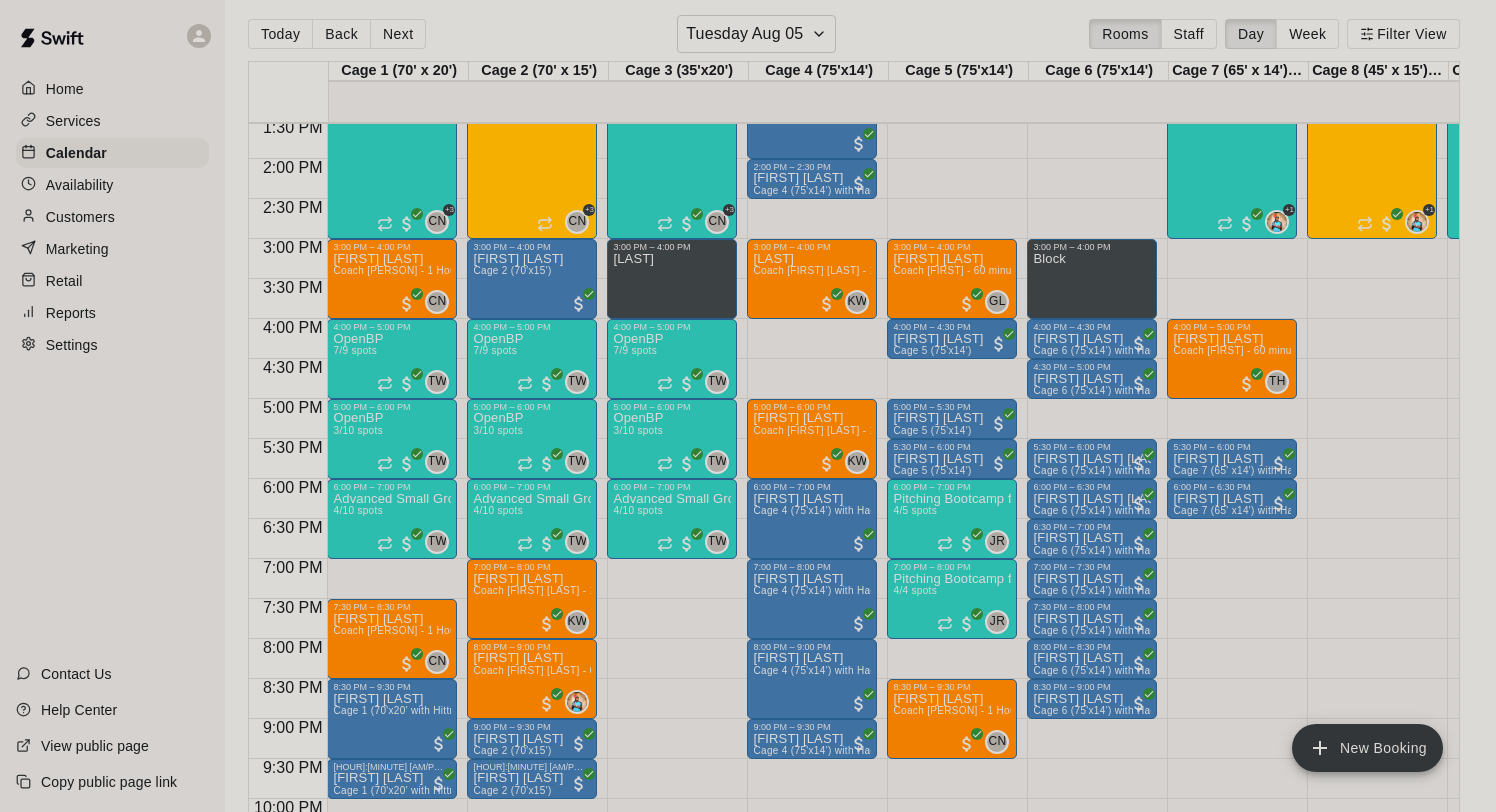 click on "12" at bounding box center (77, 986) 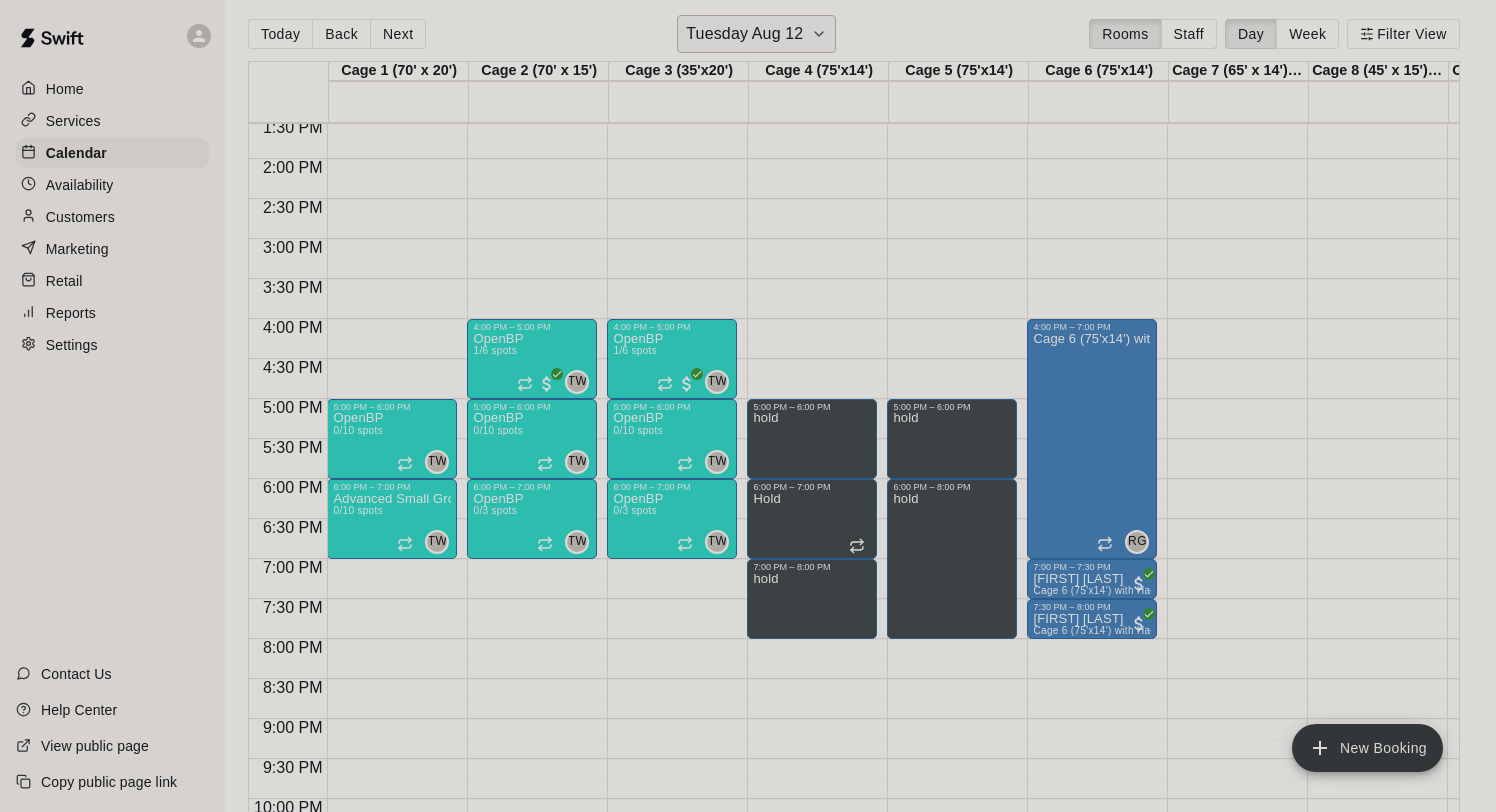 click on "Tuesday Aug 12" at bounding box center [744, 34] 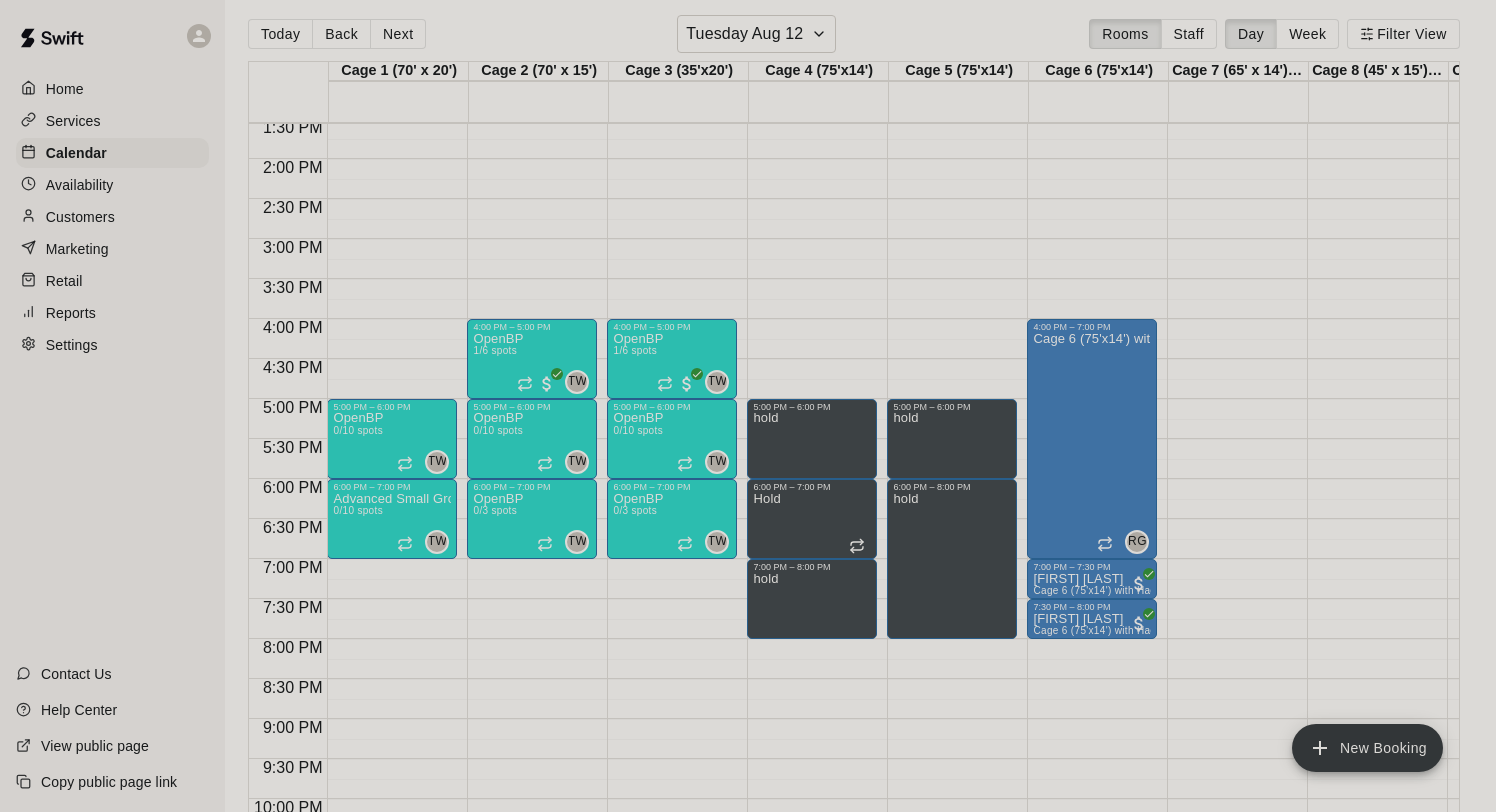 click on "7" at bounding box center (105, 965) 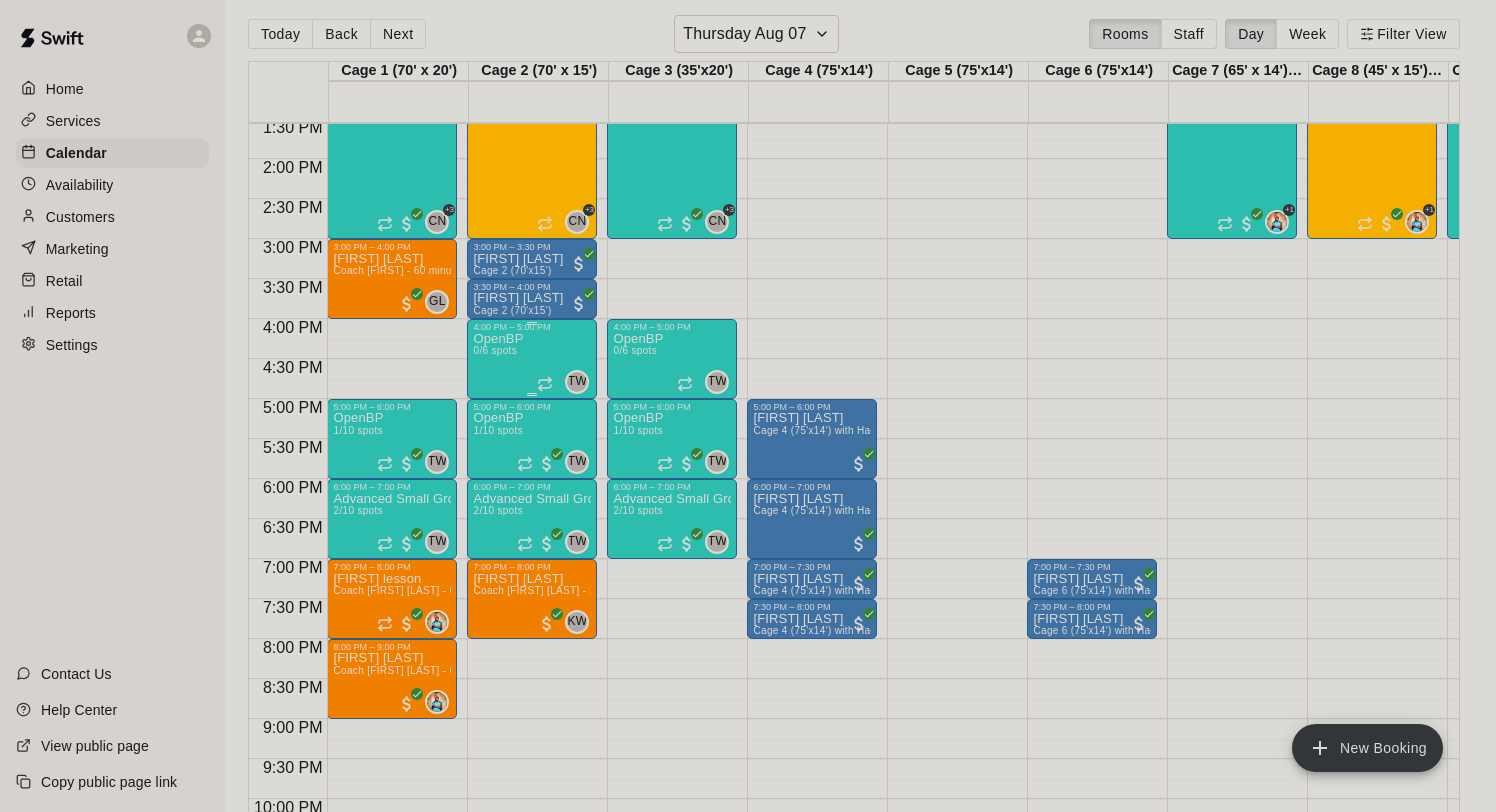 click on "OpenBP" at bounding box center (498, 339) 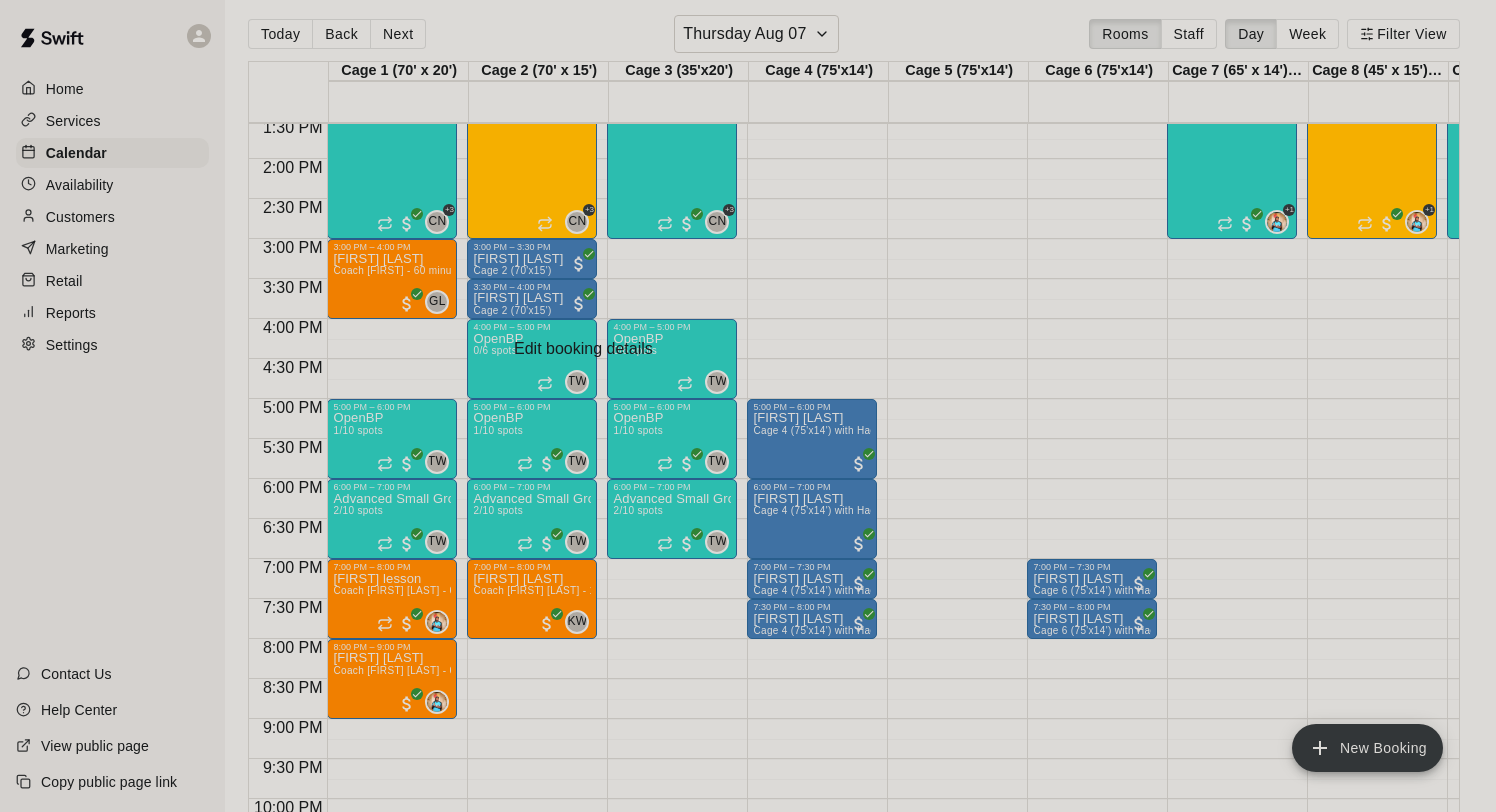 click 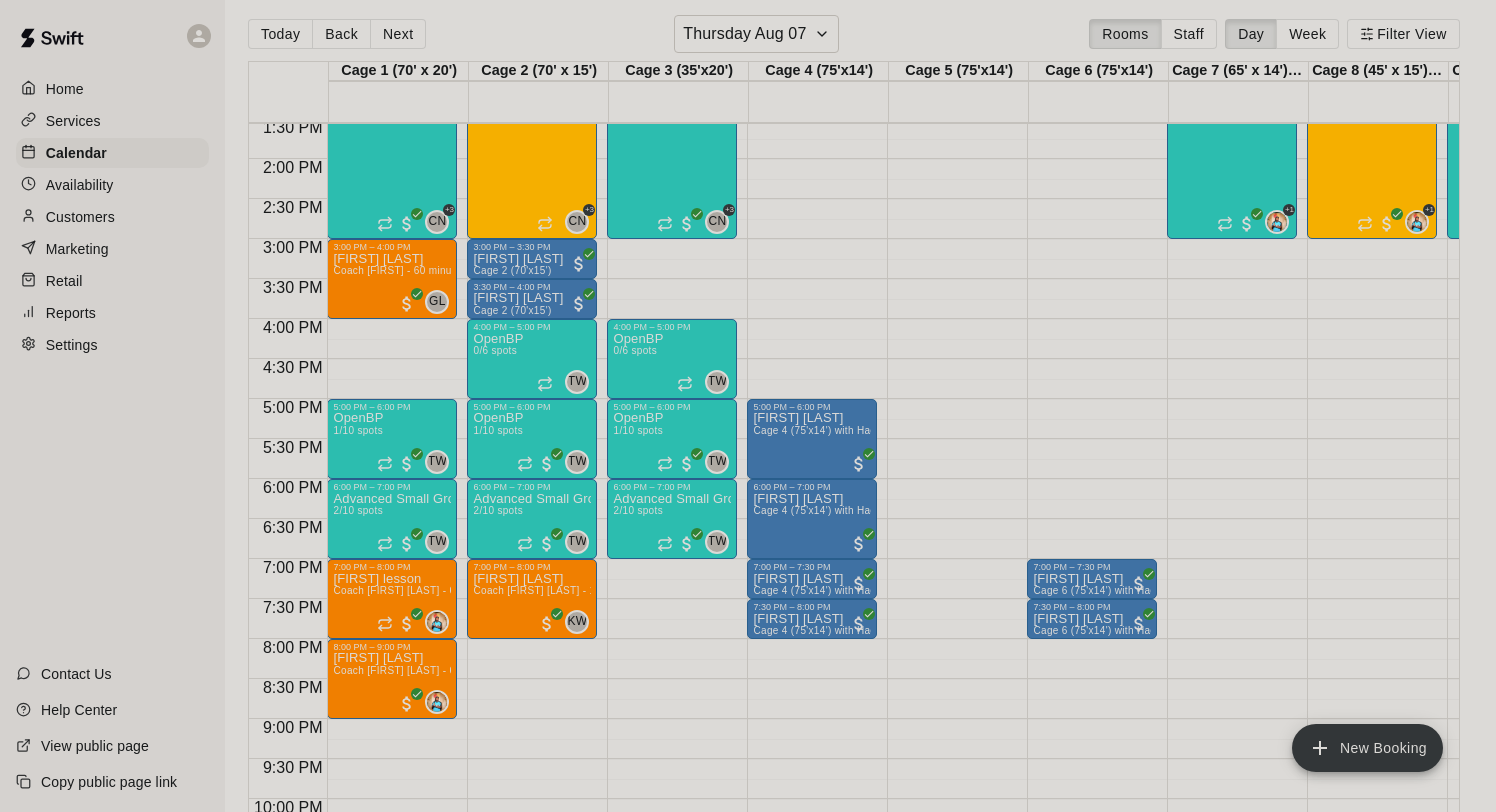 scroll, scrollTop: 420, scrollLeft: 0, axis: vertical 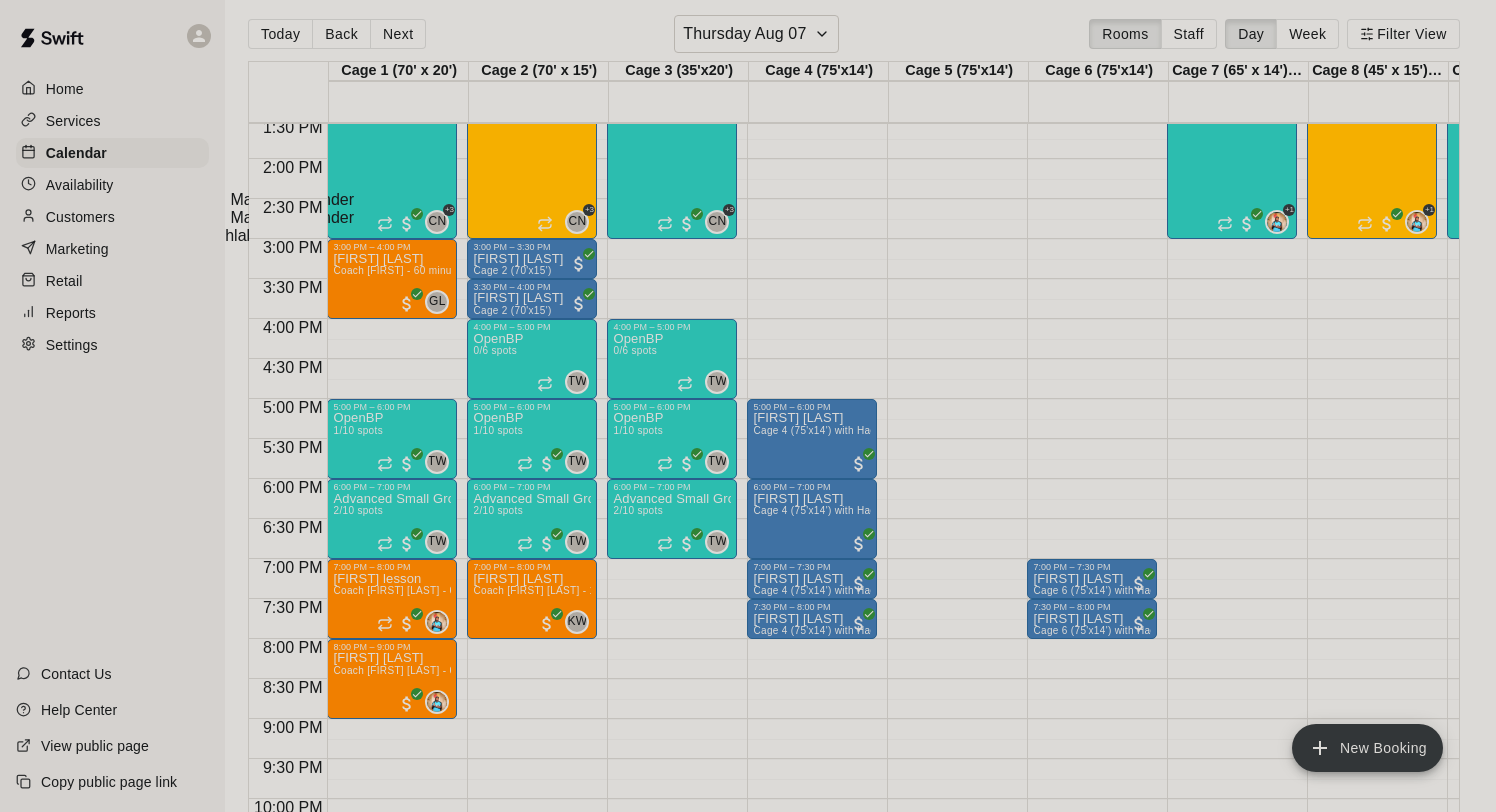 click on "Cage 1 (70' x 20')" at bounding box center (316, 92) 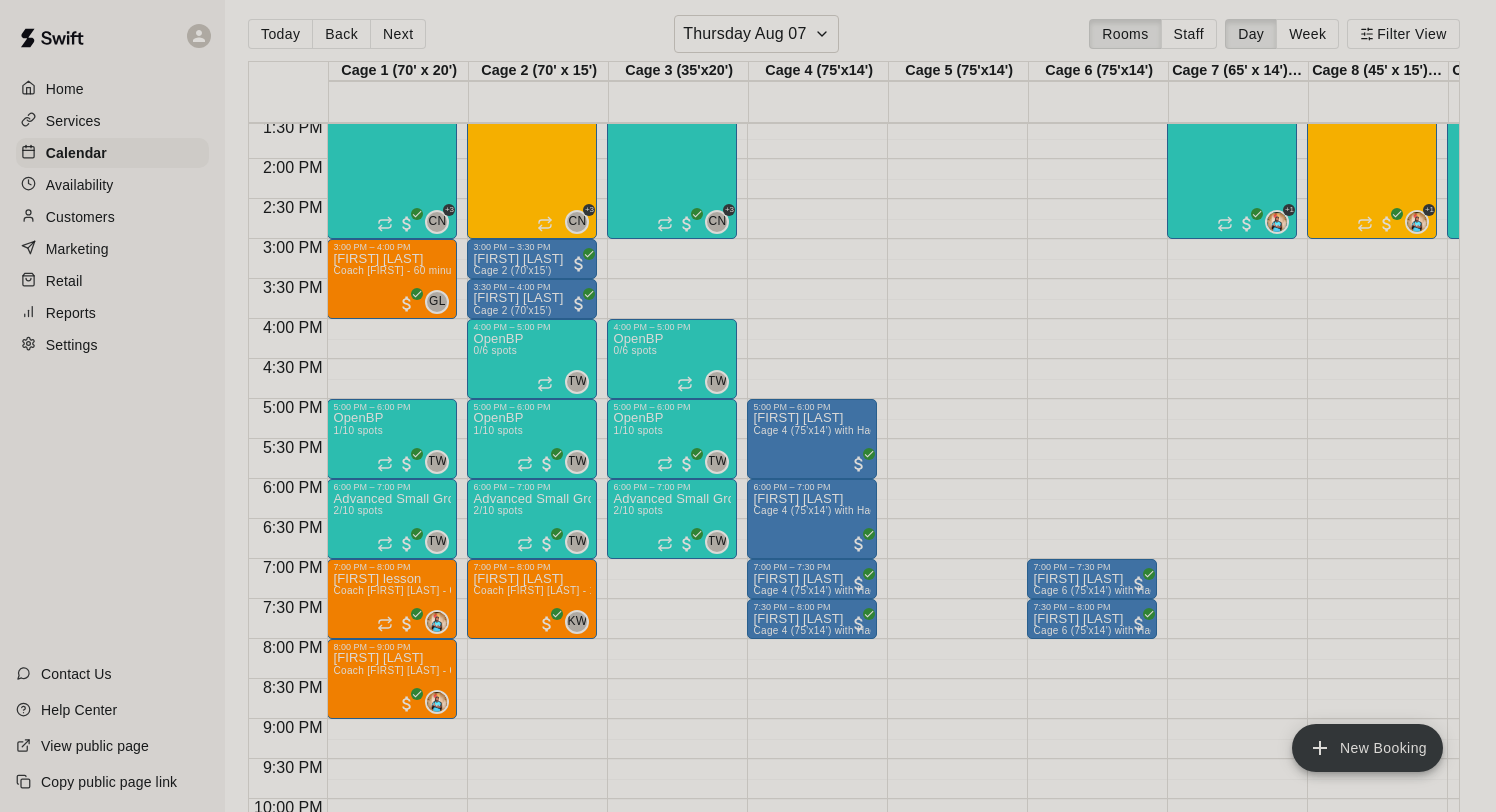scroll, scrollTop: 420, scrollLeft: 0, axis: vertical 